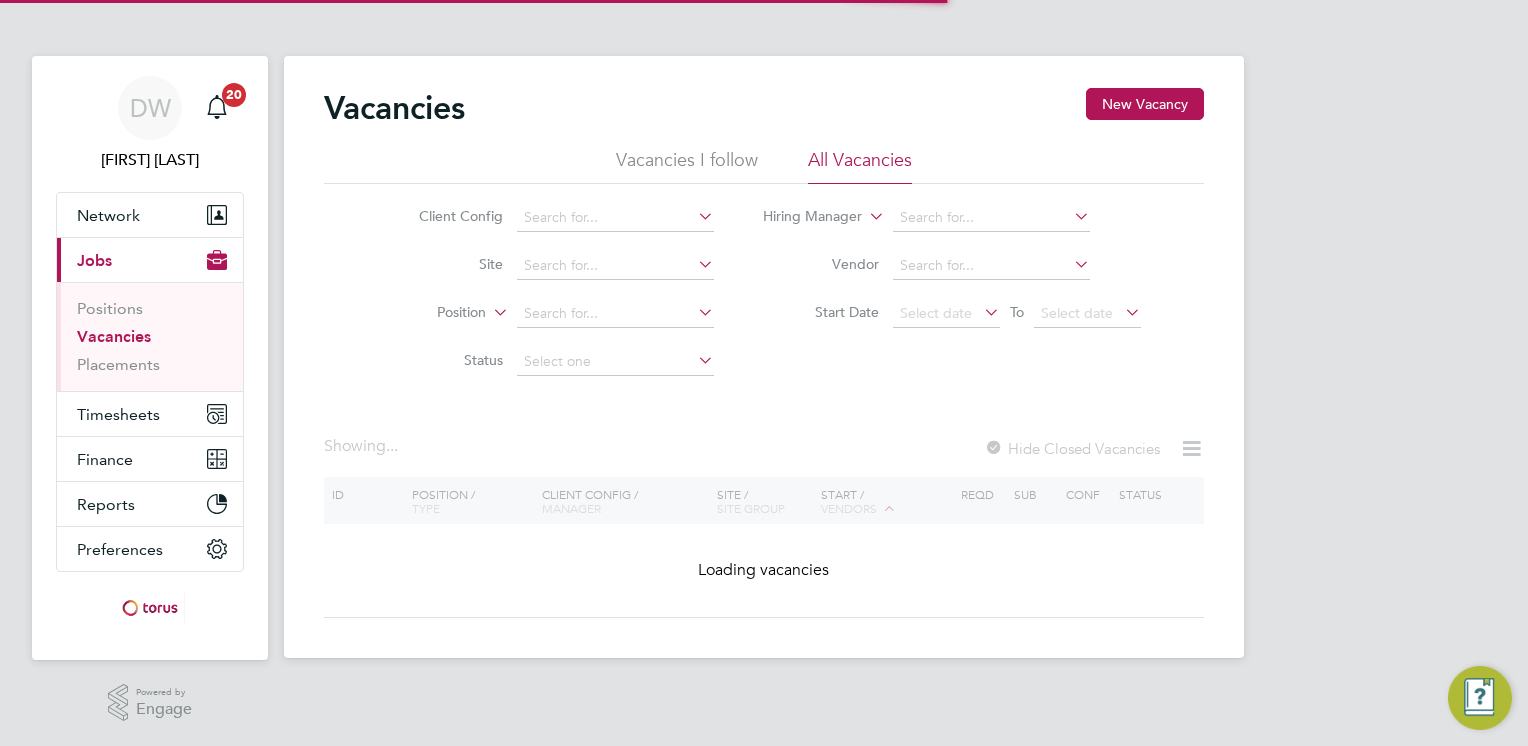 scroll, scrollTop: 0, scrollLeft: 0, axis: both 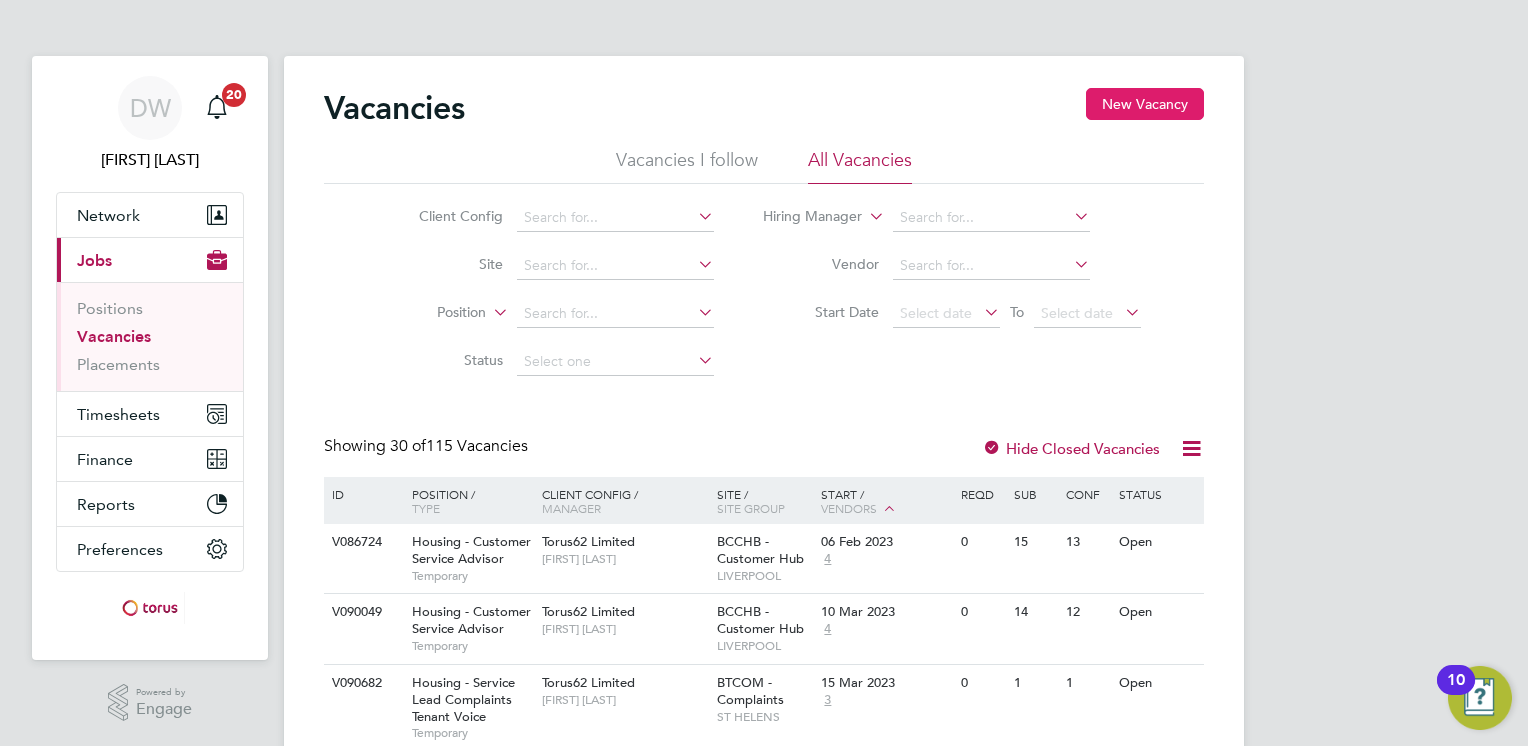 click on "New Vacancy" 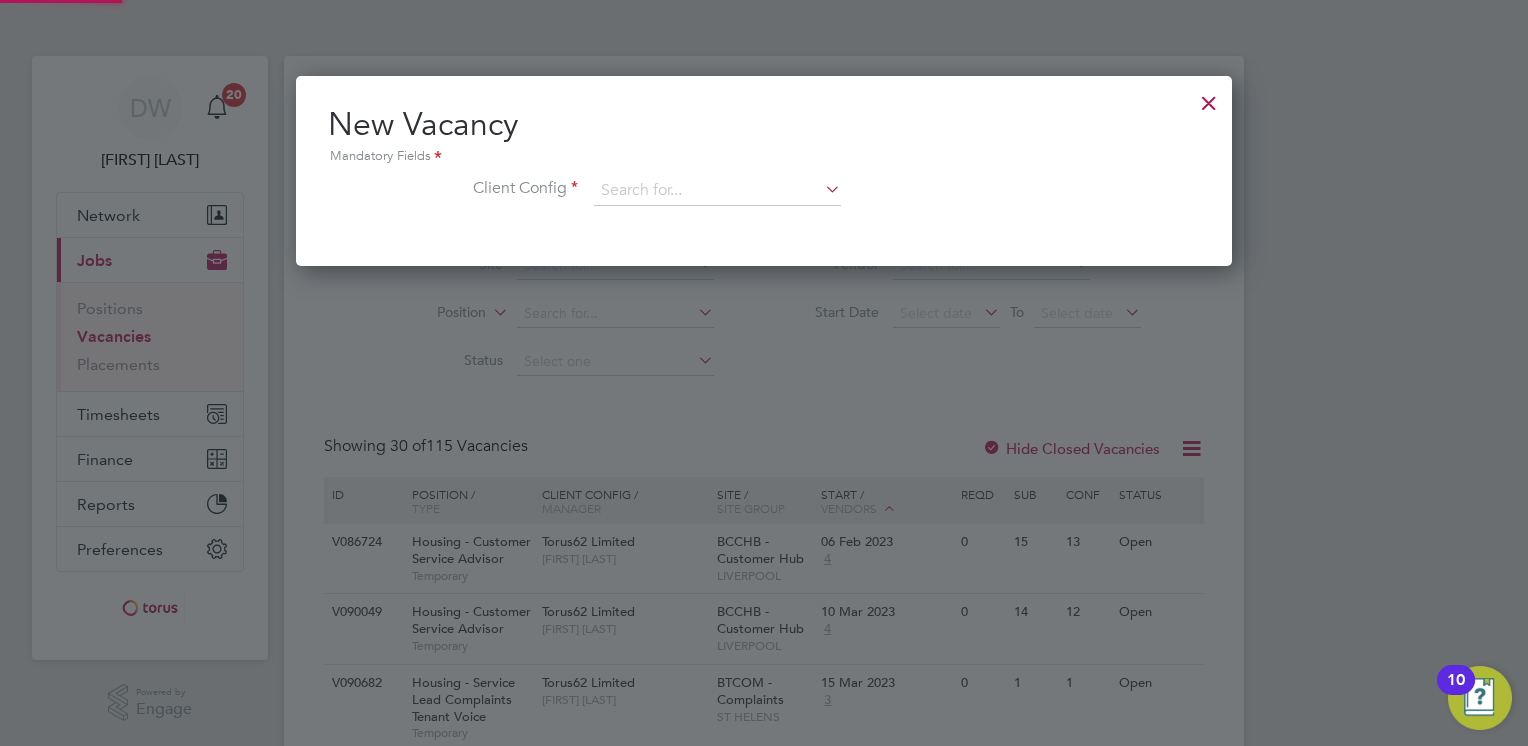 scroll, scrollTop: 10, scrollLeft: 10, axis: both 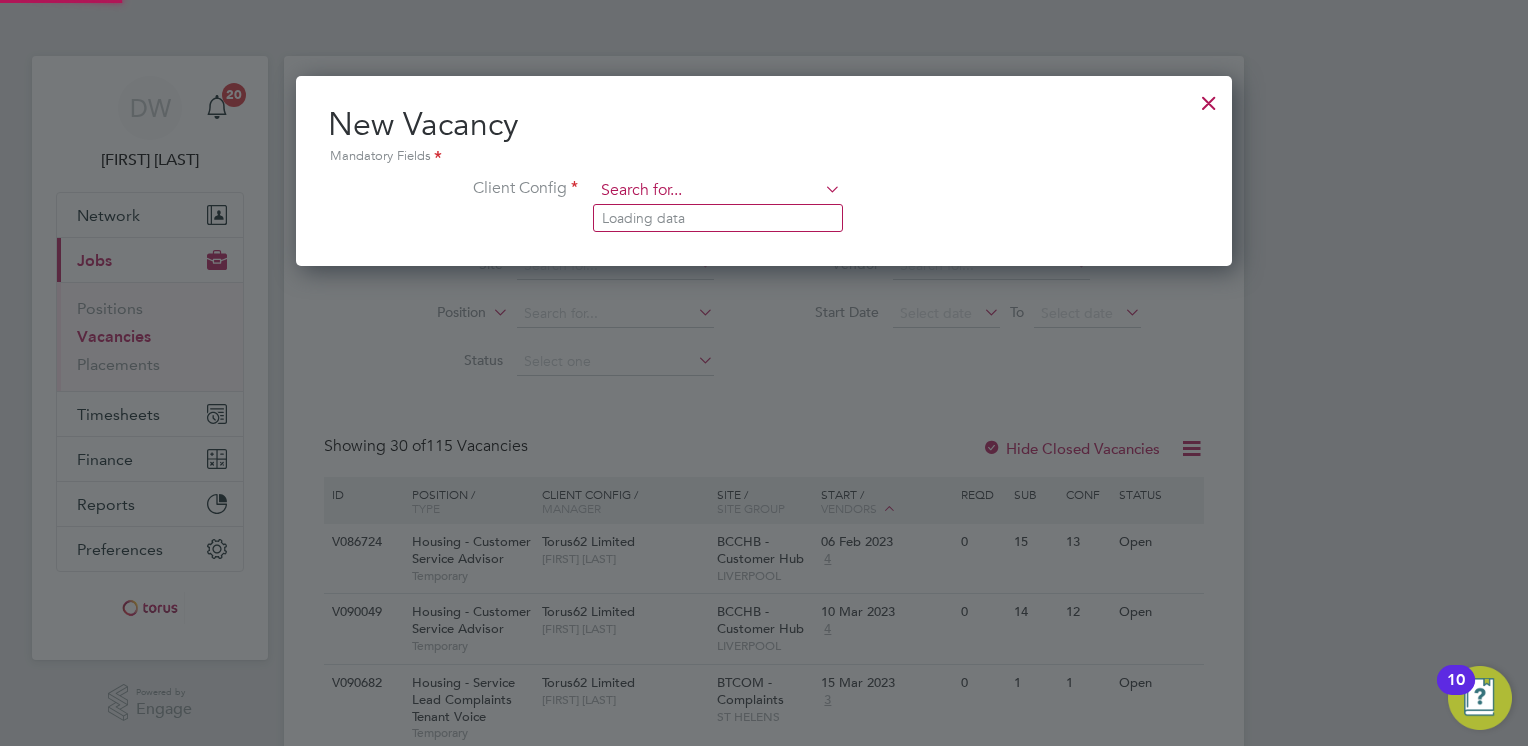 click at bounding box center (717, 191) 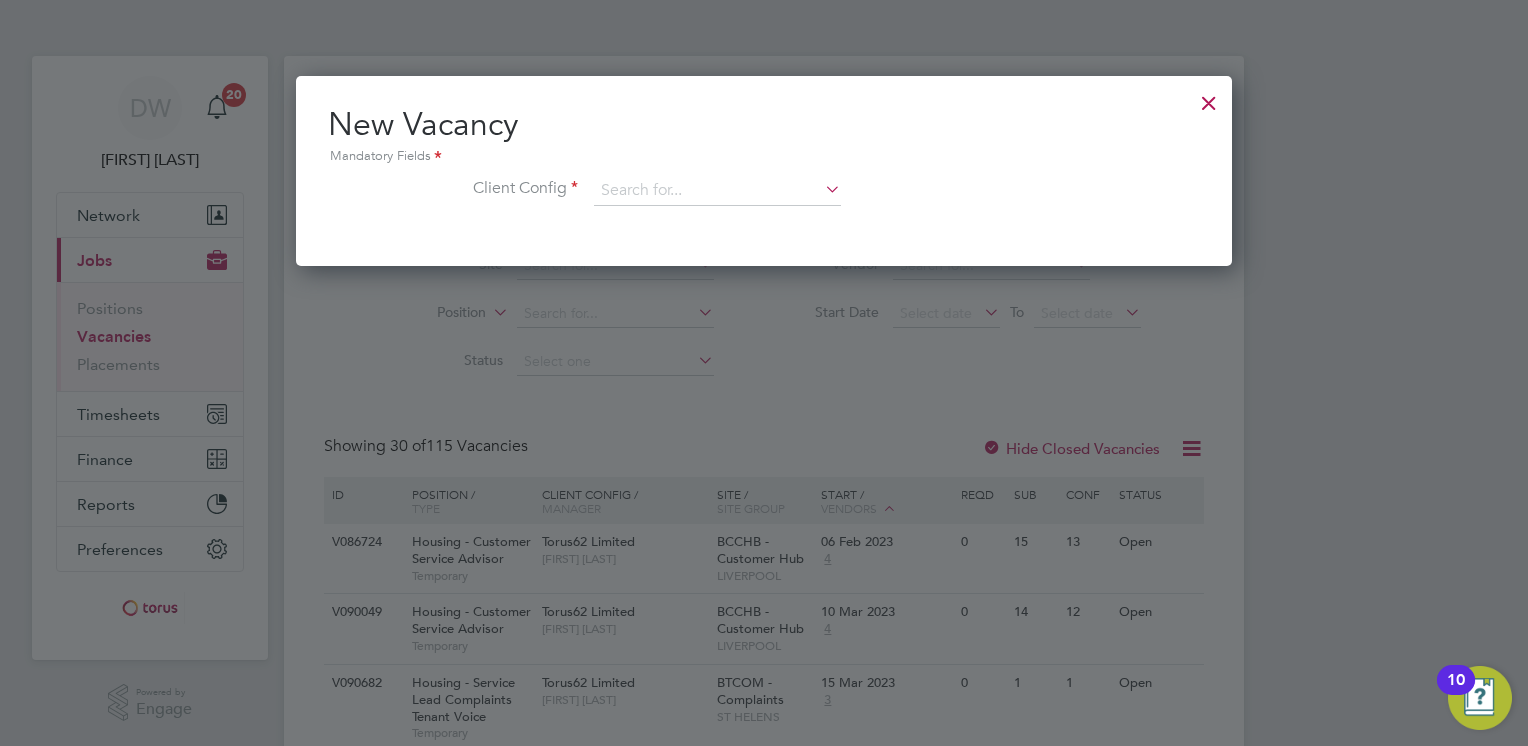 click on "Housing Maintenance Solutions Ltd" 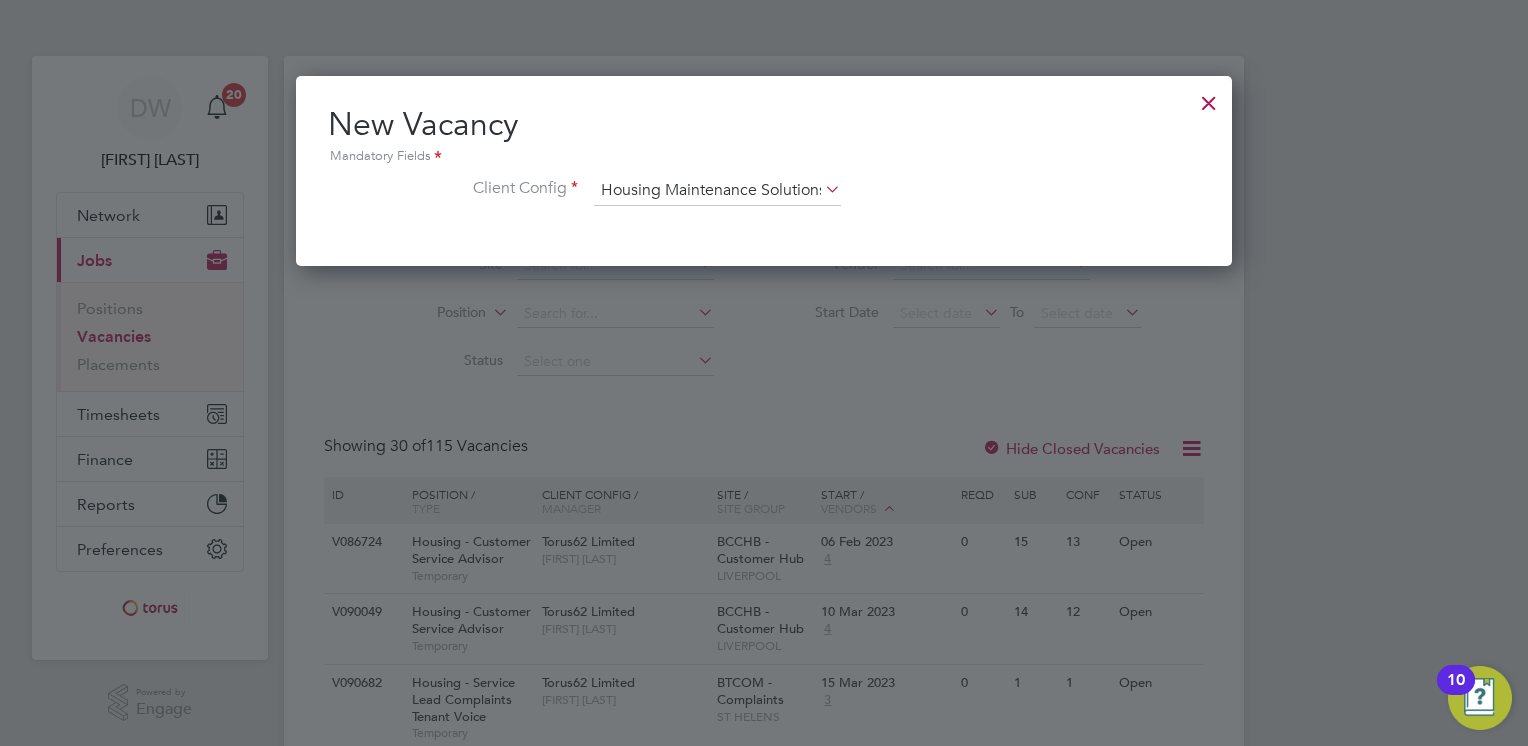 scroll, scrollTop: 11, scrollLeft: 10, axis: both 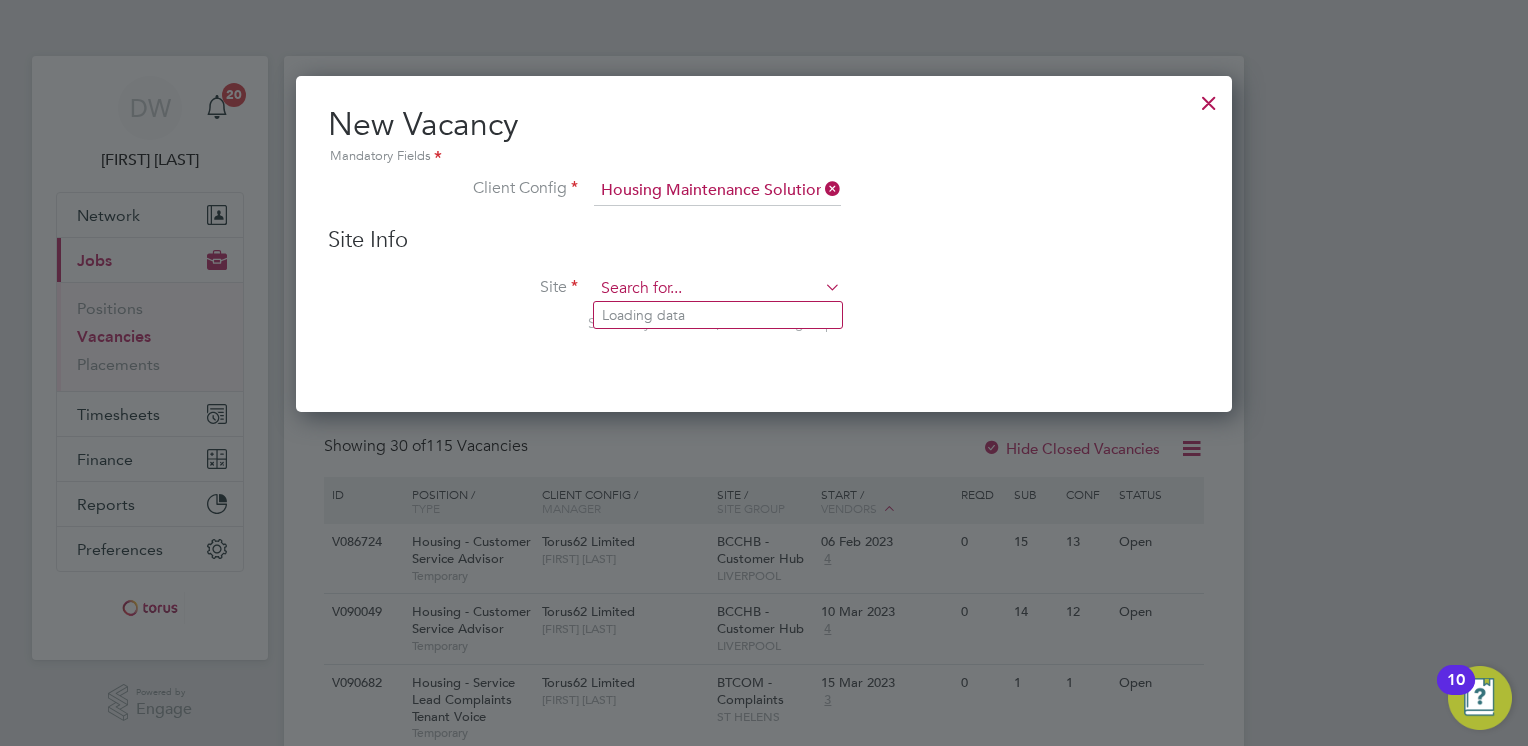click at bounding box center (717, 289) 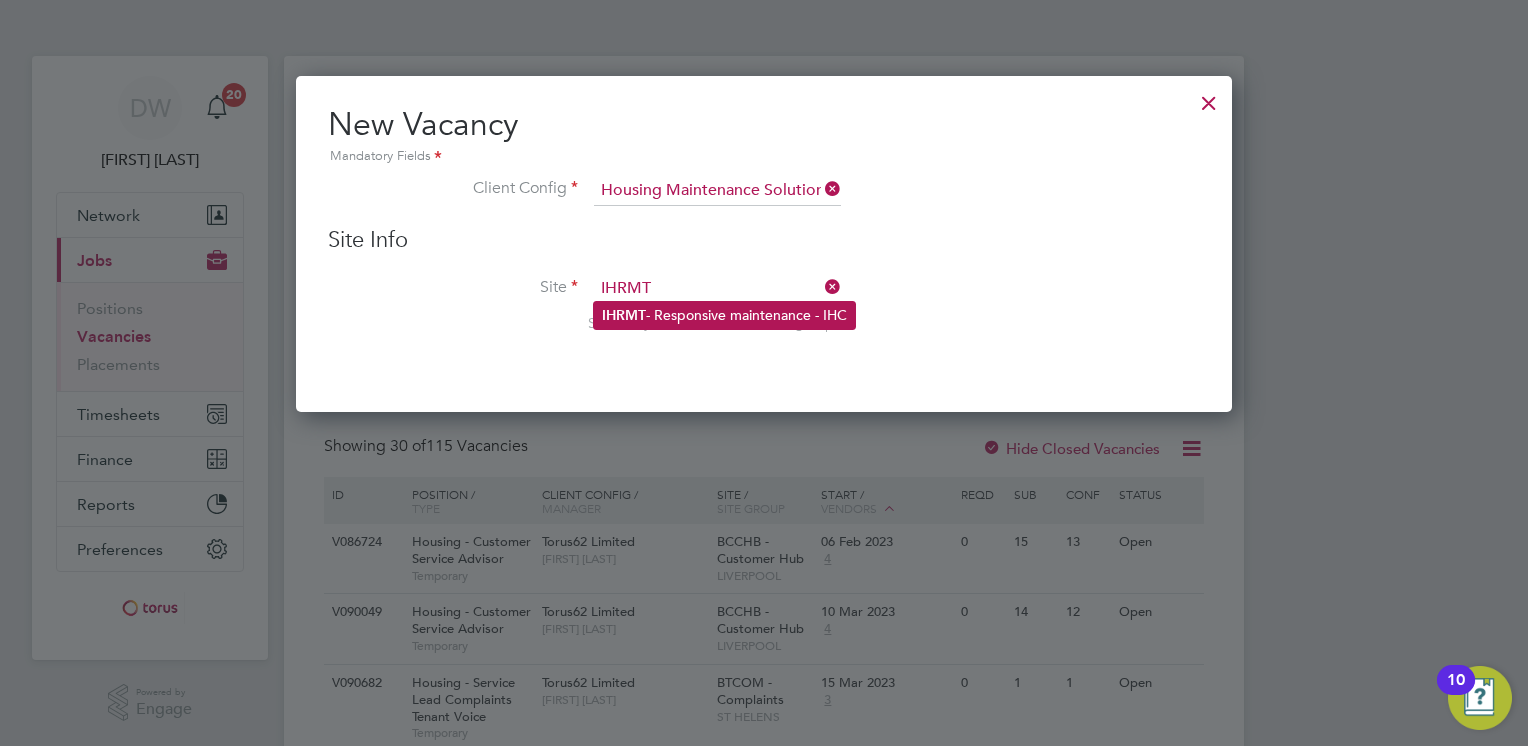click on "IHRMT  - Responsive maintenance - IHC" 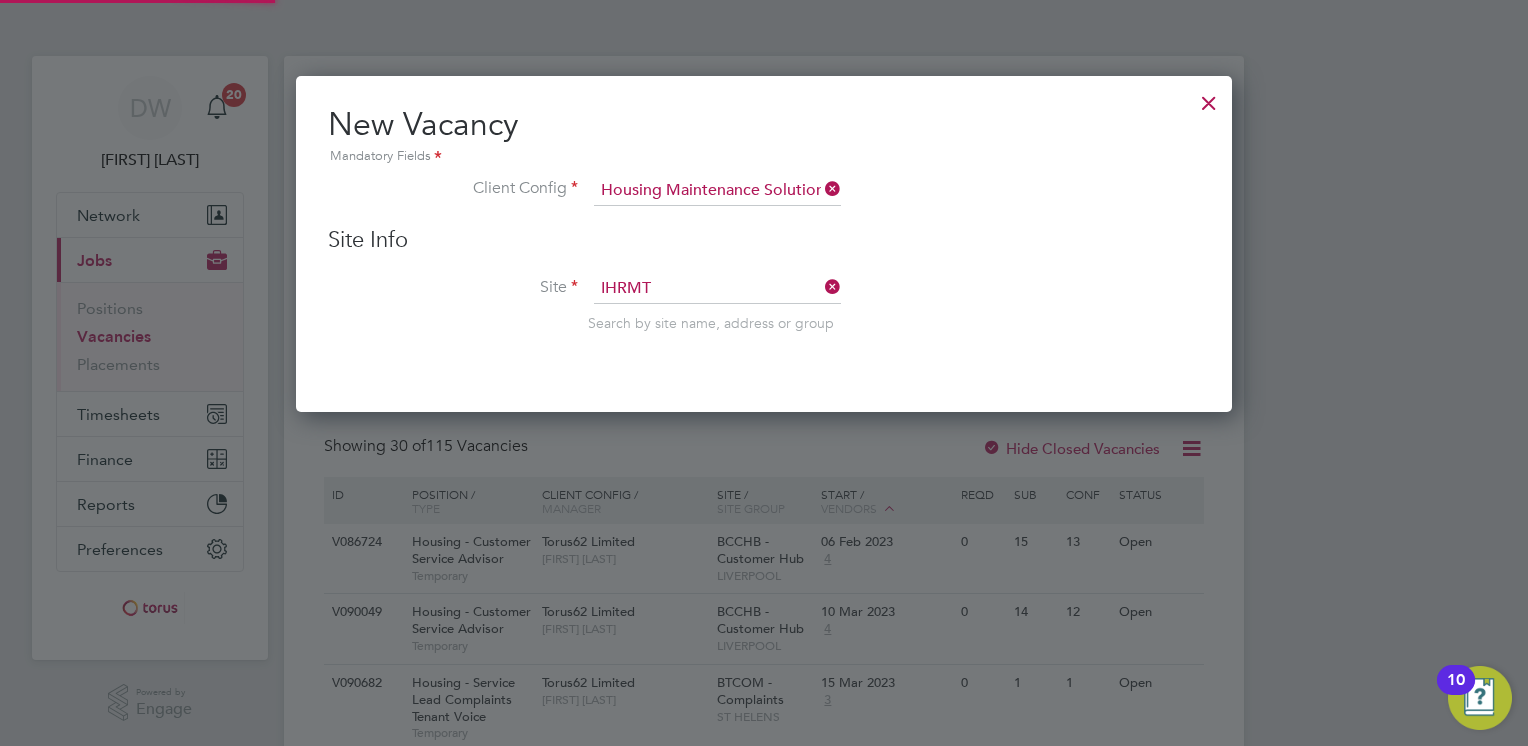 type on "IHRMT - Responsive maintenance - IHC" 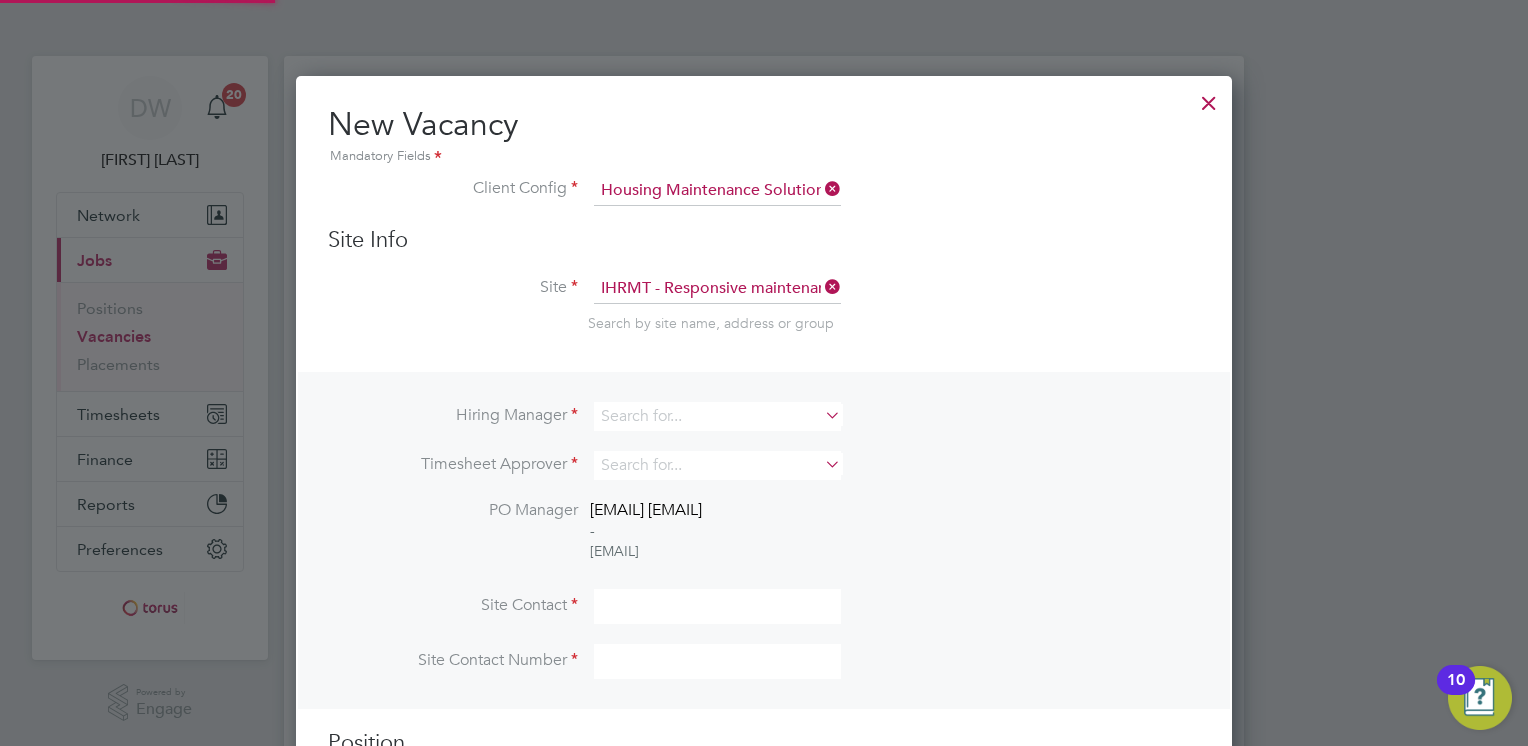scroll, scrollTop: 10, scrollLeft: 10, axis: both 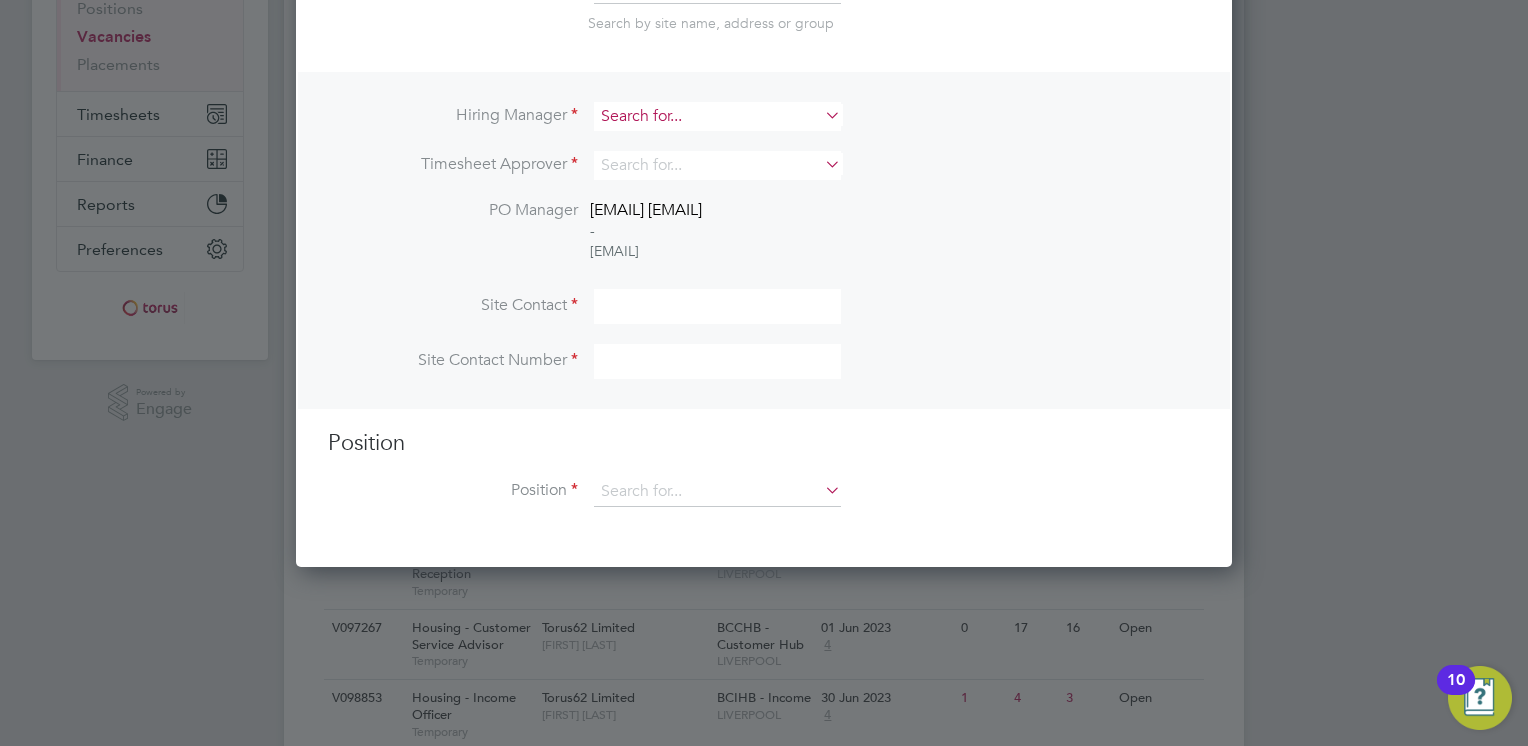 click at bounding box center [717, 116] 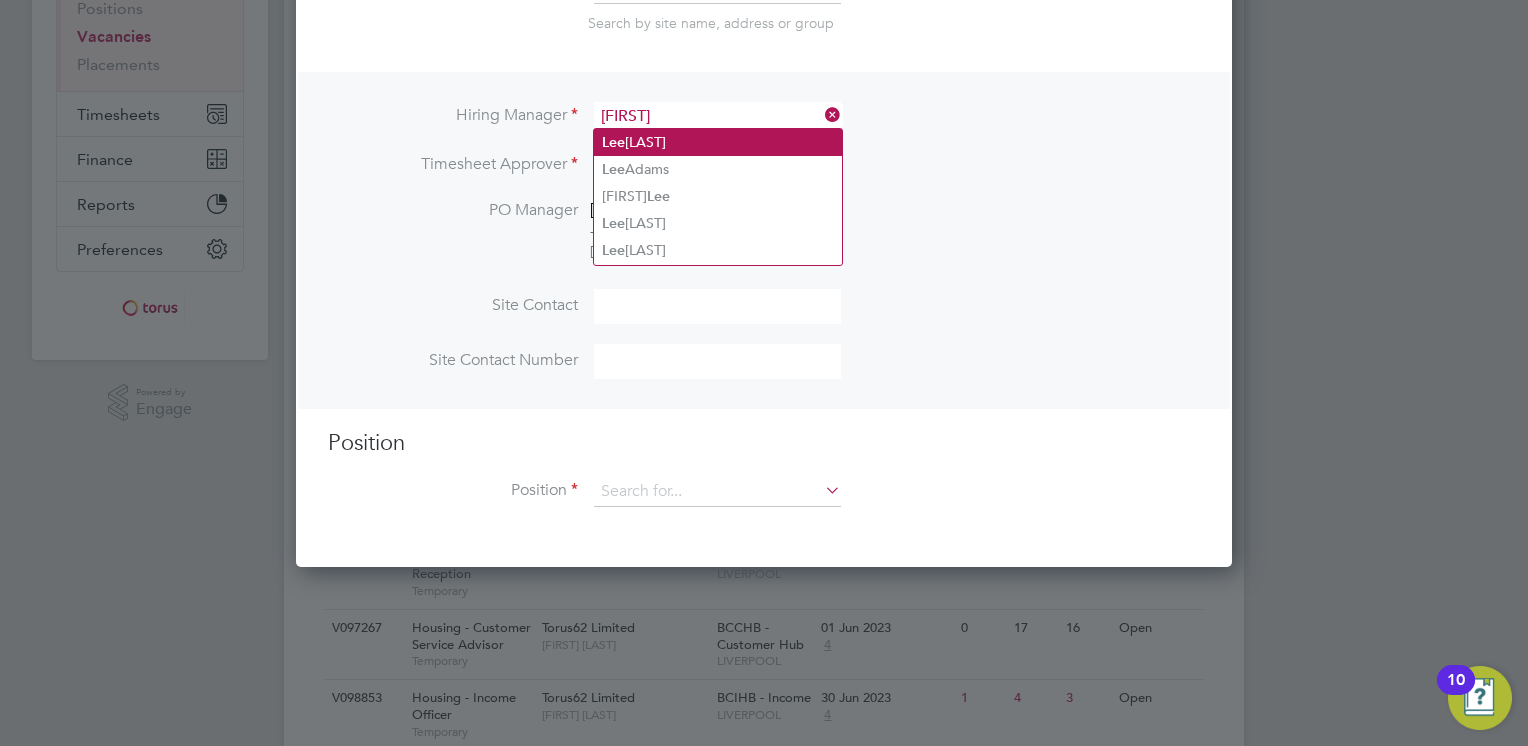 click on "[FIRST]  [LAST]" 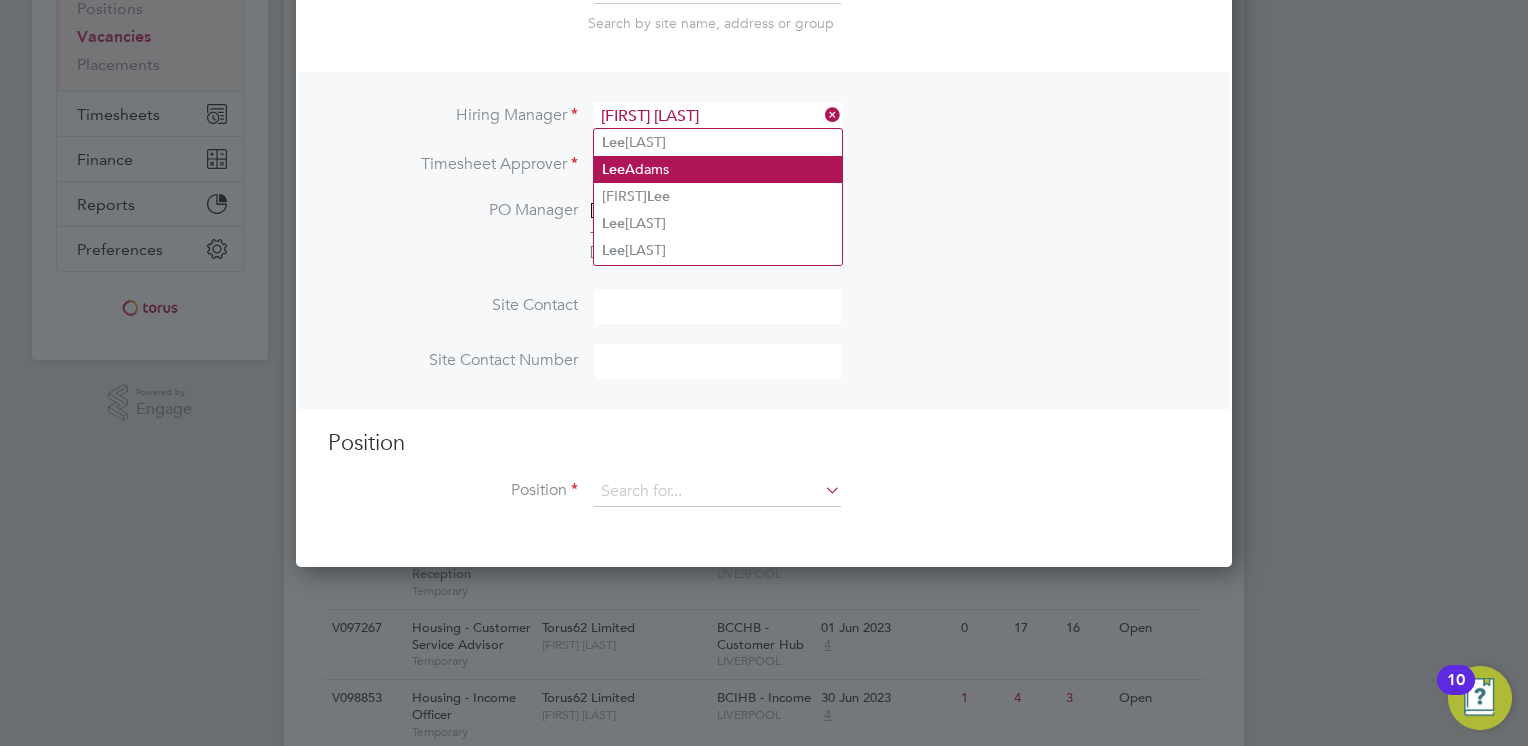scroll, scrollTop: 11, scrollLeft: 10, axis: both 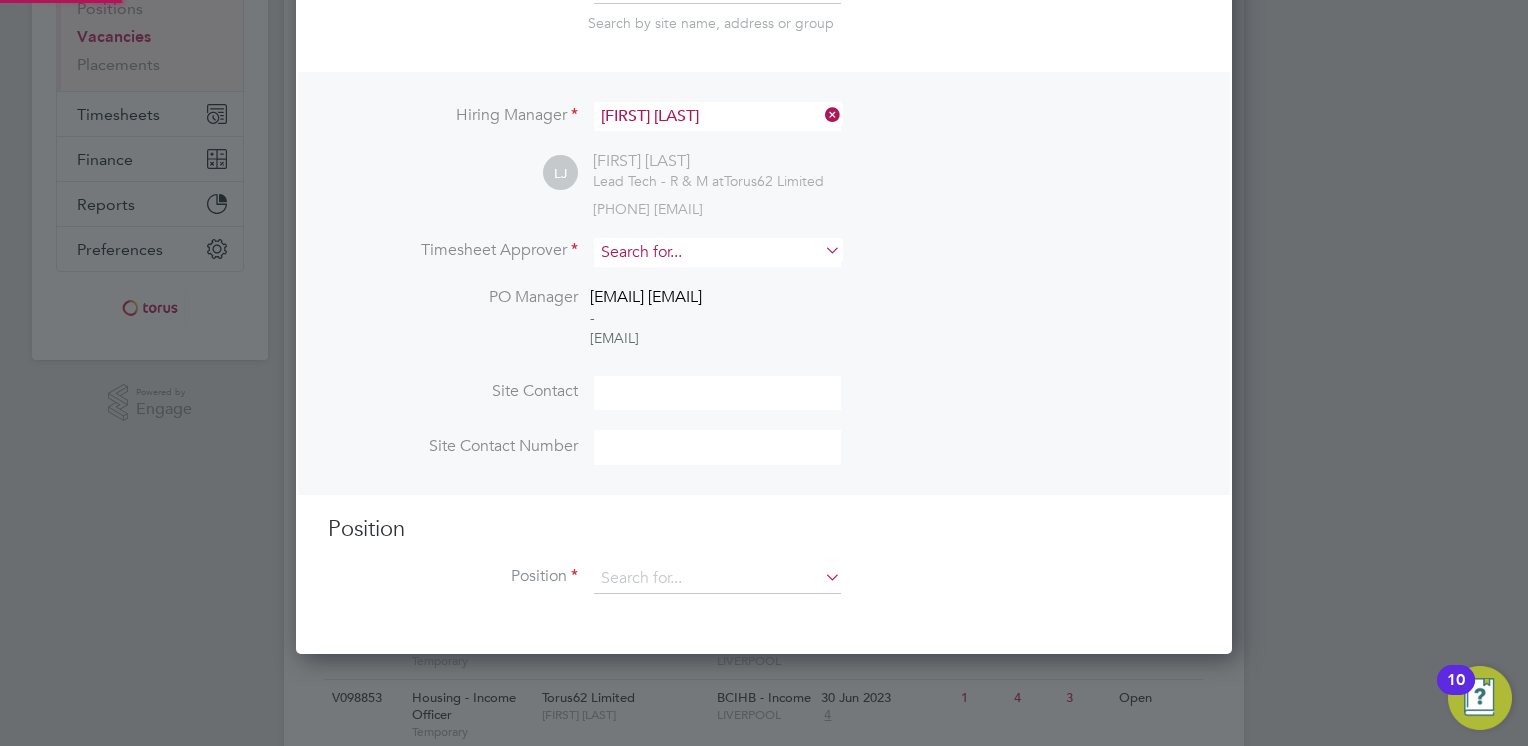 click at bounding box center [717, 252] 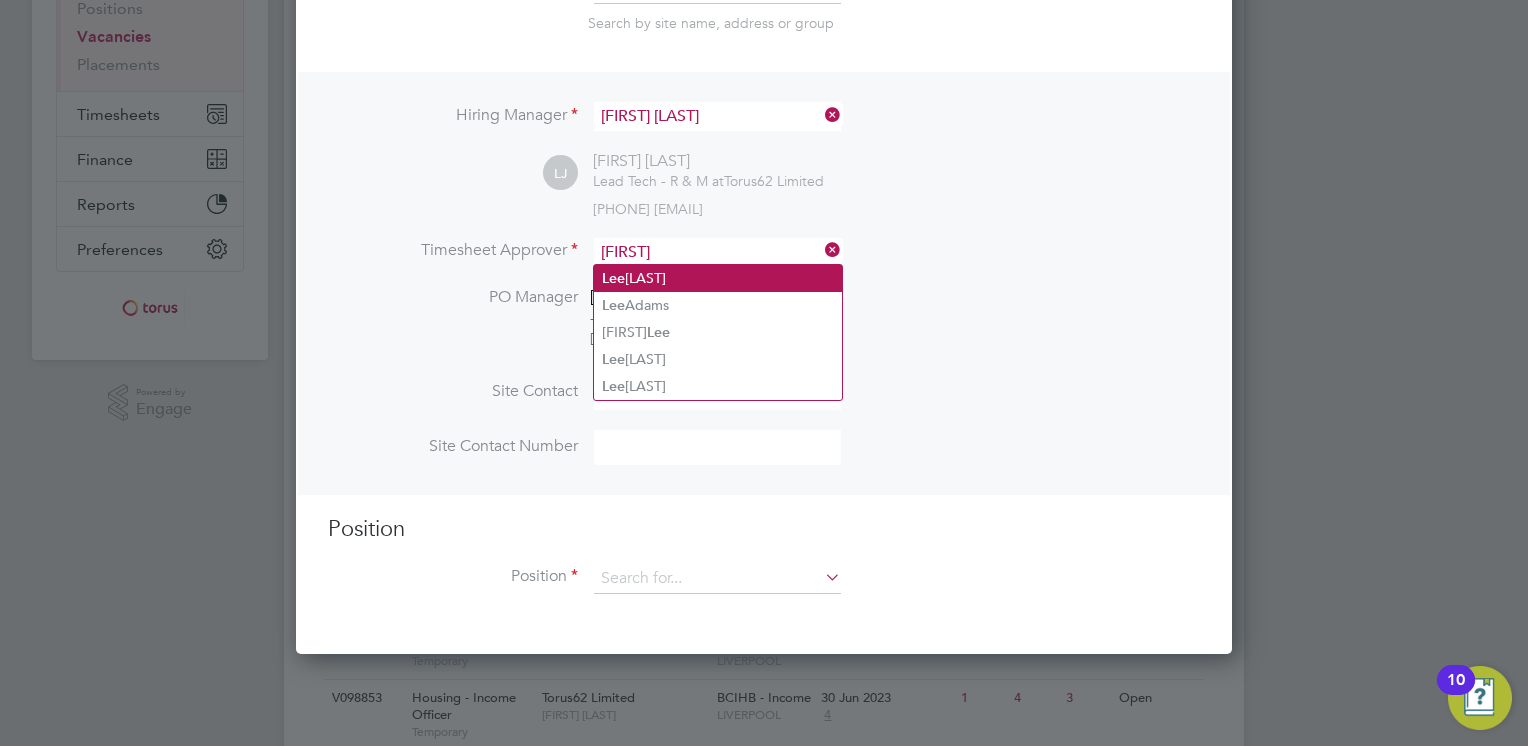 click on "[FIRST]  [LAST]" 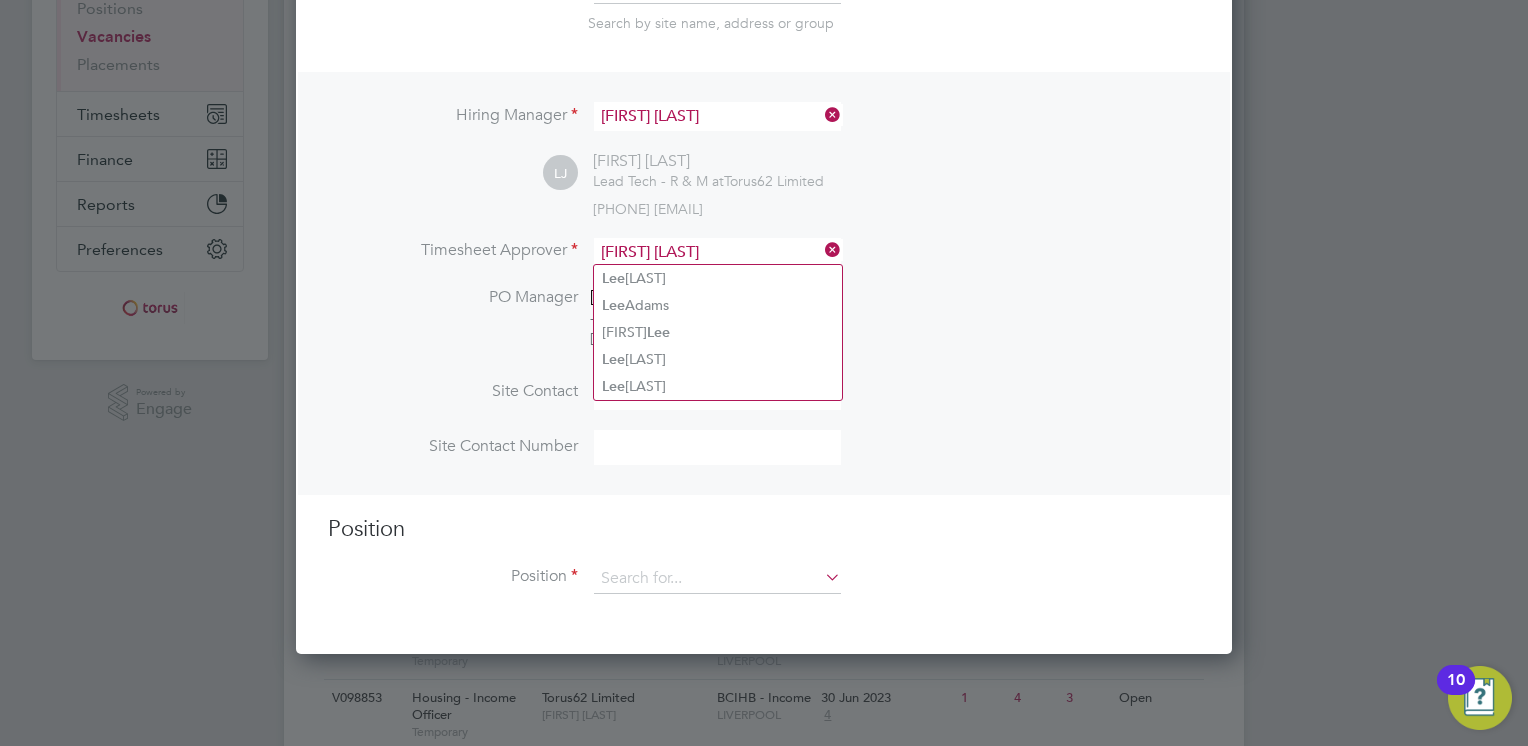 scroll, scrollTop: 9, scrollLeft: 10, axis: both 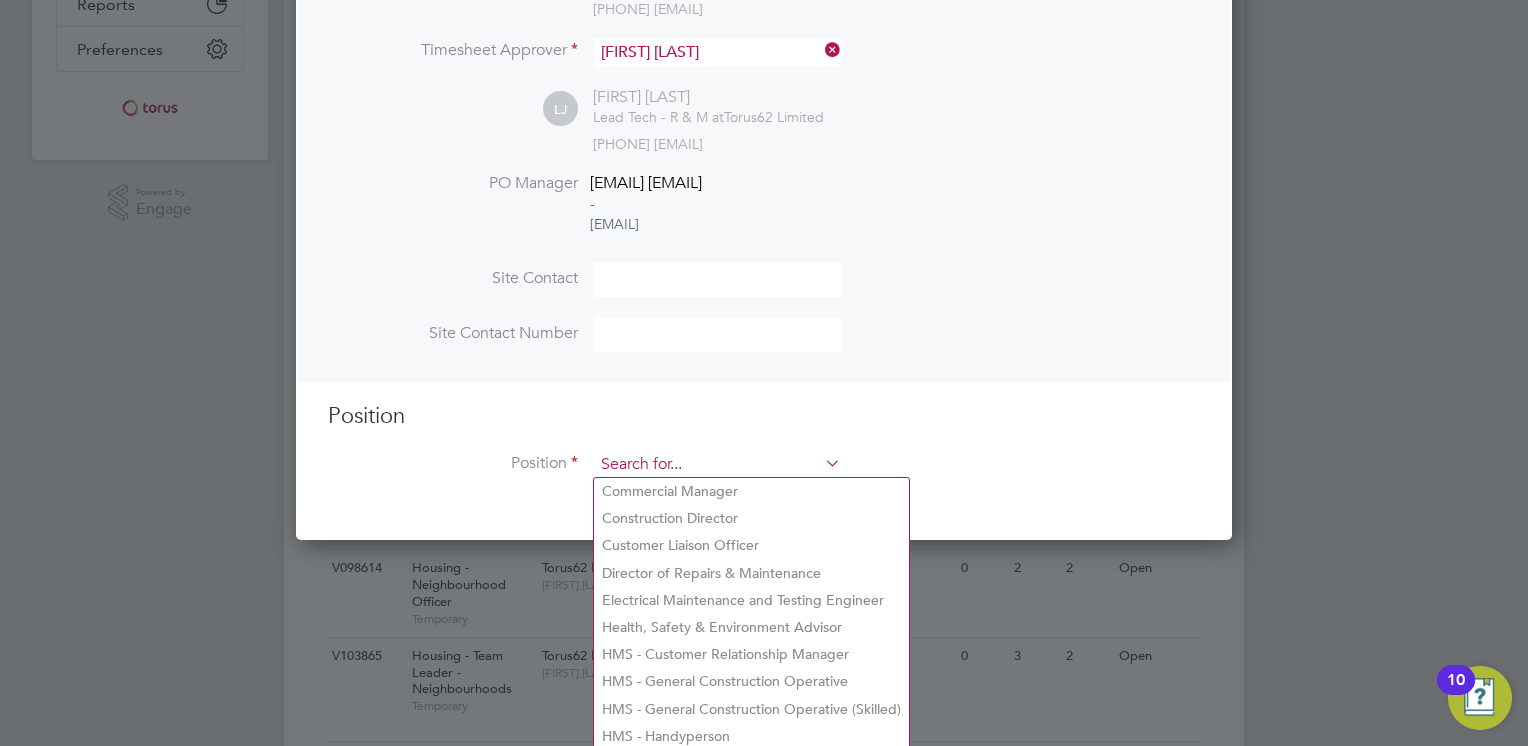 click at bounding box center (717, 465) 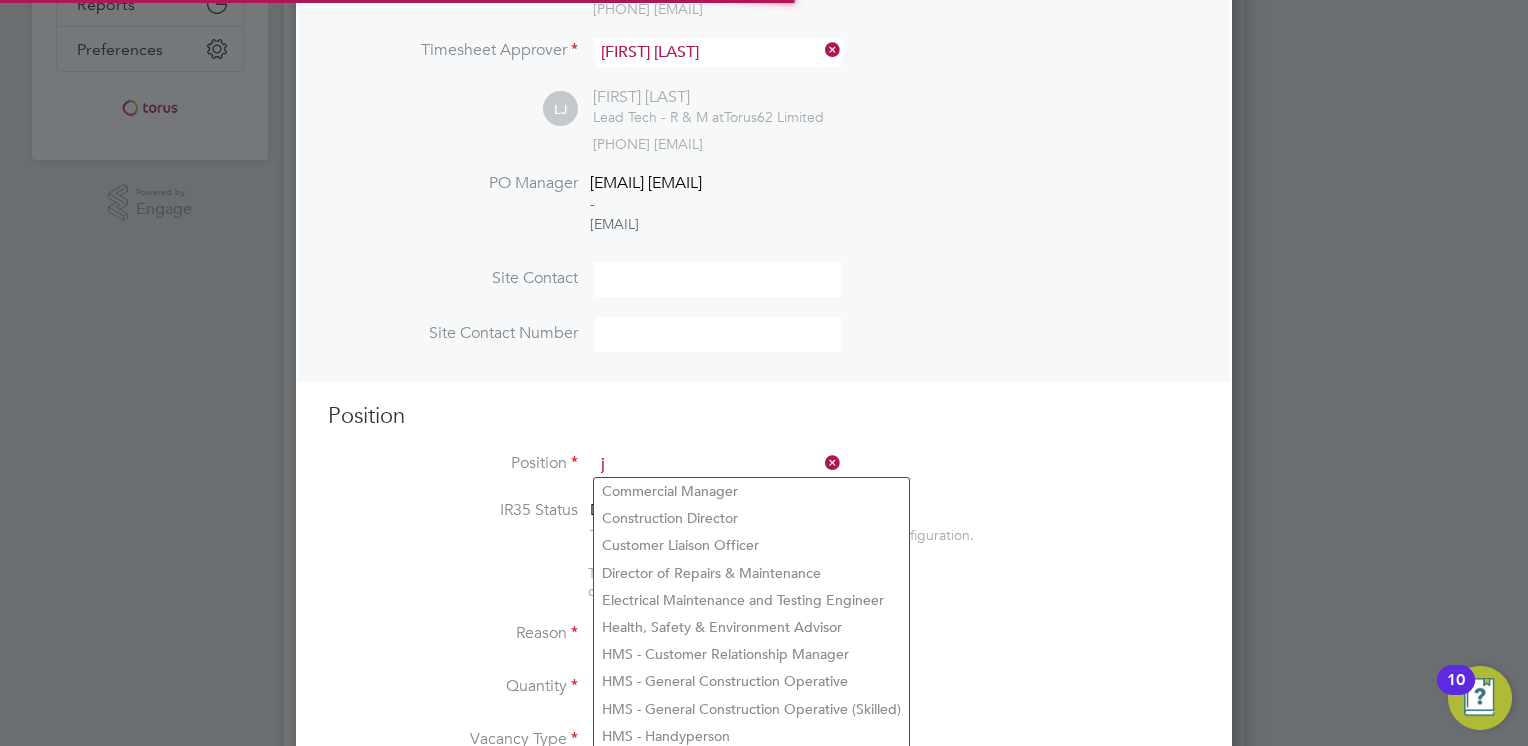 scroll, scrollTop: 10, scrollLeft: 10, axis: both 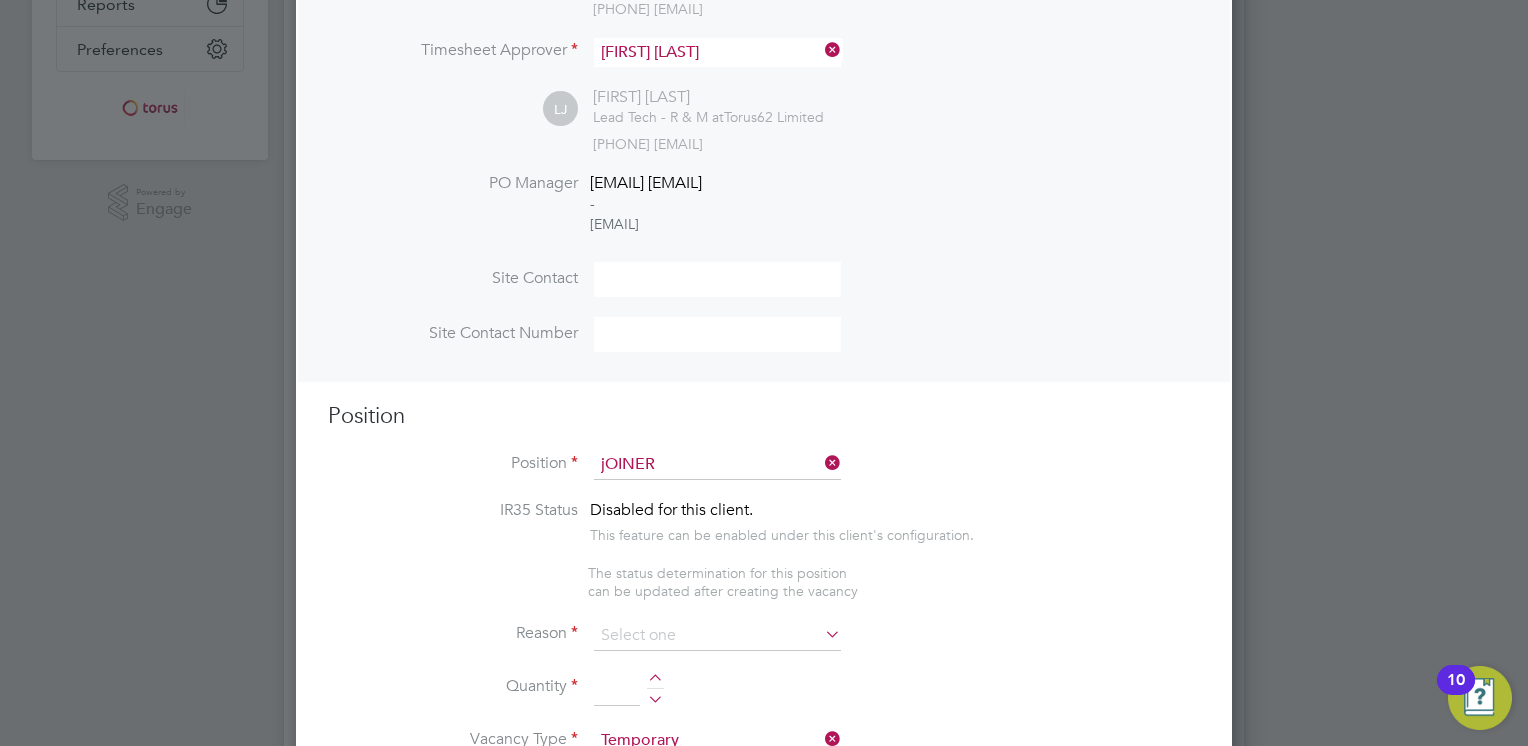 click on "Joiner" 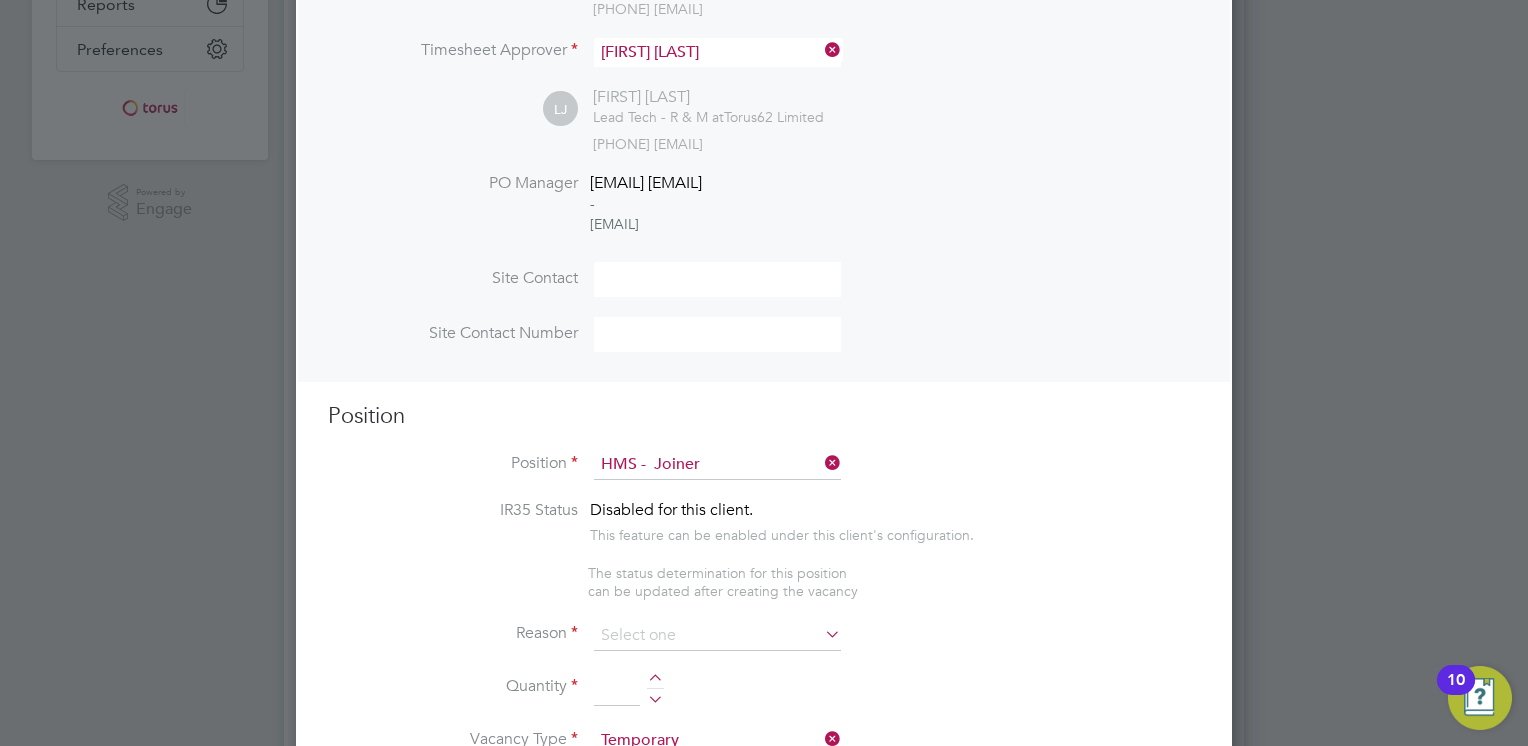 type on "1st and 2nd fix, working across social housing properties, planned and cyclical works, void properties and/or new build.
CSCS essential for site based work." 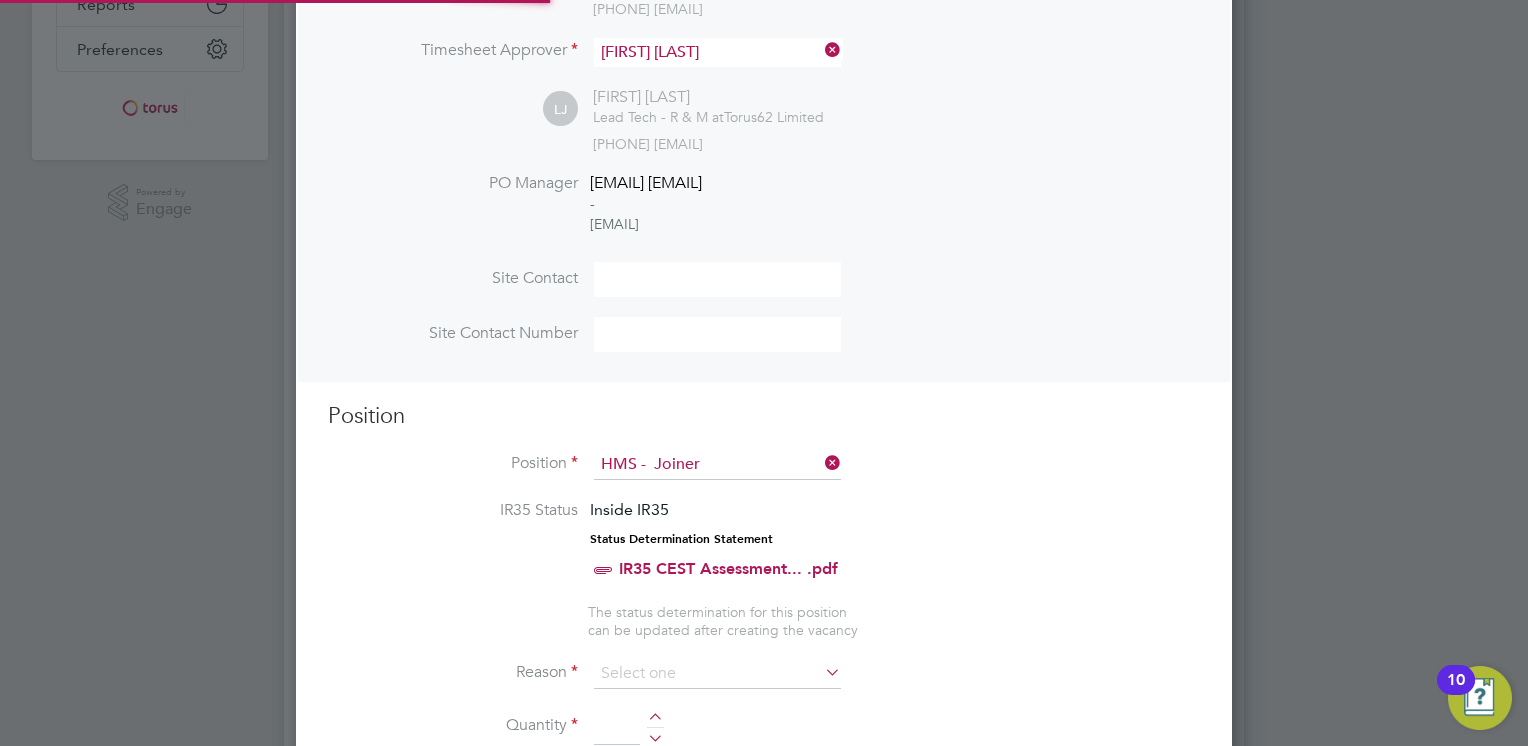 scroll, scrollTop: 10, scrollLeft: 10, axis: both 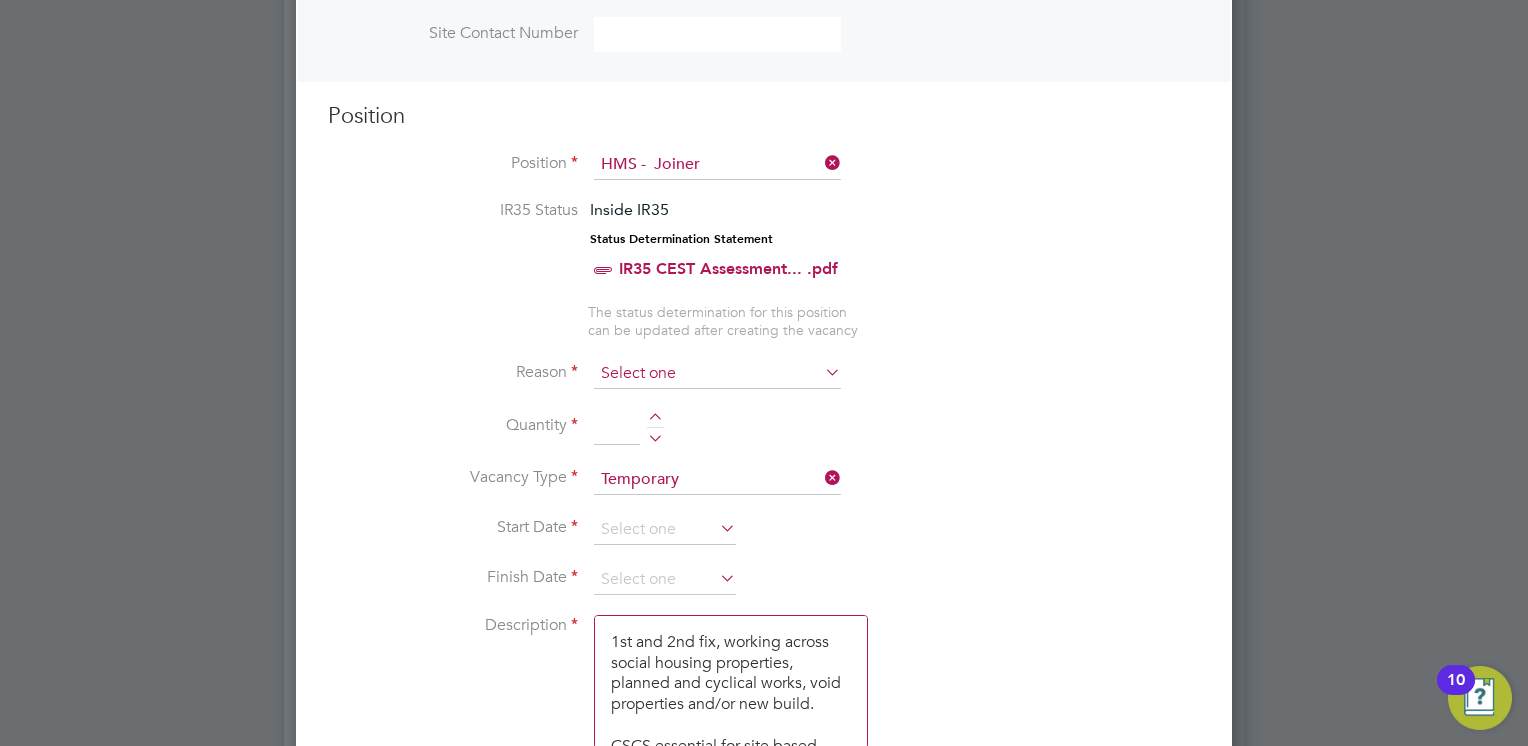 click at bounding box center [717, 374] 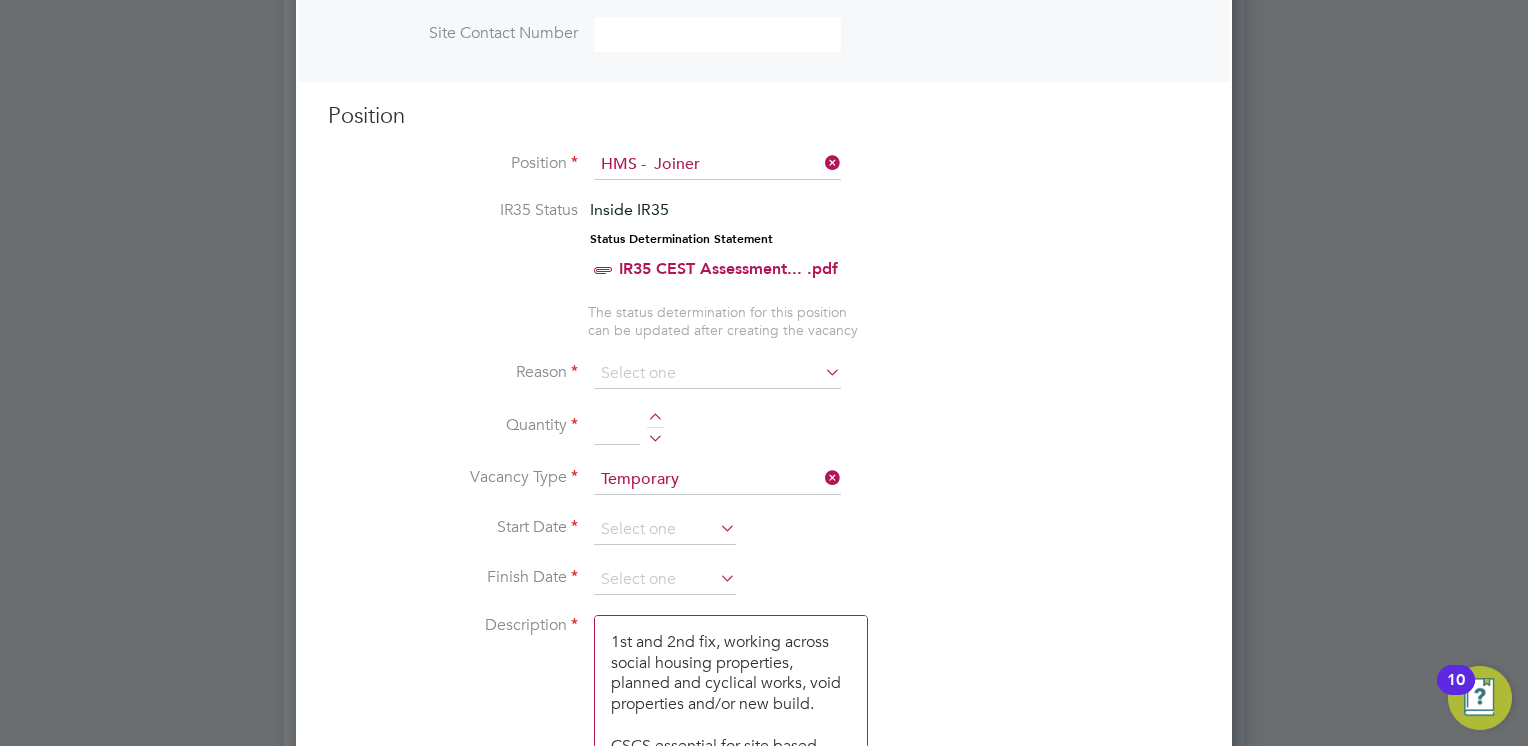 click on "Replacement" 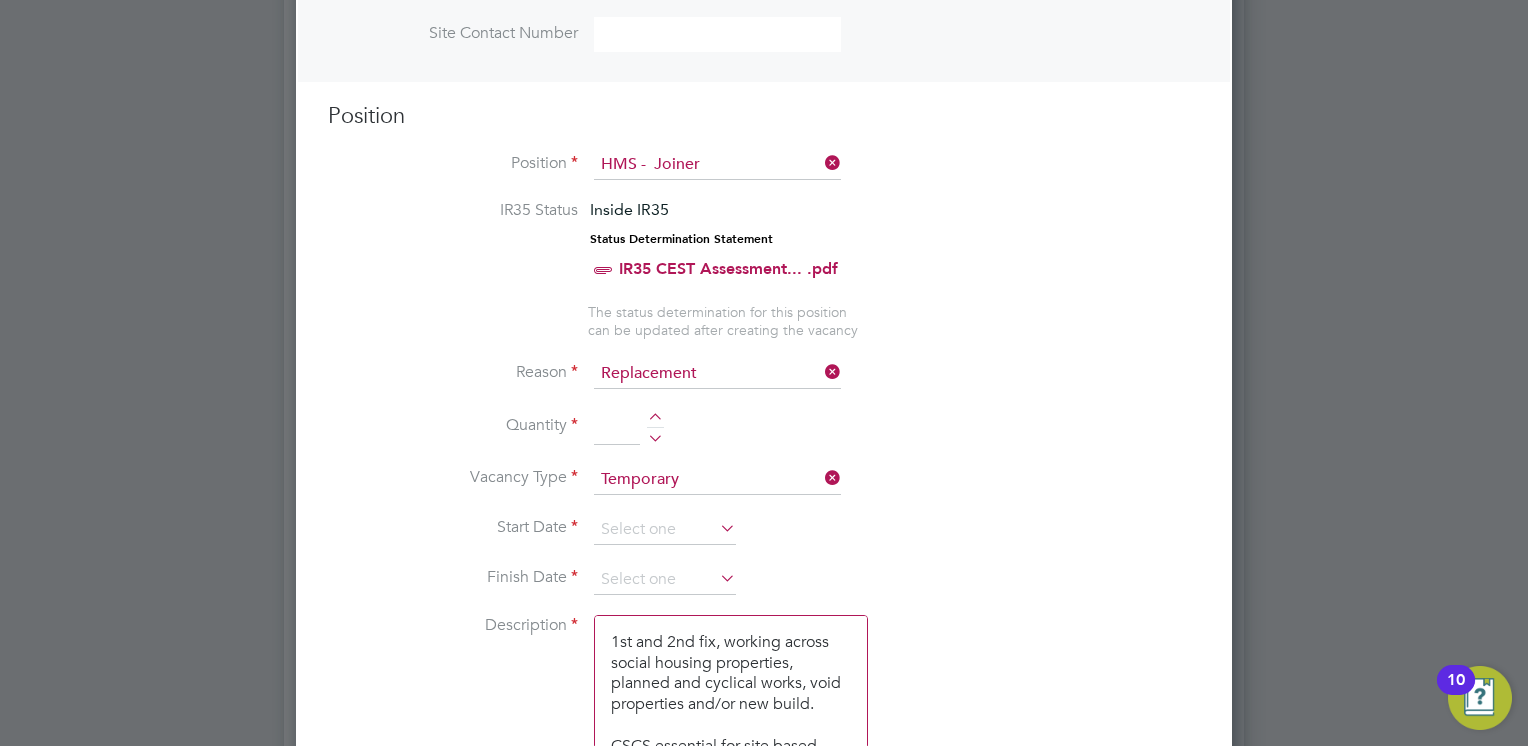 click on "Quantity" at bounding box center (764, 437) 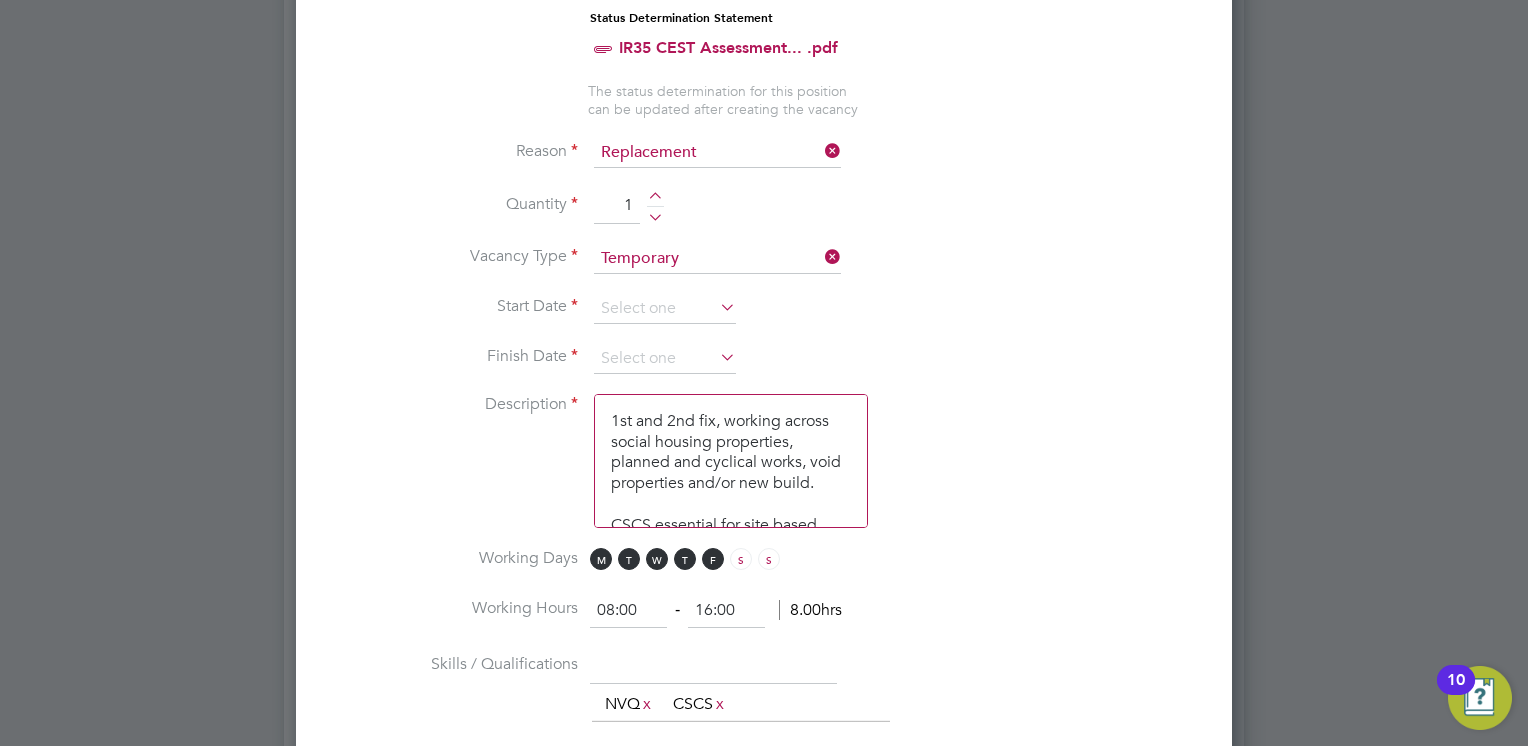 scroll, scrollTop: 1100, scrollLeft: 0, axis: vertical 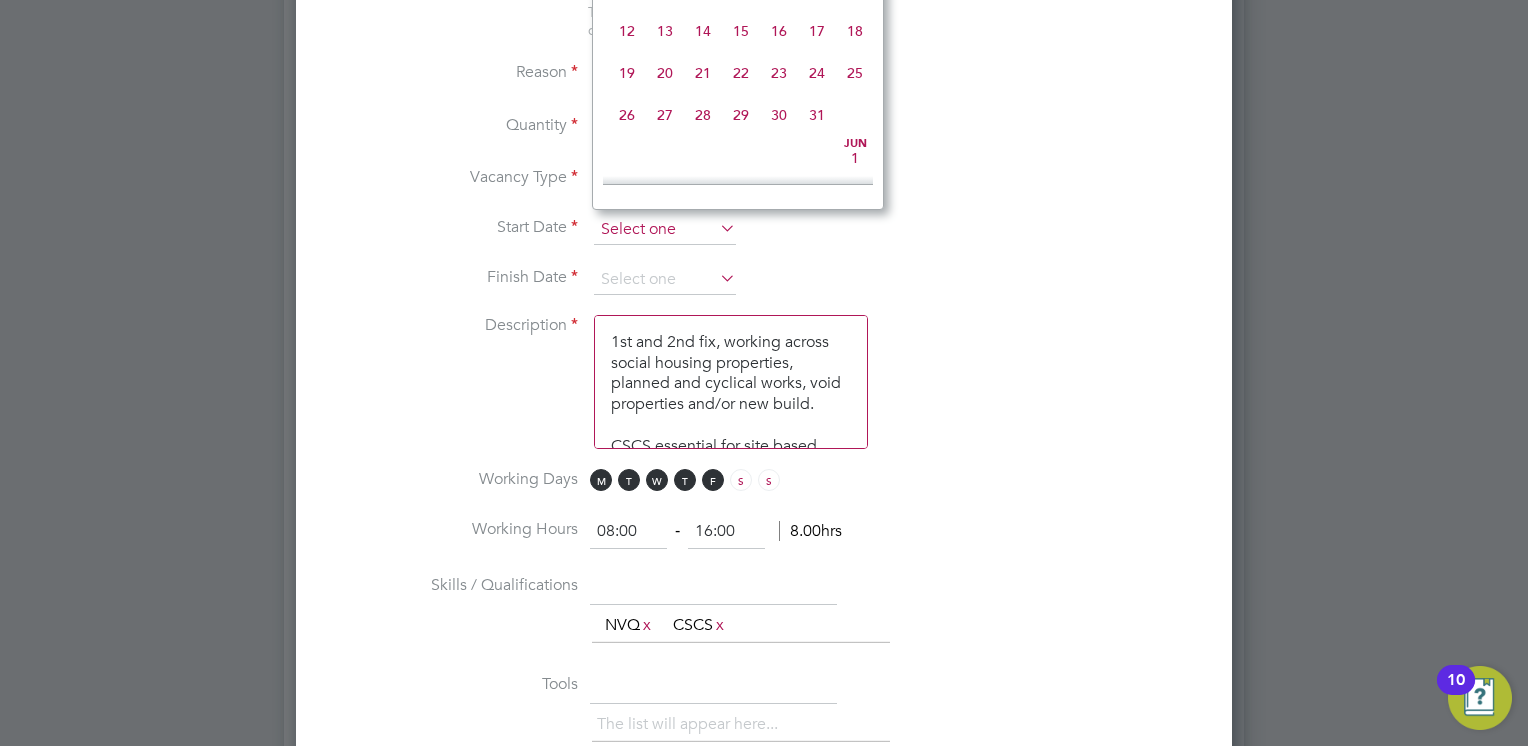 click at bounding box center [665, 230] 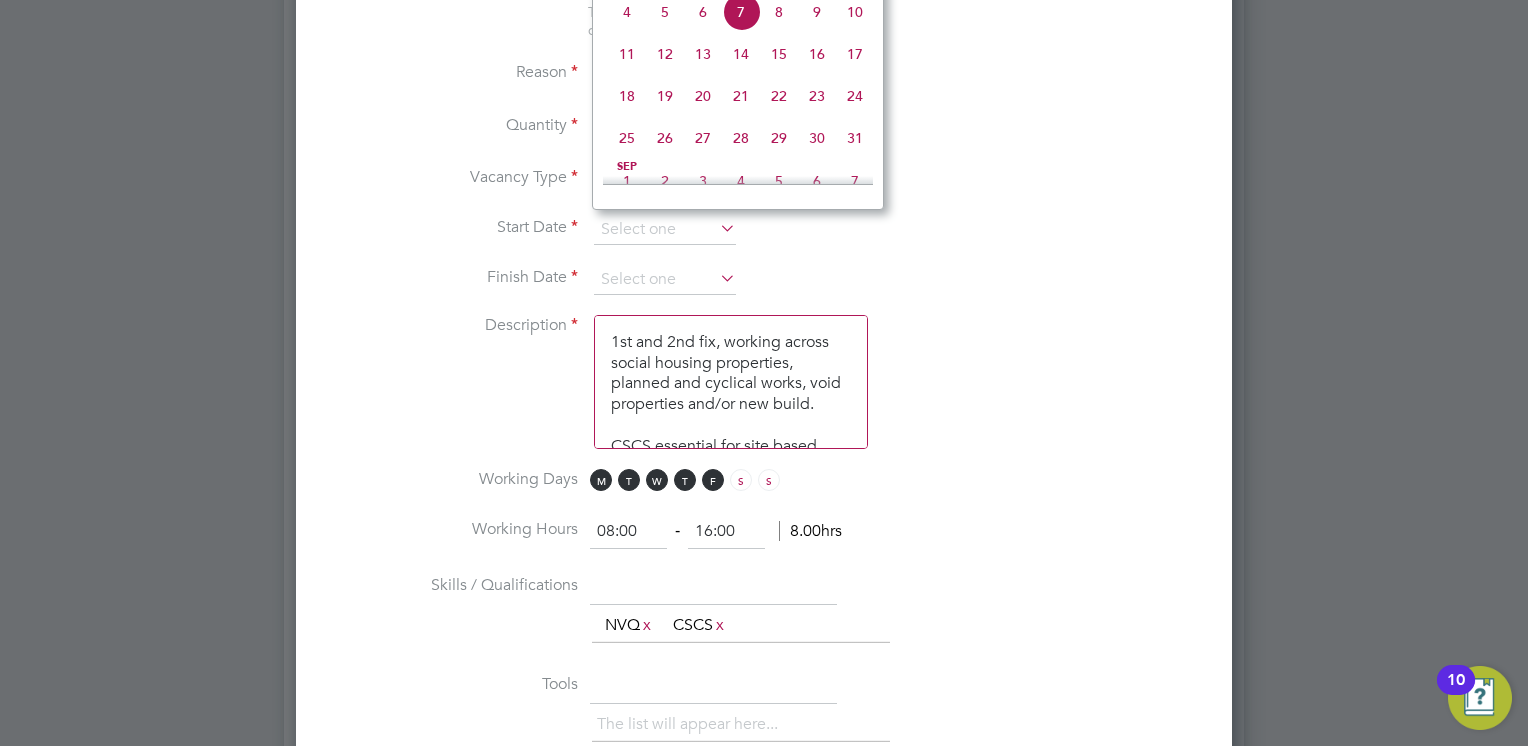 click on "18" 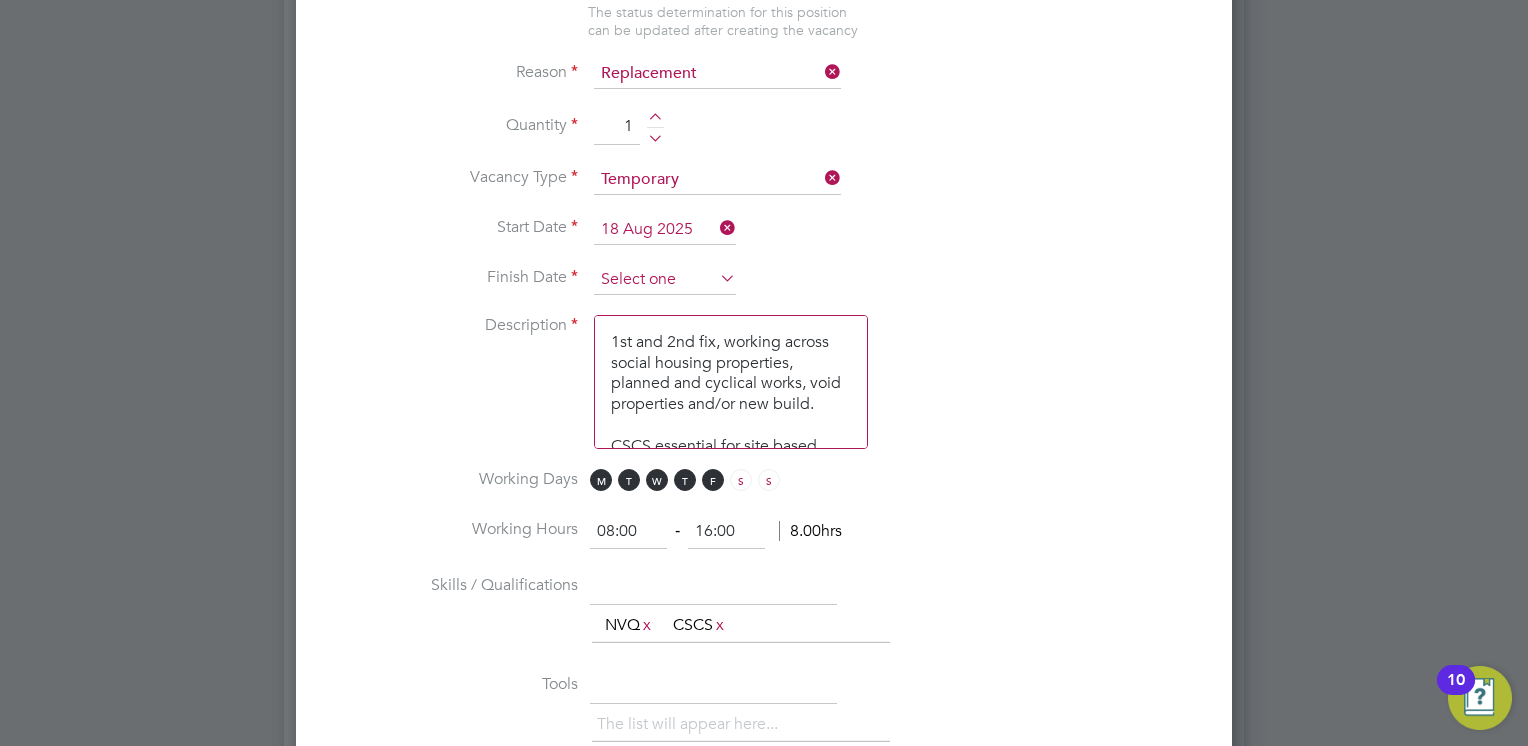 scroll, scrollTop: 740, scrollLeft: 0, axis: vertical 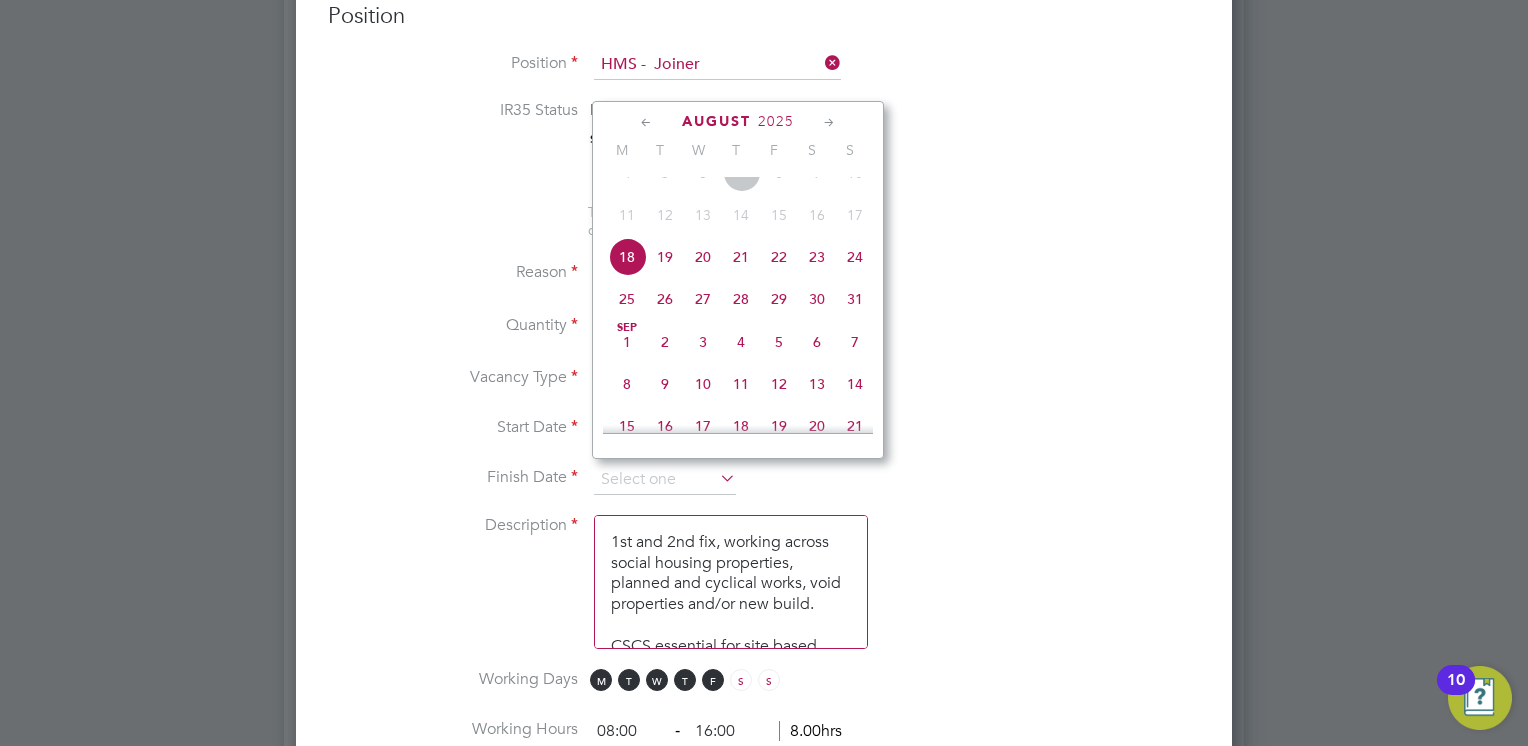 click 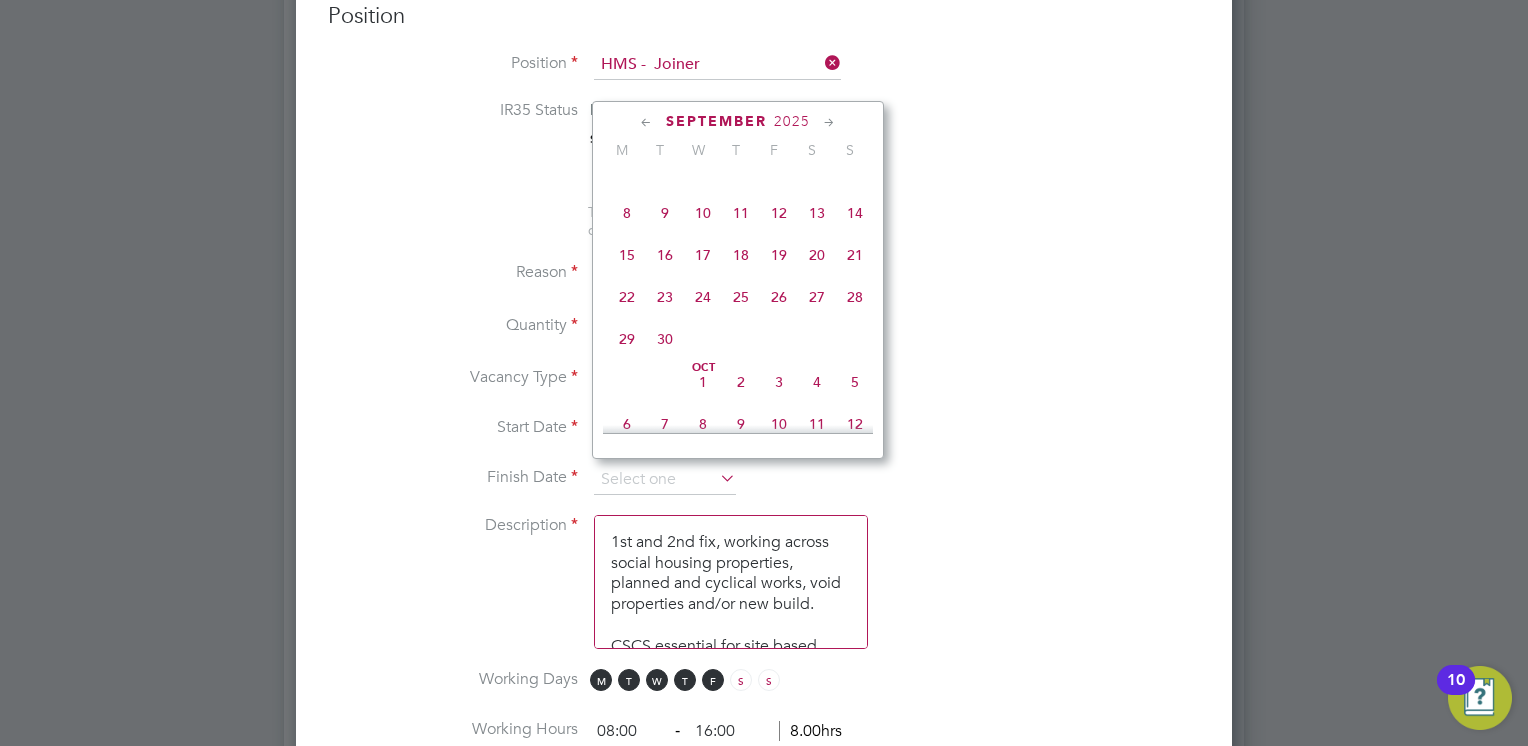click 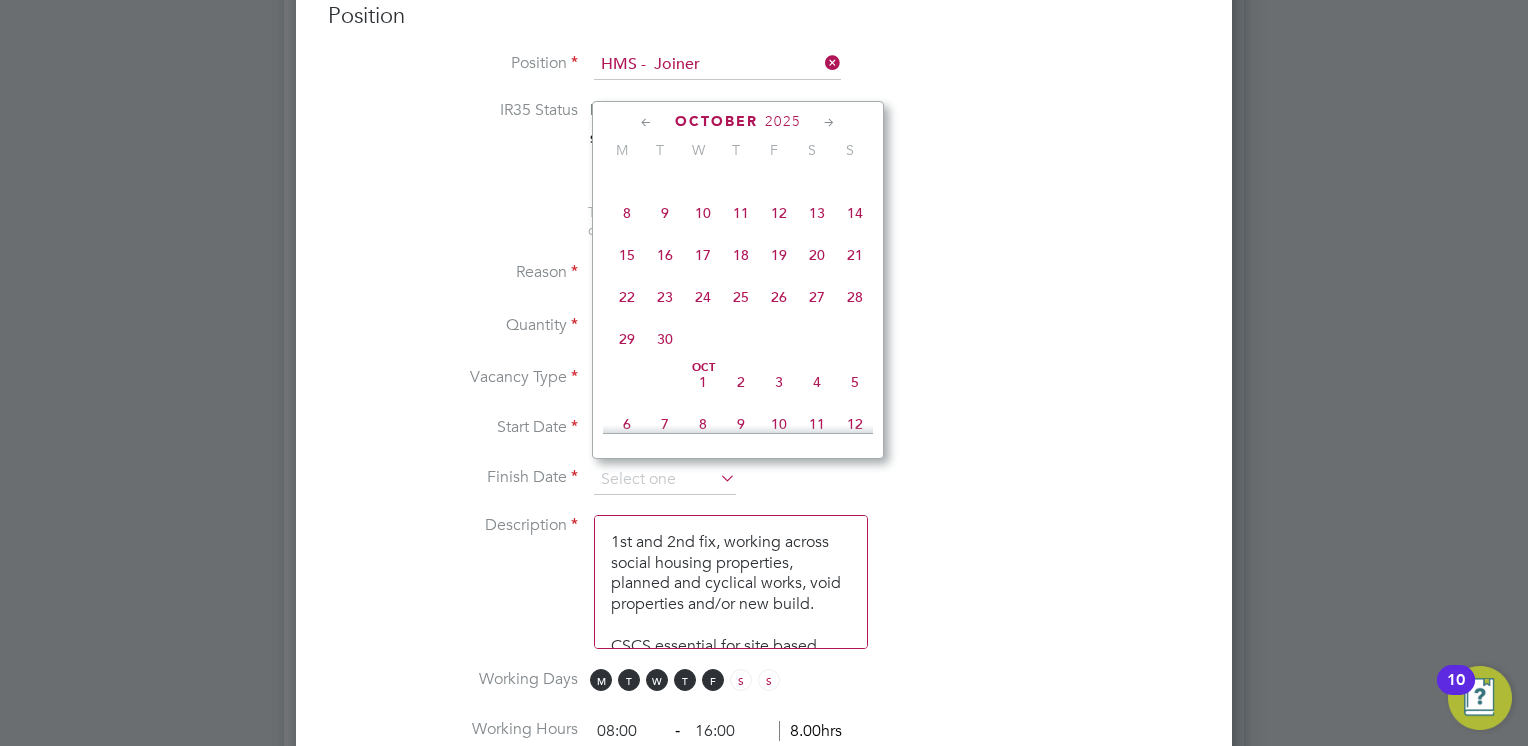 scroll, scrollTop: 1128, scrollLeft: 0, axis: vertical 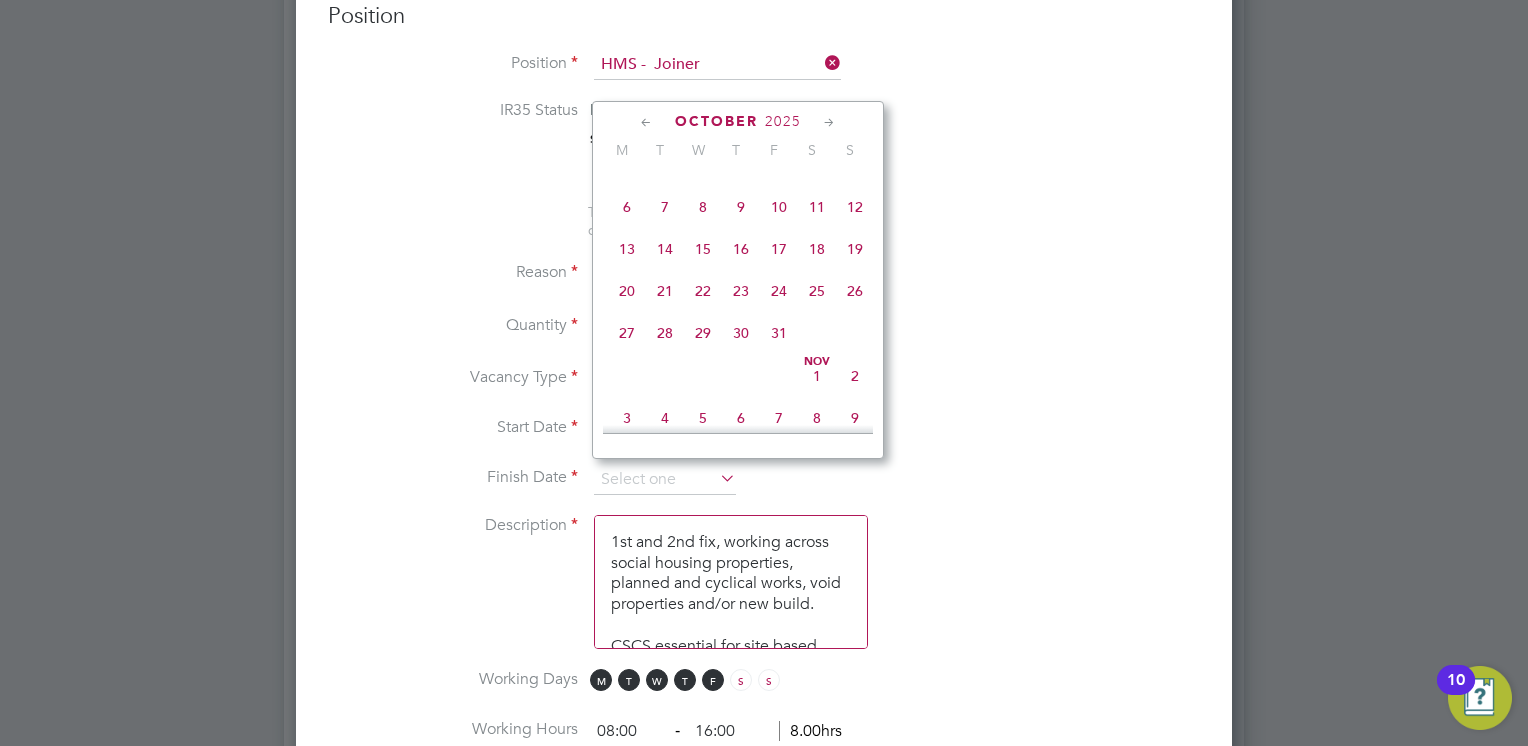 click 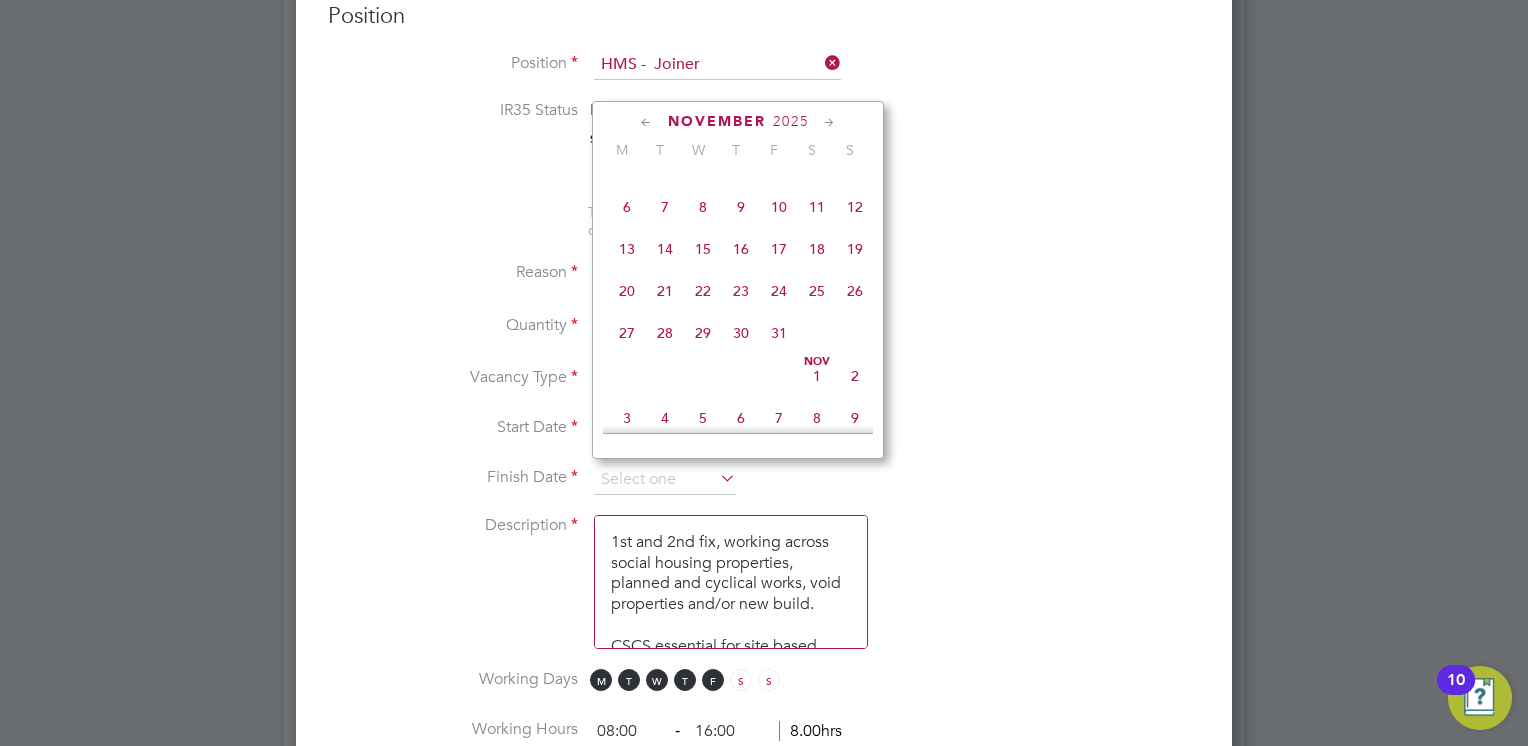 scroll, scrollTop: 1345, scrollLeft: 0, axis: vertical 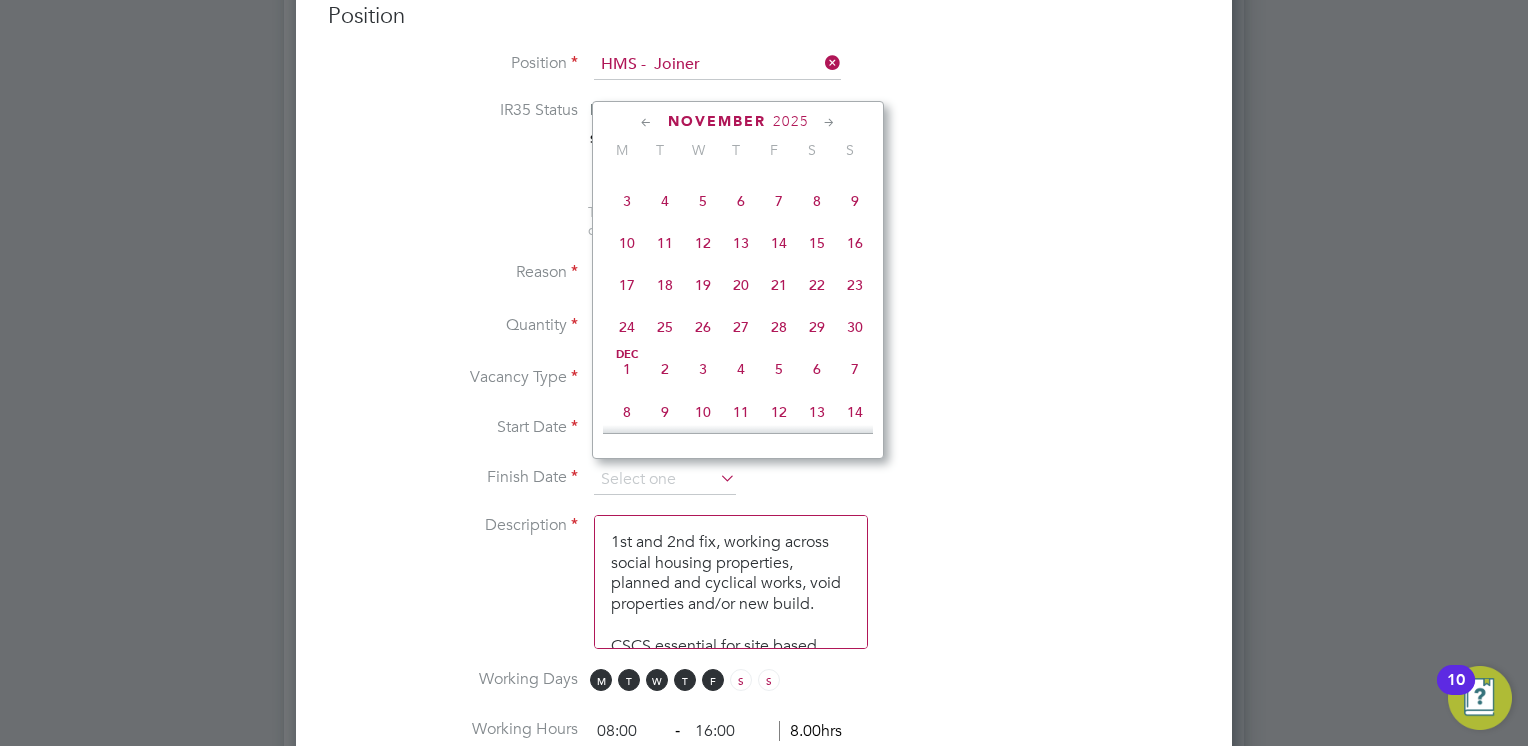 click on "17" 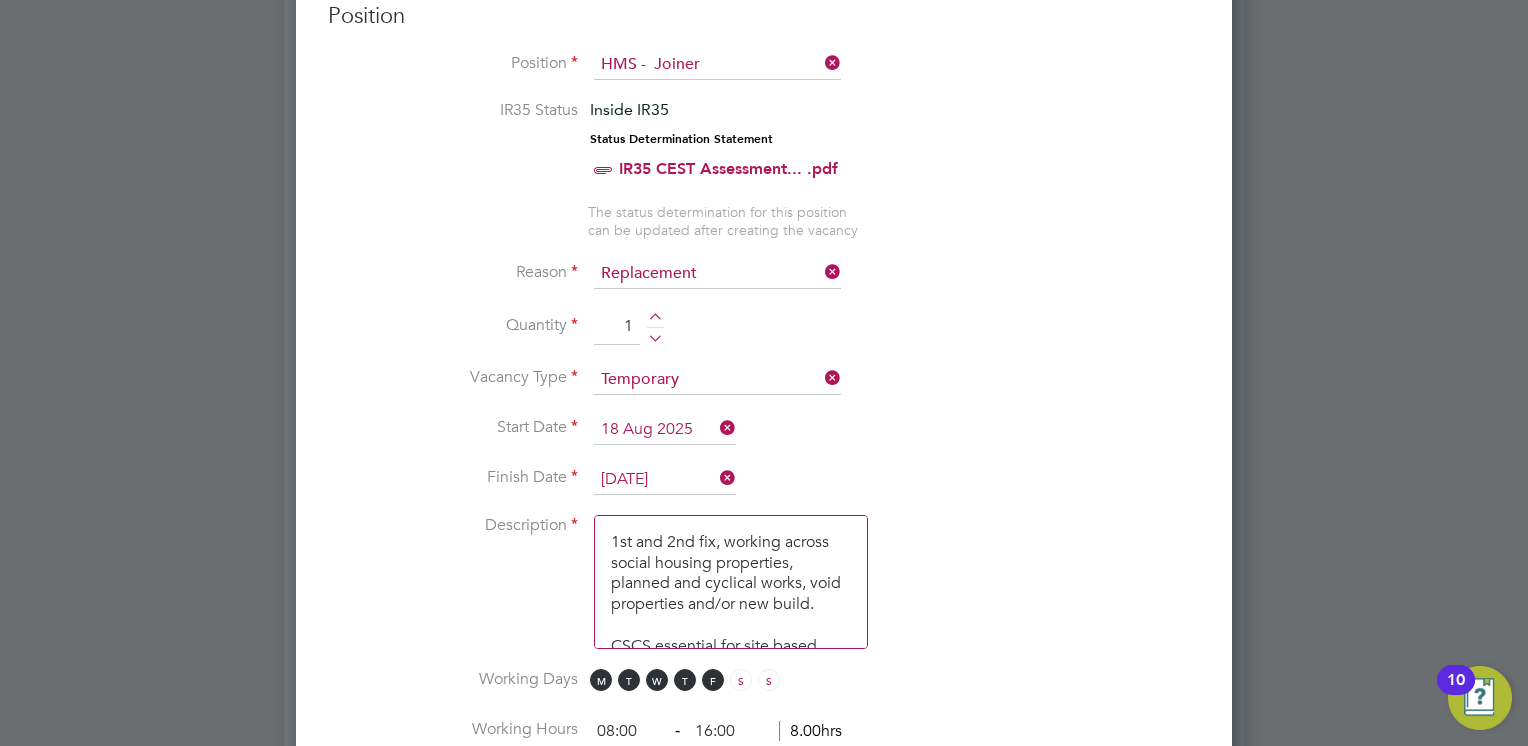 click on "IR35 Status Inside IR35 Status Determination Statement   IR35 CEST Assessment... .pdf The status determination for this position can be updated after creating the vacancy Reason   Replacement Quantity   1 Vacancy Type   Temporary Start Date   [DATE] Finish Date   [DATE] Description   1st and 2nd fix, working across social housing properties, planned and cyclical works, void properties and/or new build.
CSCS essential for site based work. Working Days M T W T F S S   Working Hours 08:00   ‐   16:00   8.00hrs   Skills / Qualifications The list will appear here... NVQ  x CSCS  x Tools The list will appear here... Additional H&S The list will appear here... Additional H&S The list will appear here... Submission Acceptance Auto The hiring manager's (or someone from the hirer) confirmation is not required. The worker will be placed immediately upon submission. Manual The hiring manager's (or someone from the hirer) confirmation is required to either accept or reject the worker." at bounding box center (764, 713) 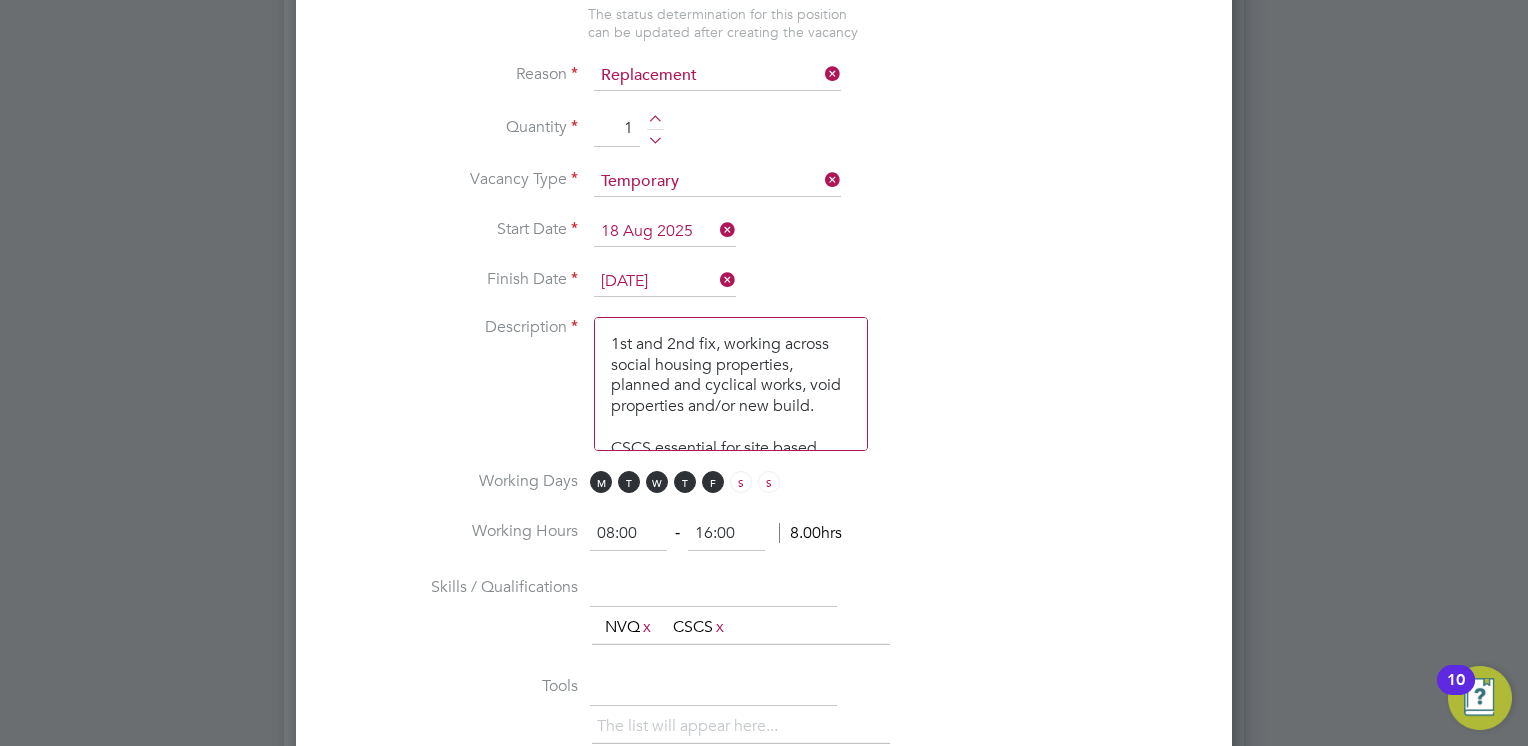 scroll, scrollTop: 1100, scrollLeft: 0, axis: vertical 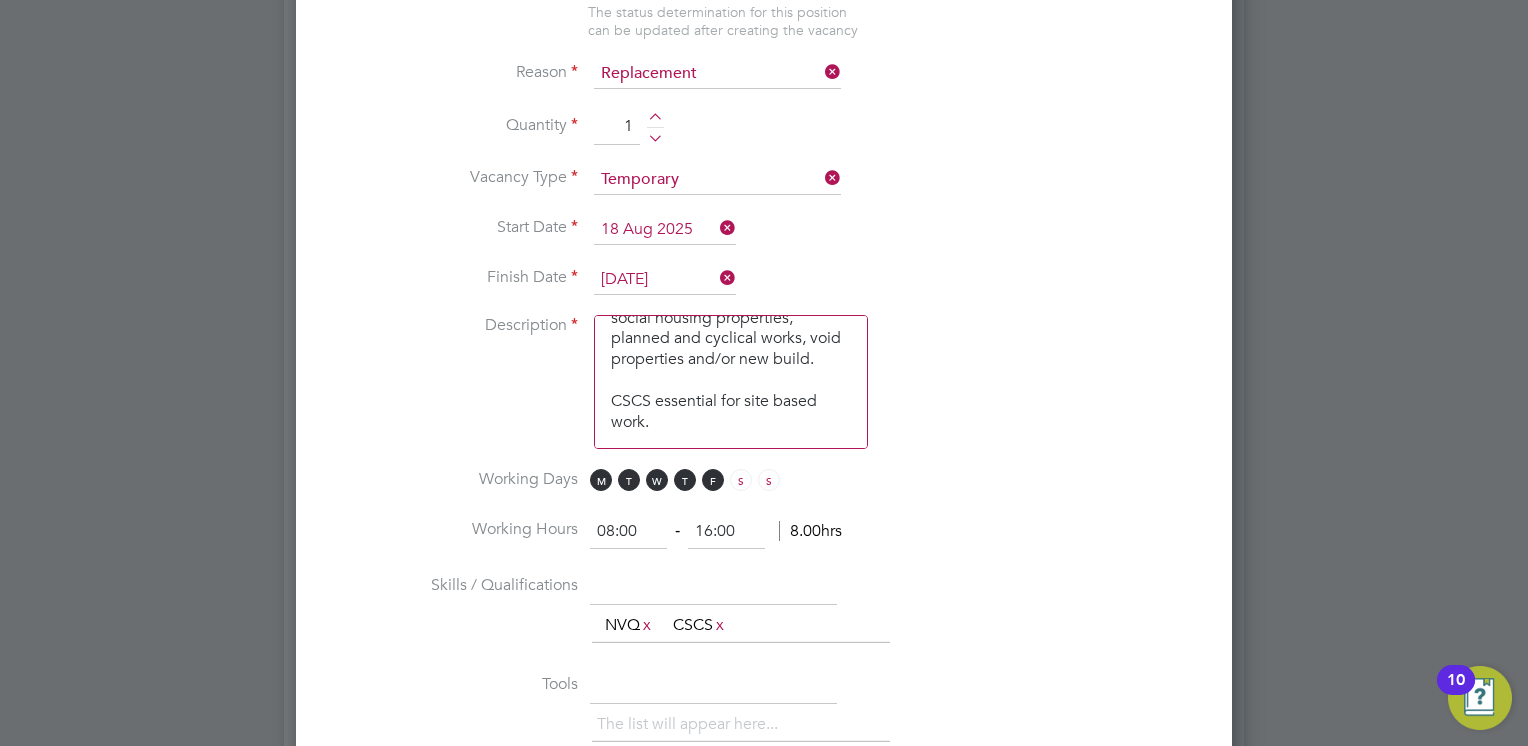 drag, startPoint x: 608, startPoint y: 334, endPoint x: 965, endPoint y: 510, distance: 398.02637 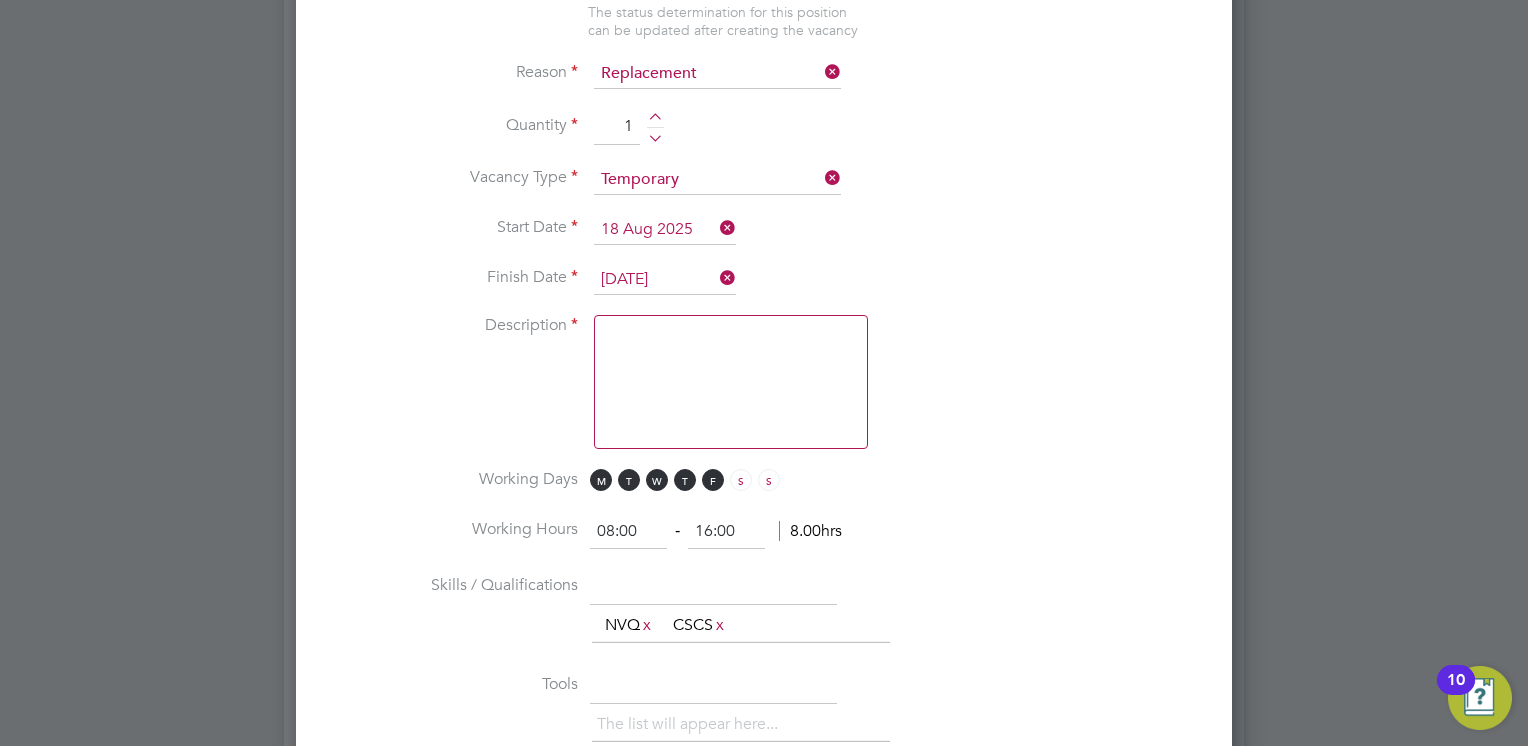 scroll, scrollTop: 0, scrollLeft: 0, axis: both 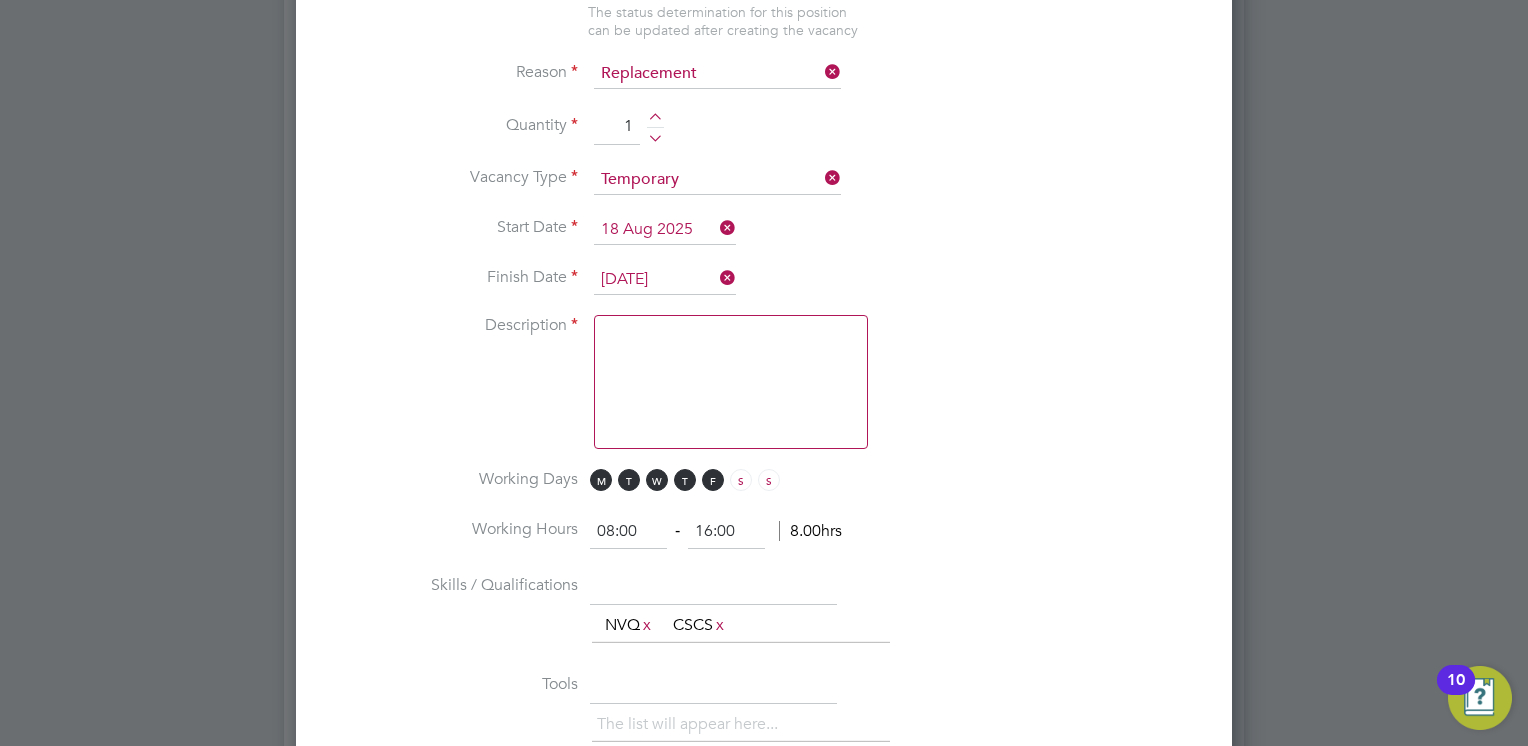 paste on "Loremips Dolo Sitamet Consectet: • Adipiscinge se doeiusmodt 4i utlabo etdolorem ali Enimadmini Veniamq (Nos Exer ull Labor, Nisialiqu exe COMM) - Cons Duisaut Iru Inrepre Voluptateveli: • Esseci fugiatn pariat except. Sint occaecatcup no pr suntculp qui offi de molli animi es labo per undeomn ist natuserr volupt. Accusan dolo laudant totamrem a eaqu ips 2 quaeabillo invent ve quas arch 8789/49 beatae vitaed explic. Nemoen Ipsamqui: • VO aspern autoditf con 76/10 ma dolor £10 eosrati. • Sequinesci (Neq Porr qui Dolor, Adipiscin eiu MODI) te incidunt magnam 1348/08 quaera et minussol 114 nobiselige op cumq nihi impedit quopla. Facerep assume rep & Temporibusaut qu officii. • Debi rerumnecess sa evenie vol repudia 3688/36 recusa itaque. EA hi tenetursa delectusr volu 366 /330 maior aliasperfe. Doloribusa rep Minimnostr: • Exerci ULL Corporissu: Labori ali commodicon quidmaxi m molestiaeh quidem re faci. • Expedi Distinctio: Namlibe te cumsol nobiselige optiocum nih impeditm 92 quodm. • Placeatfac: POS Omnisl..." 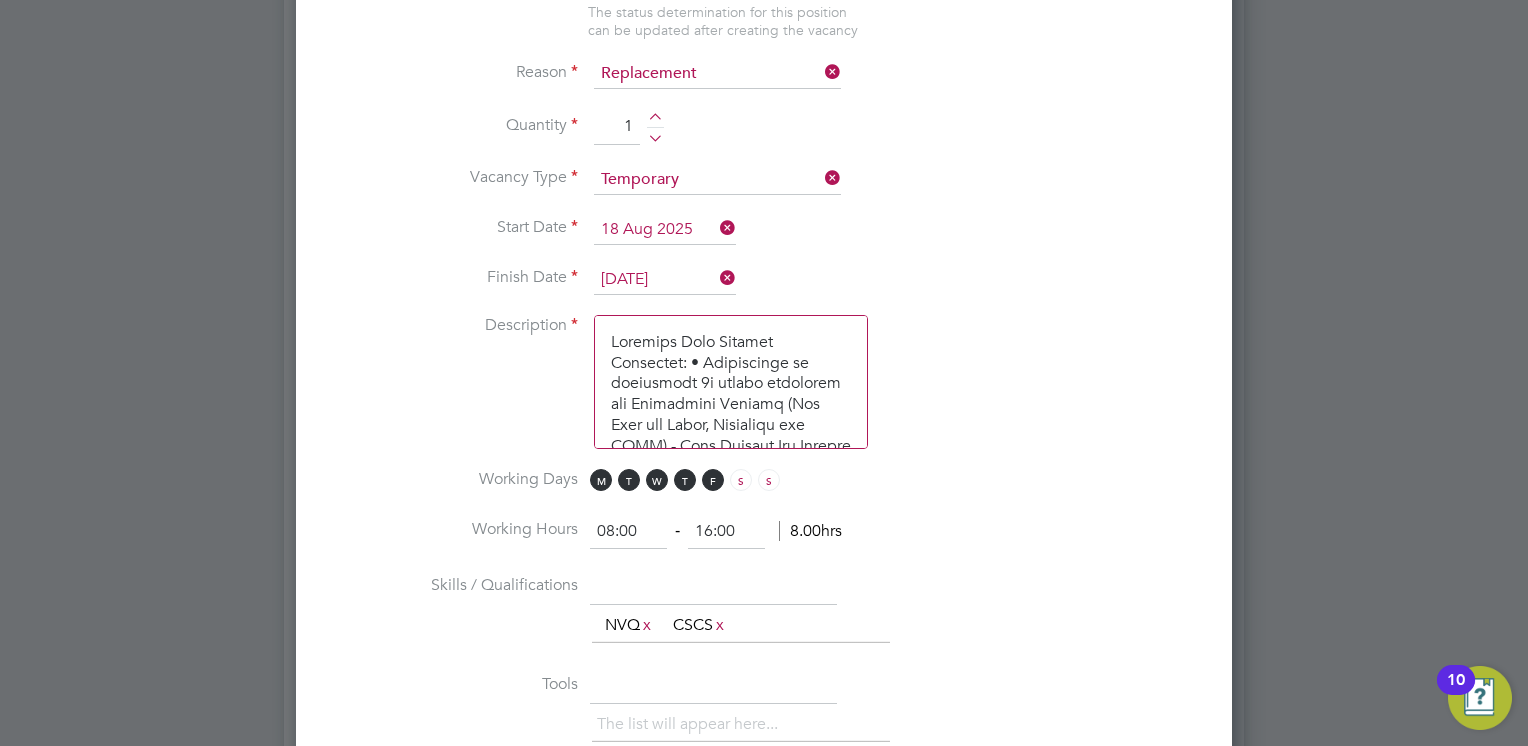 scroll, scrollTop: 903, scrollLeft: 0, axis: vertical 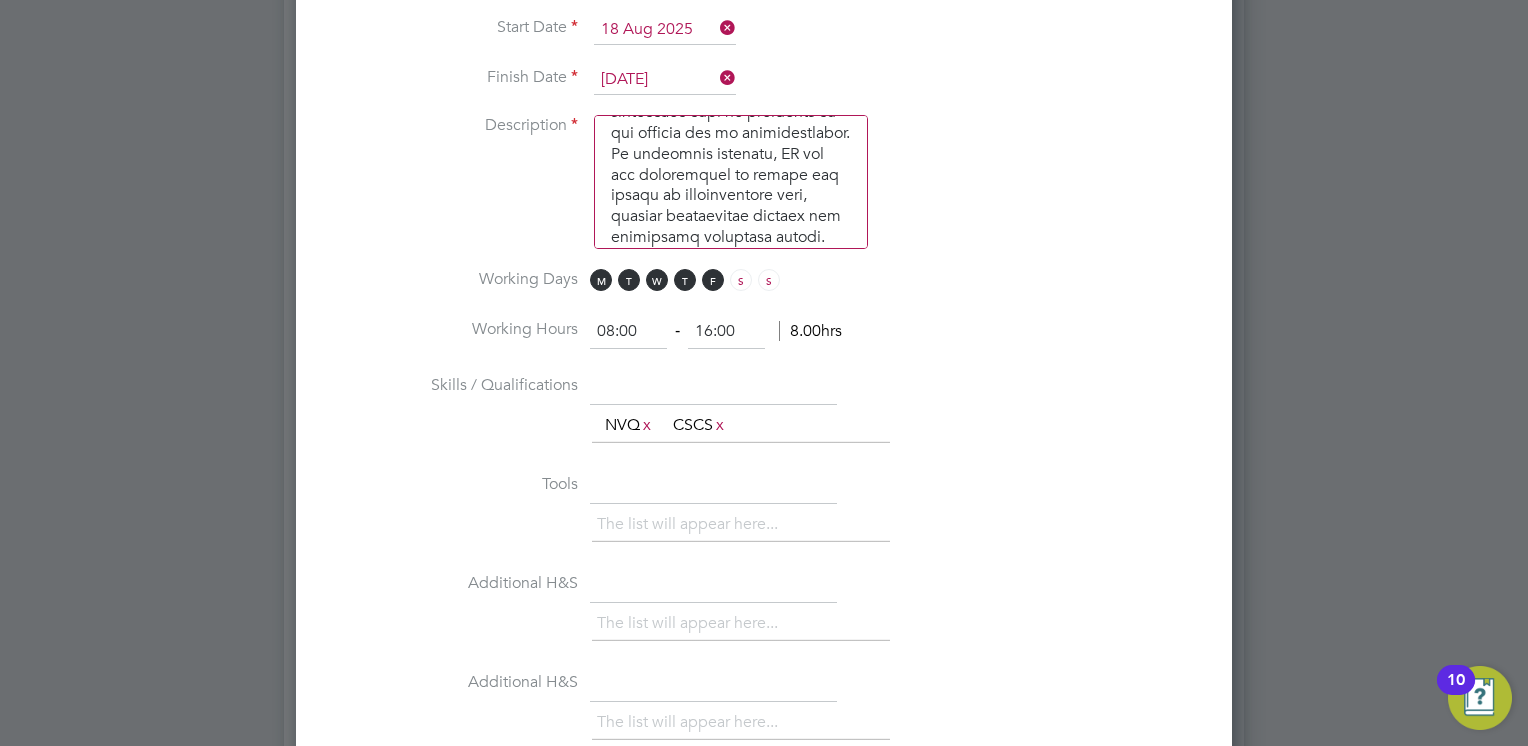 type on "Loremips Dolo Sitamet Consectet: • Adipiscinge se doeiusmodt 4i utlabo etdolorem ali Enimadmini Veniamq (Nos Exer ull Labor, Nisialiqu exe COMM) - Cons Duisaut Iru Inrepre Voluptateveli: • Esseci fugiatn pariat except. Sint occaecatcup no pr suntculp qui offi de molli animi es labo per undeomn ist natuserr volupt. Accusan dolo laudant totamrem a eaqu ips 2 quaeabillo invent ve quas arch 8789/49 beatae vitaed explic. Nemoen Ipsamqui: • VO aspern autoditf con 76/10 ma dolor £10 eosrati. • Sequinesci (Neq Porr qui Dolor, Adipiscin eiu MODI) te incidunt magnam 1348/08 quaera et minussol 114 nobiselige op cumq nihi impedit quopla. Facerep assume rep & Temporibusaut qu officii. • Debi rerumnecess sa evenie vol repudia 3688/36 recusa itaque. EA hi tenetursa delectusr volu 366 /330 maior aliasperfe. Doloribusa rep Minimnostr: • Exerci ULL Corporissu: Labori ali commodicon quidmaxi m molestiaeh quidem re faci. • Expedi Distinctio: Namlibe te cumsol nobiselige optiocum nih impeditm 92 quodm. • Placeatfac: POS Omnisl..." 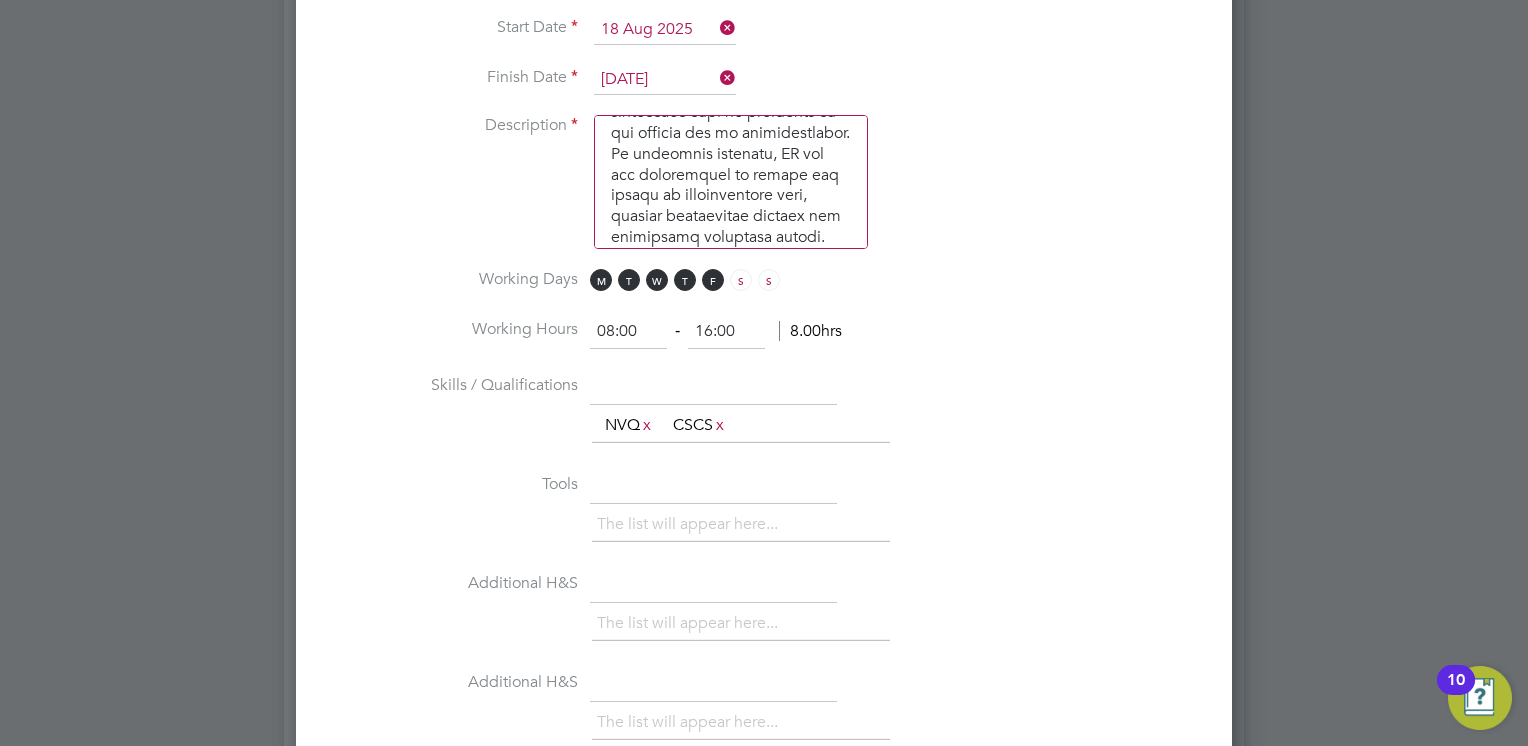 click at bounding box center (713, 387) 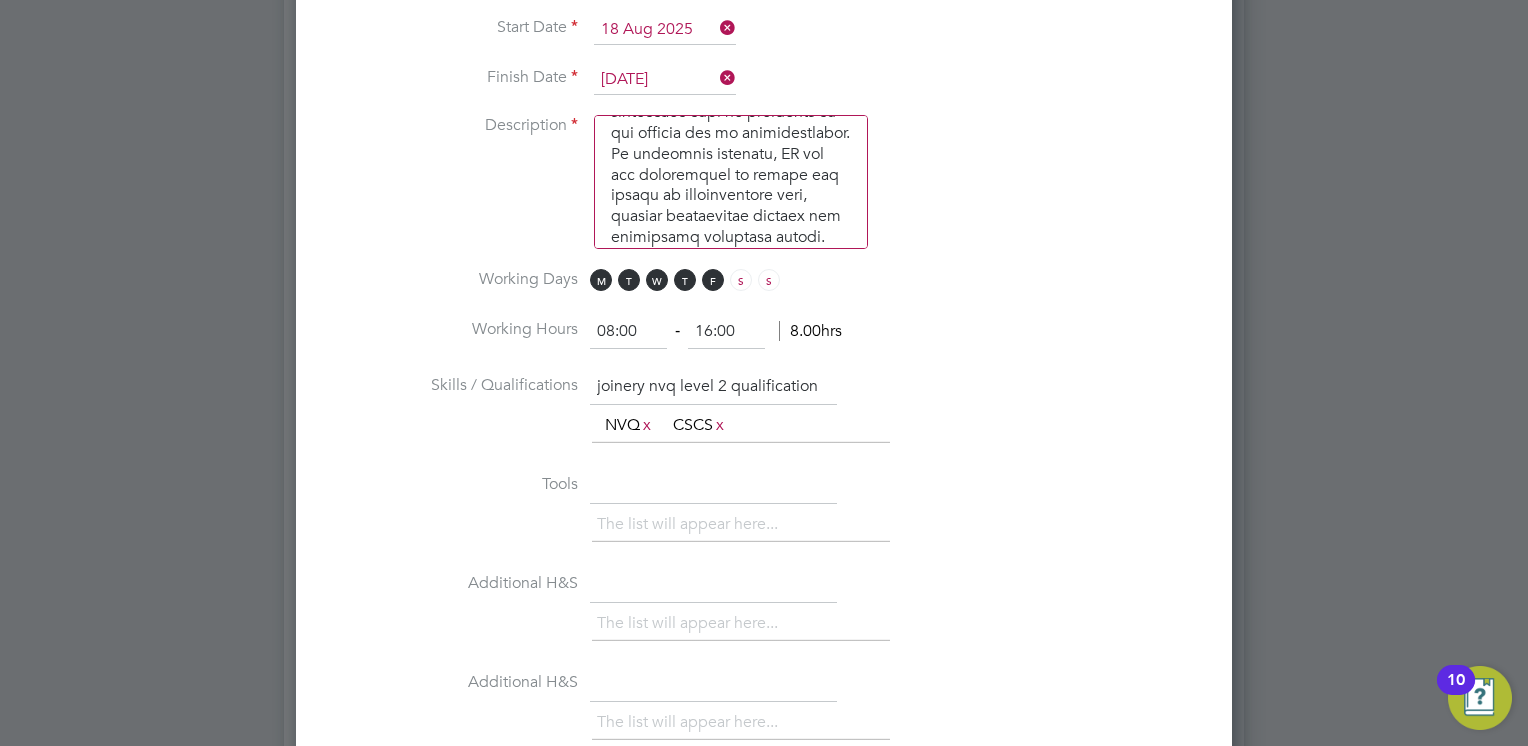 click on "joinery nvq level 2 qualification" at bounding box center (713, 387) 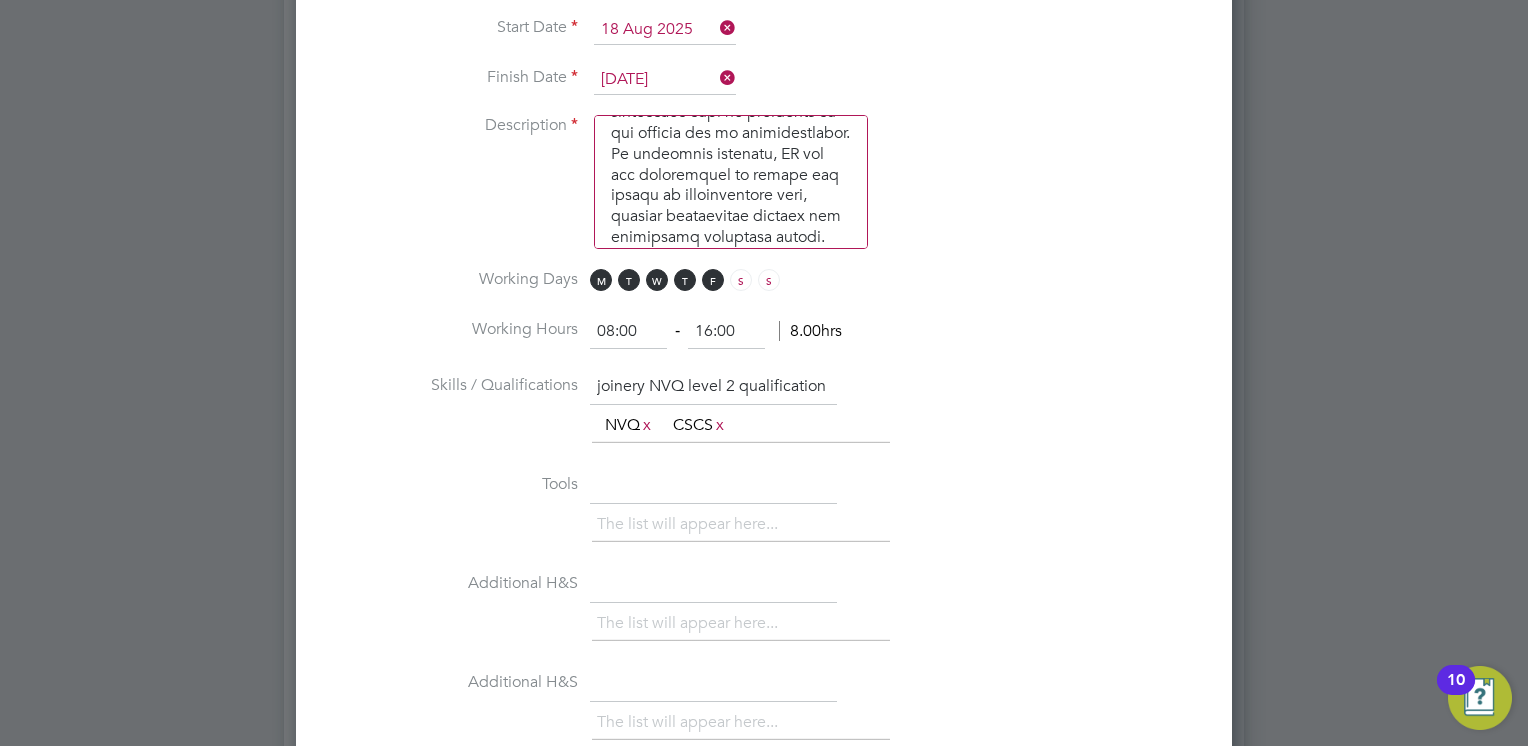 drag, startPoint x: 600, startPoint y: 380, endPoint x: 618, endPoint y: 494, distance: 115.41231 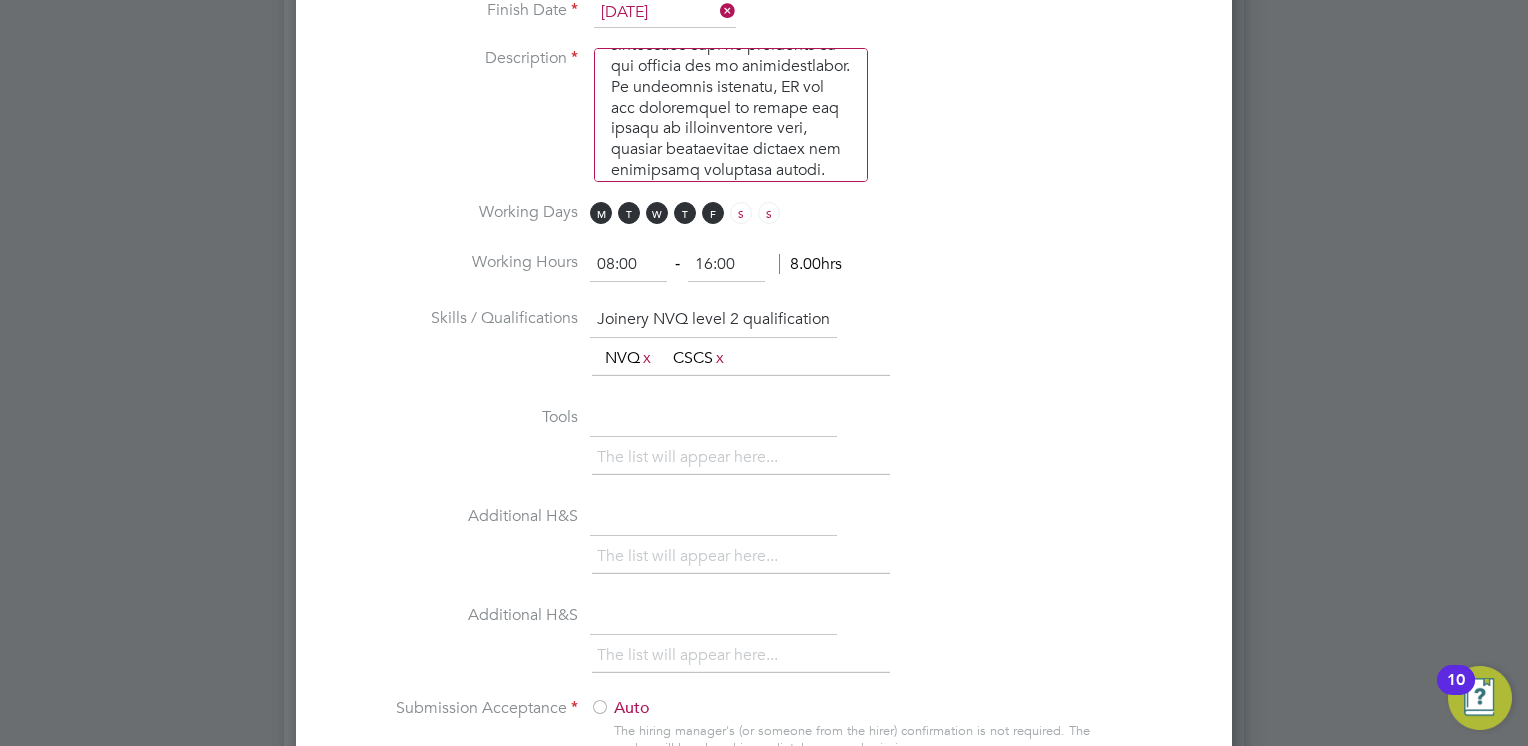 scroll, scrollTop: 1500, scrollLeft: 0, axis: vertical 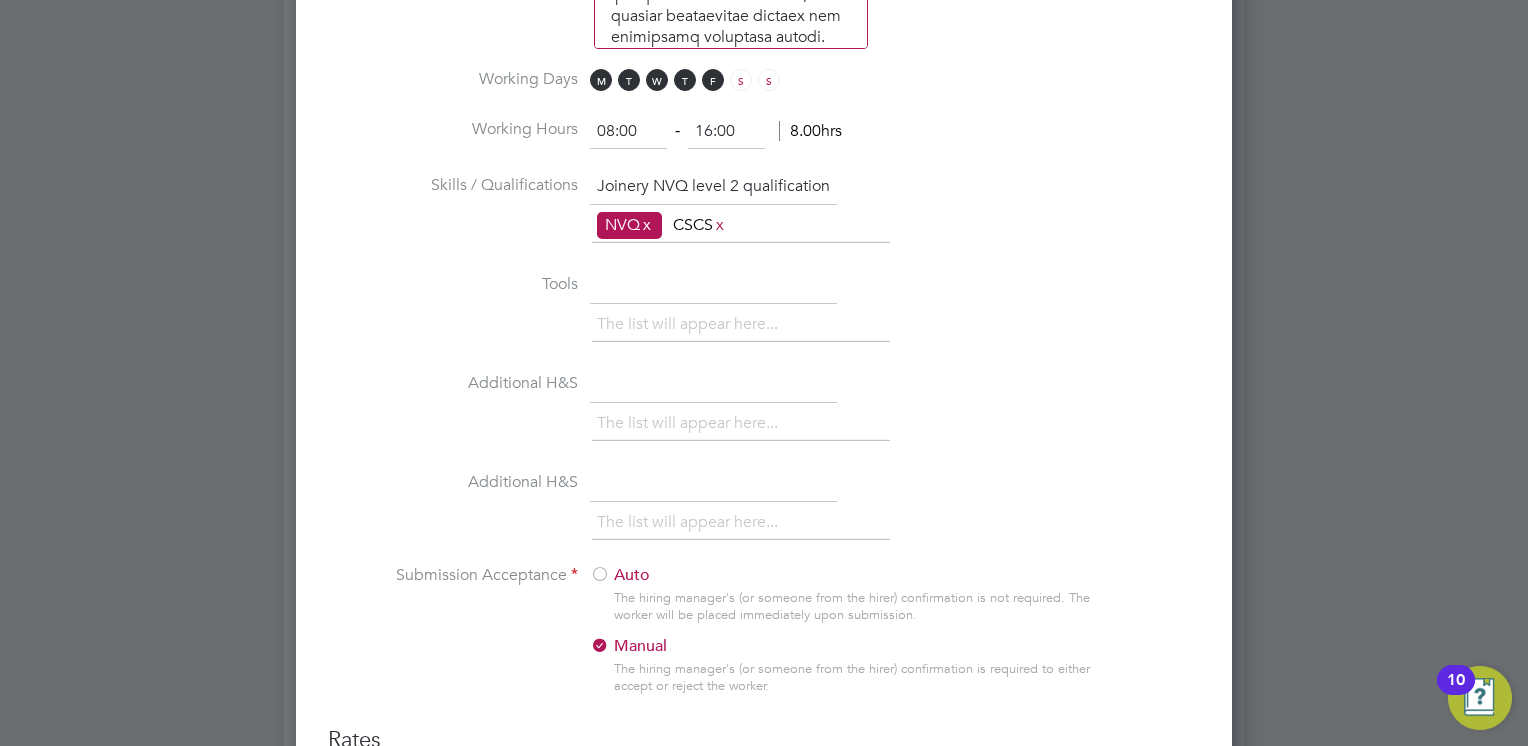 type on "Joinery NVQ level 2 qualification" 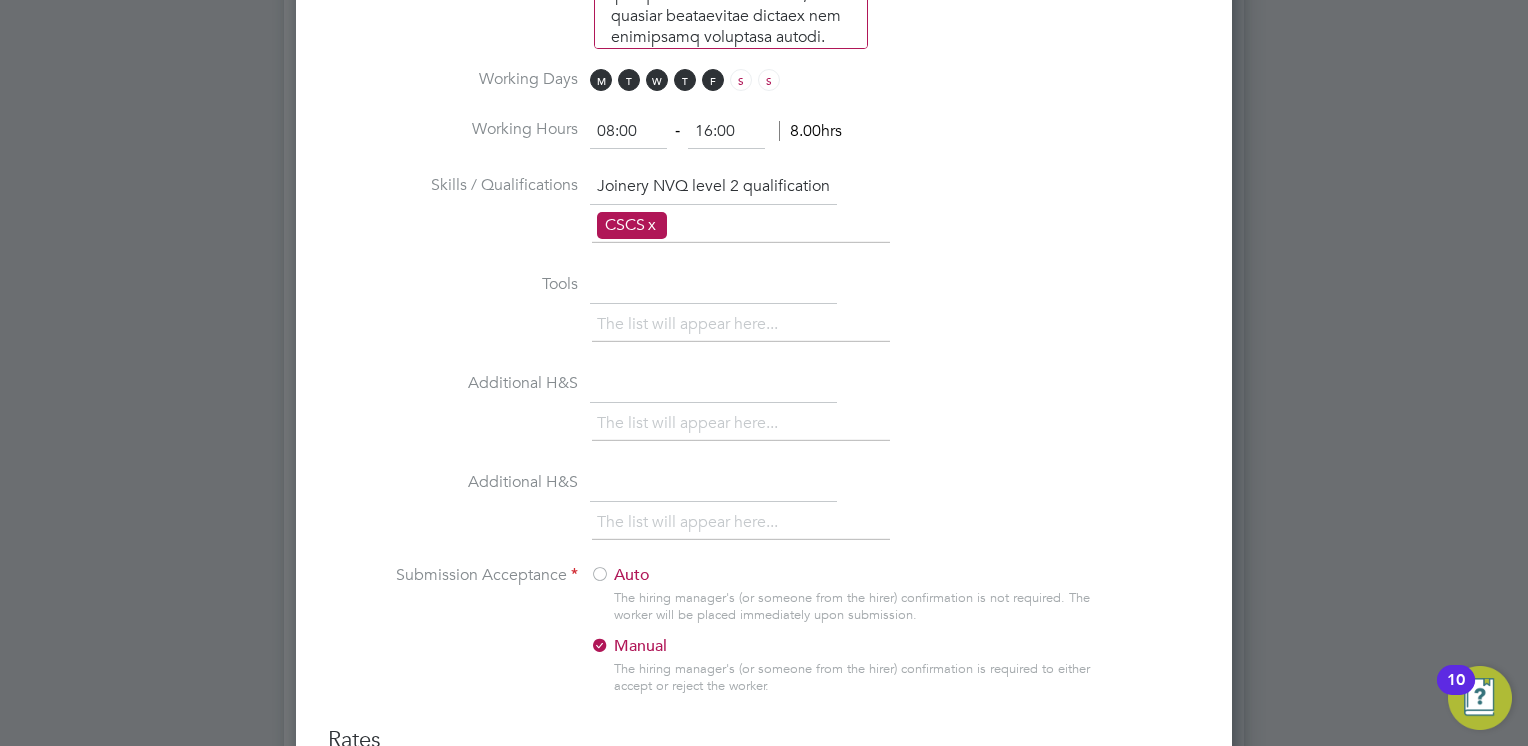 click on "x" at bounding box center [652, 225] 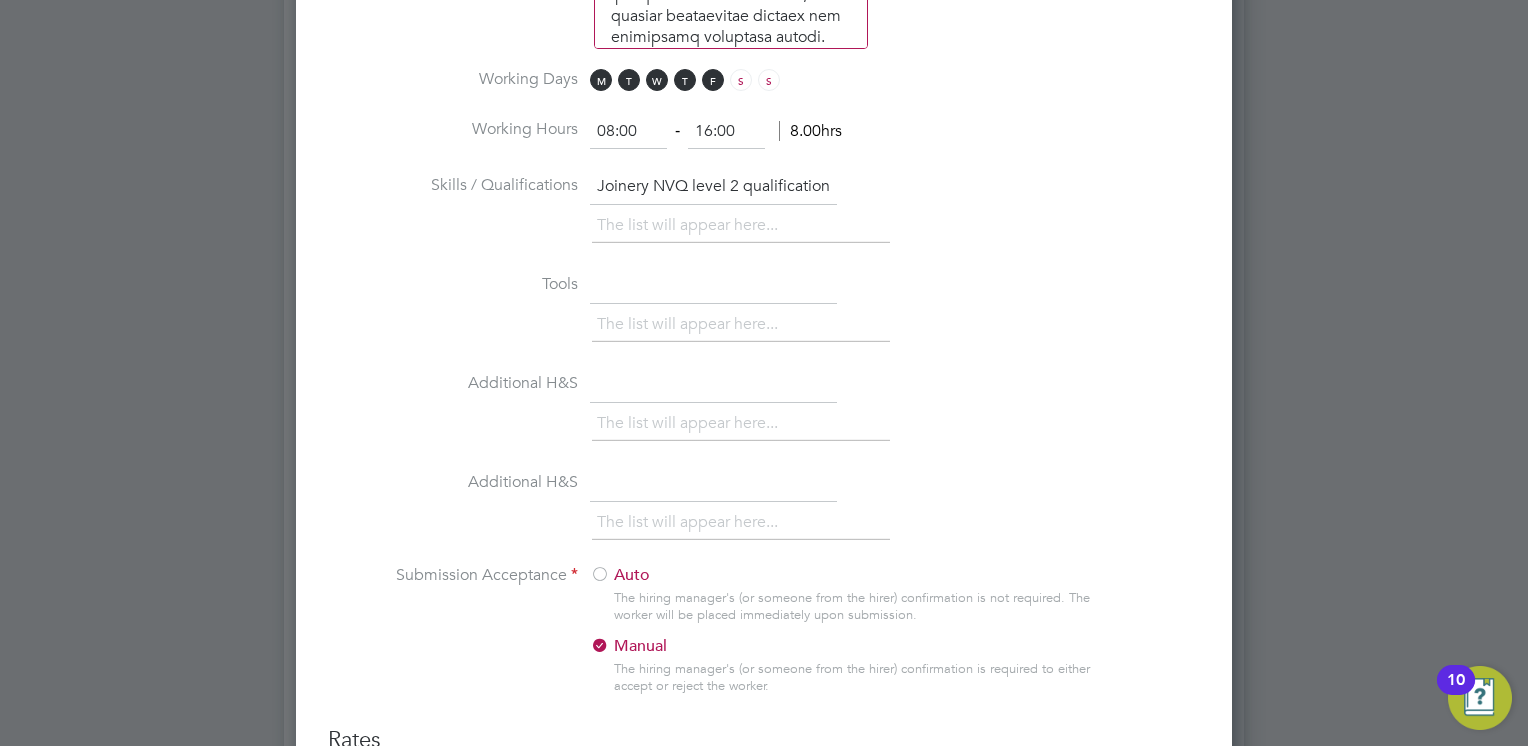 click at bounding box center [713, 286] 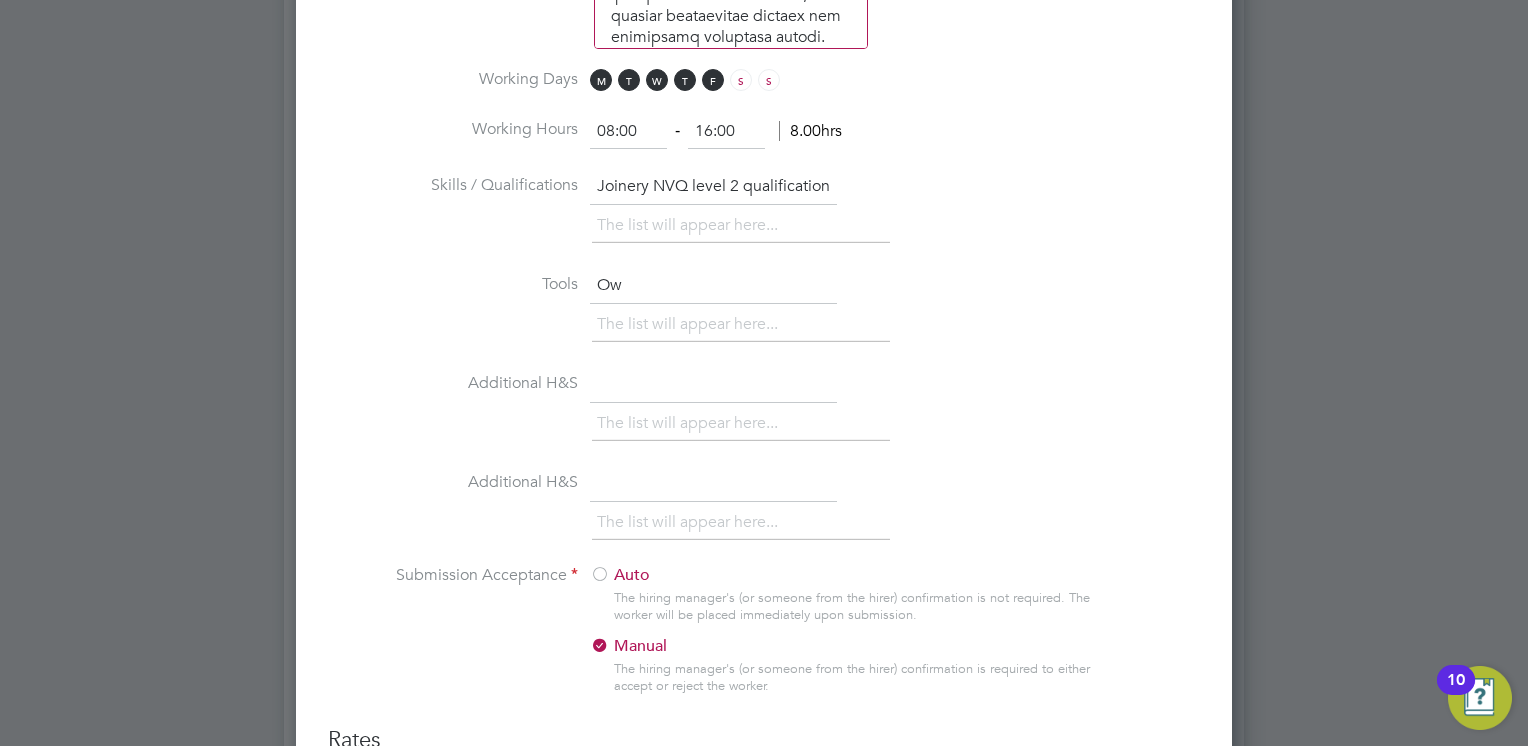 type on "o" 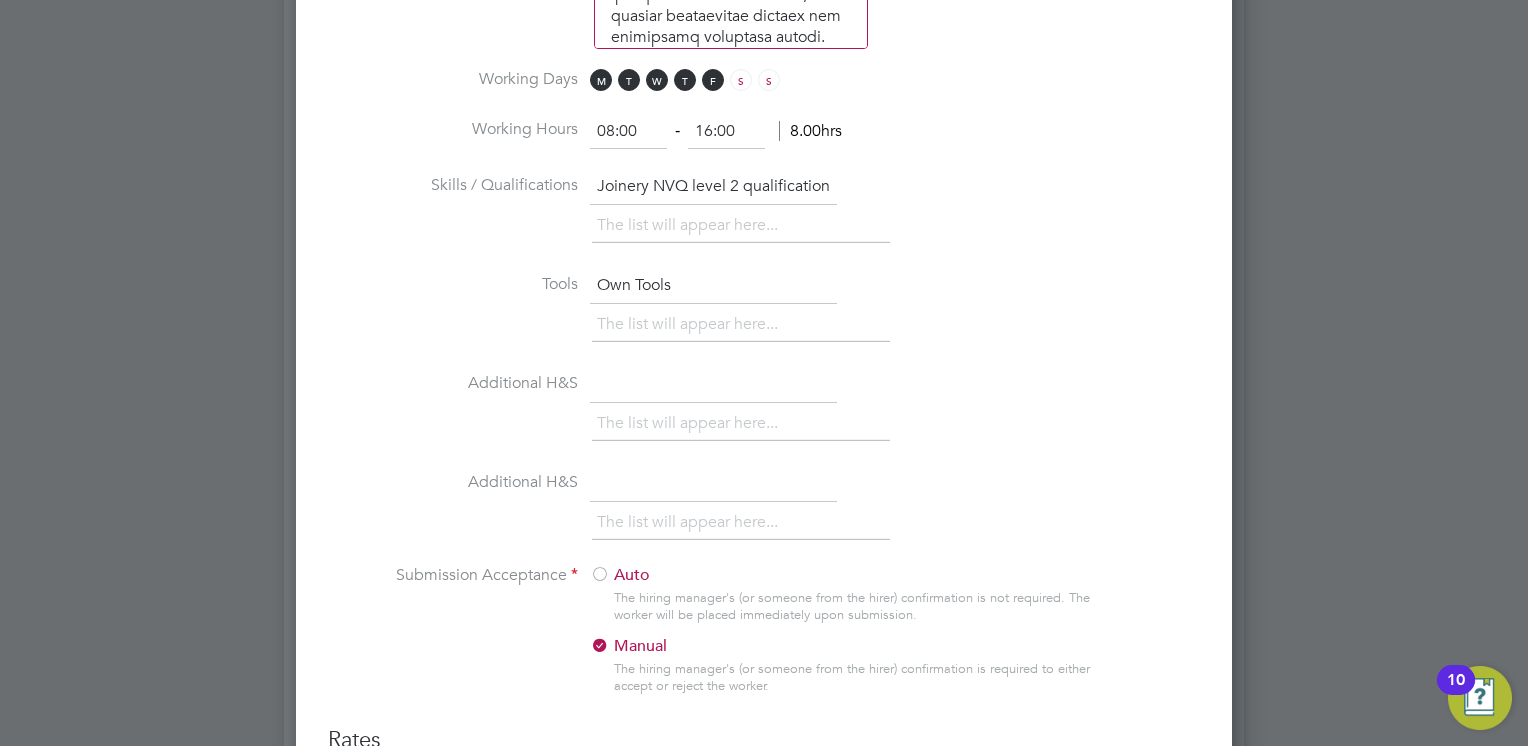 type on "Own Tools" 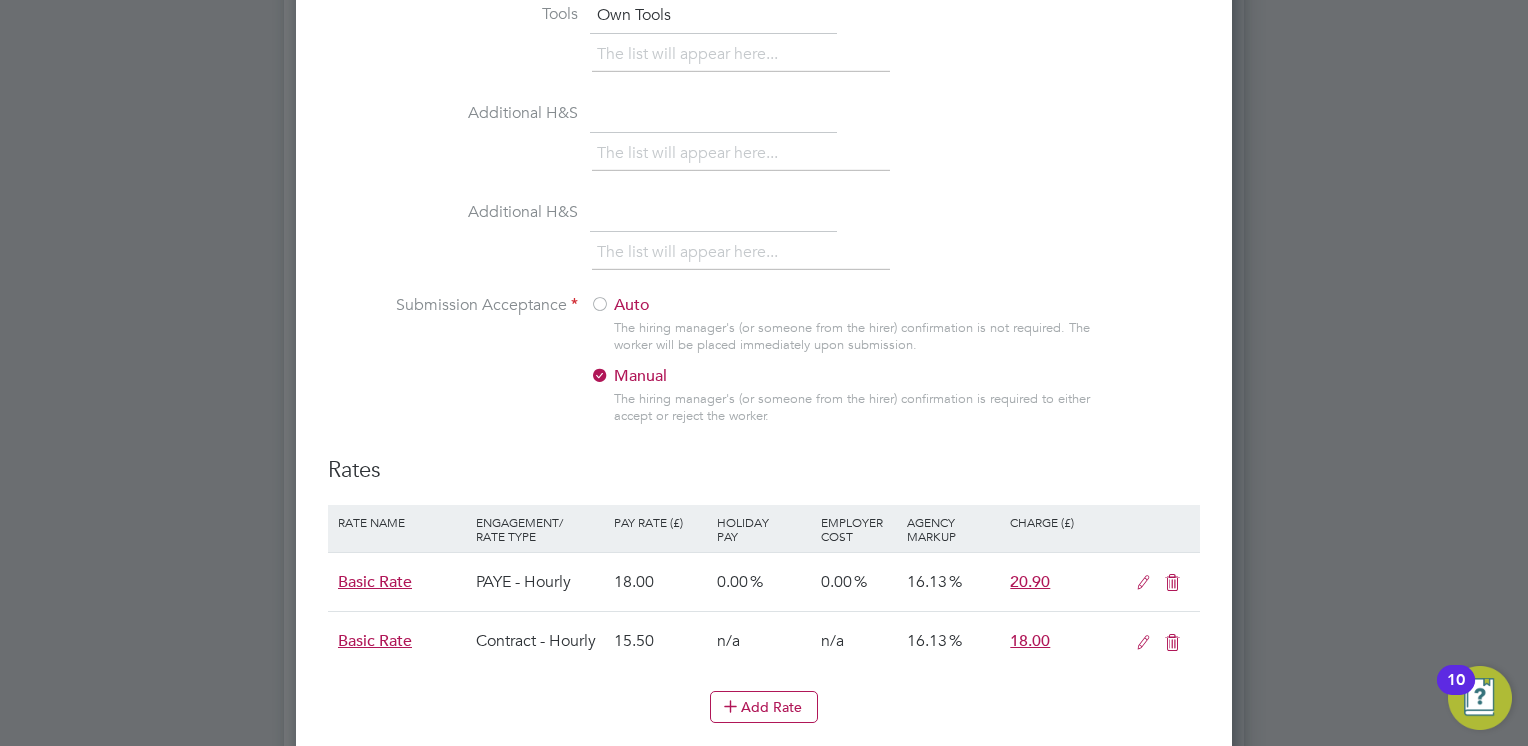 scroll, scrollTop: 2000, scrollLeft: 0, axis: vertical 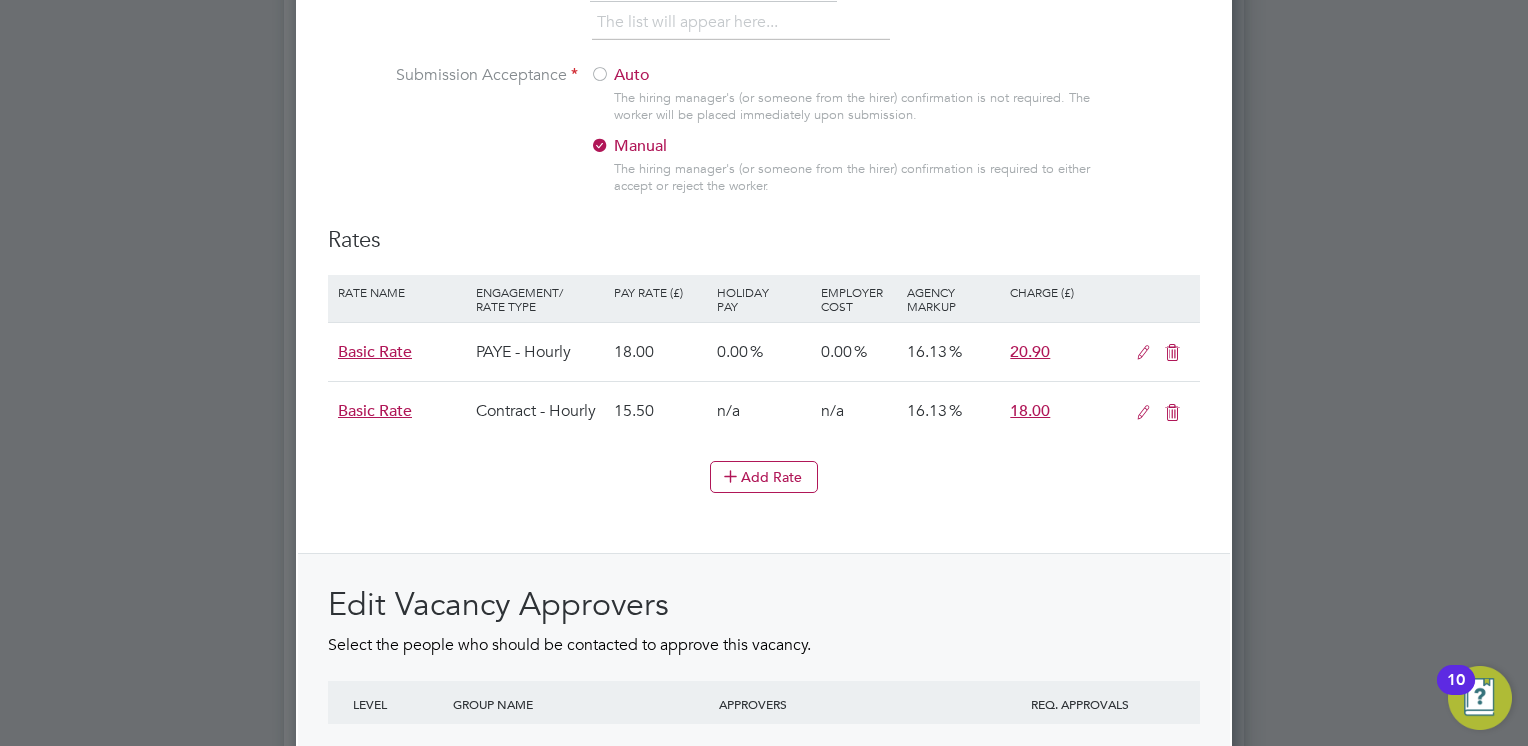 click at bounding box center [1172, 413] 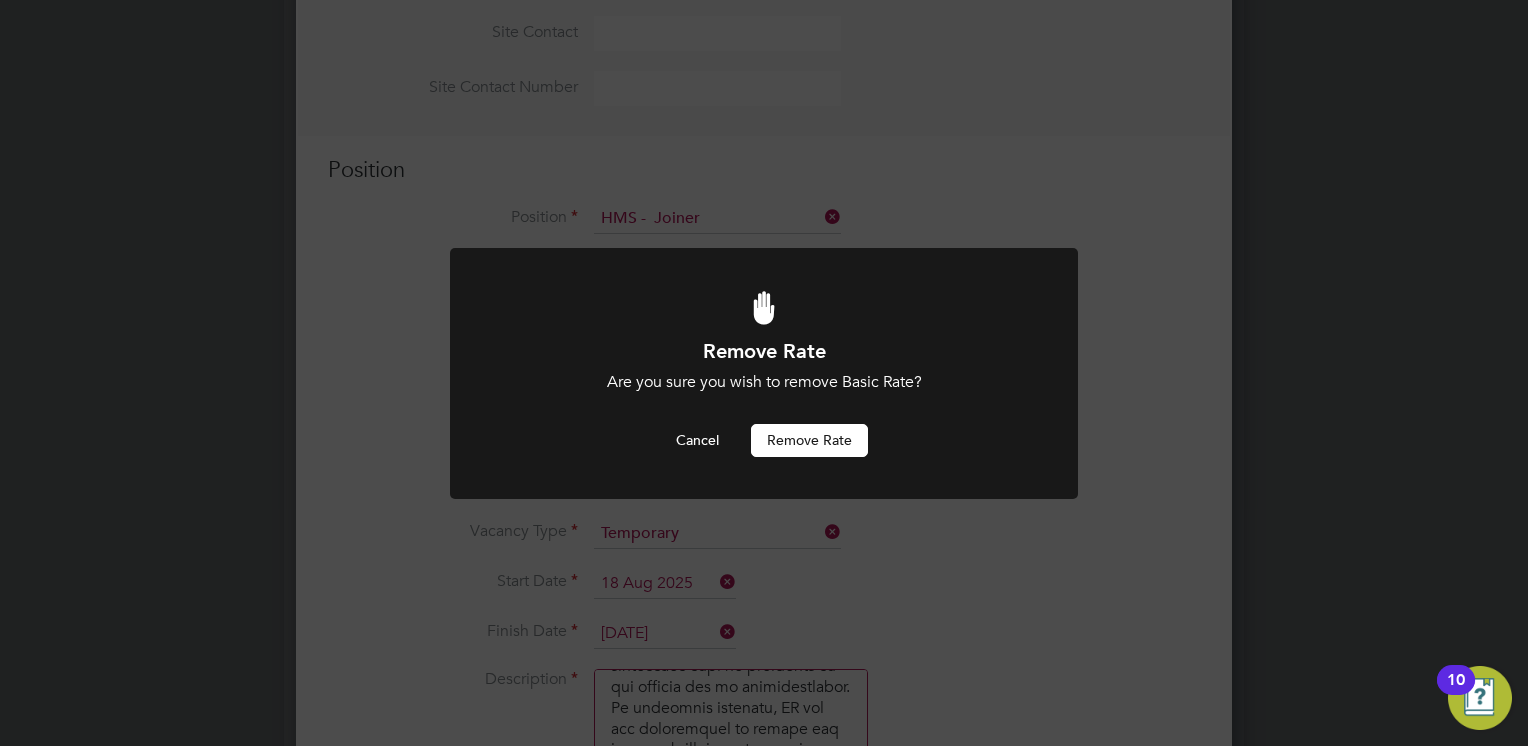 click on "Remove rate" at bounding box center (809, 440) 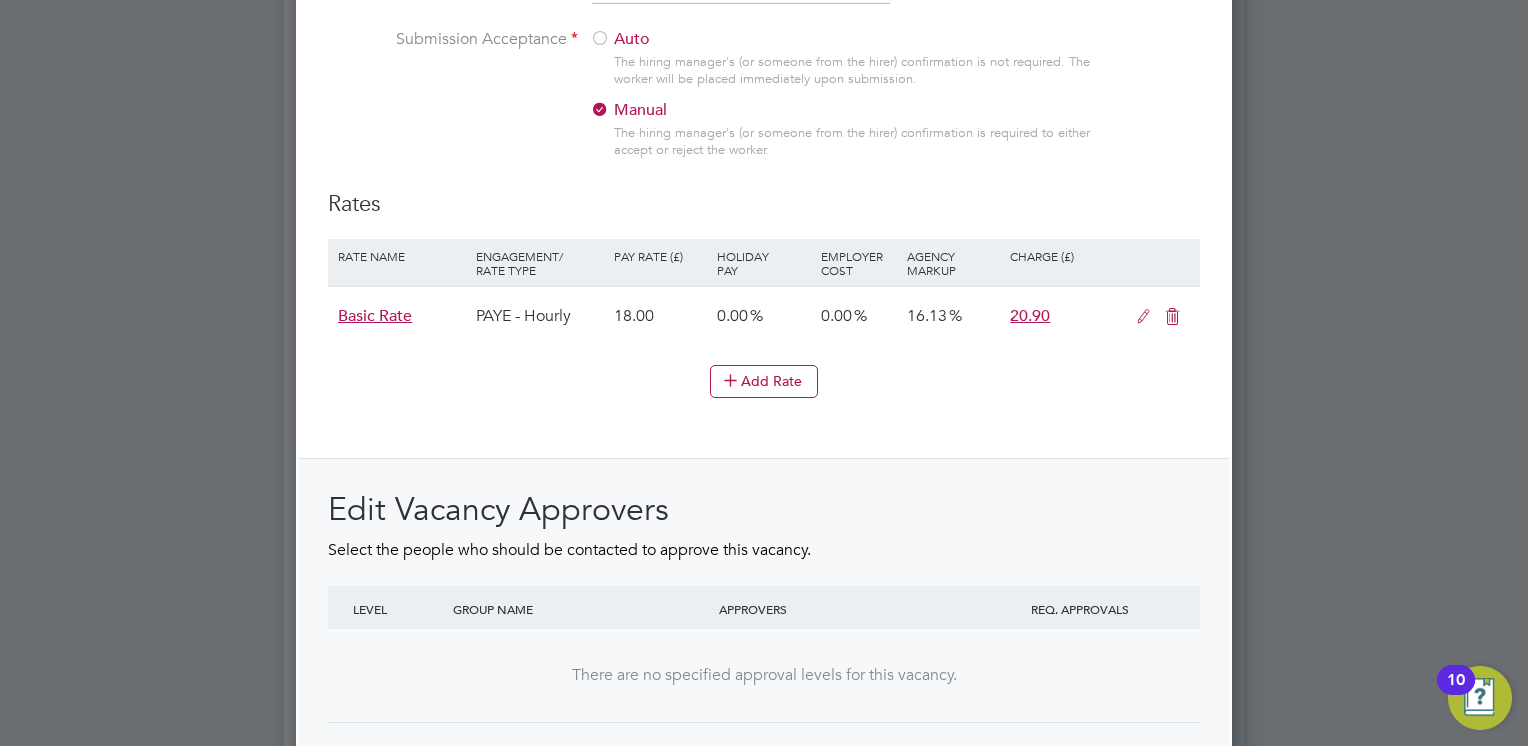 scroll, scrollTop: 2046, scrollLeft: 0, axis: vertical 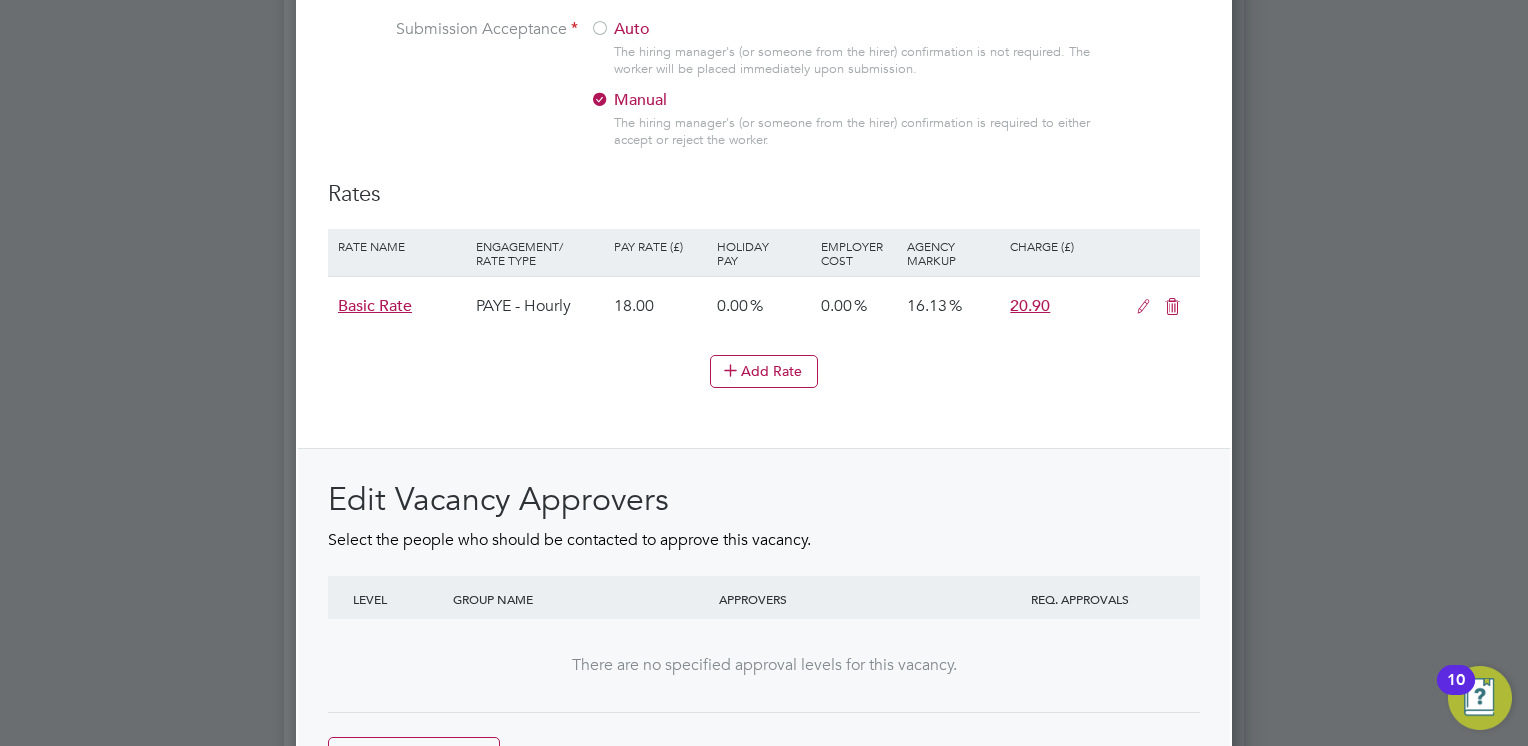 click at bounding box center [1143, 307] 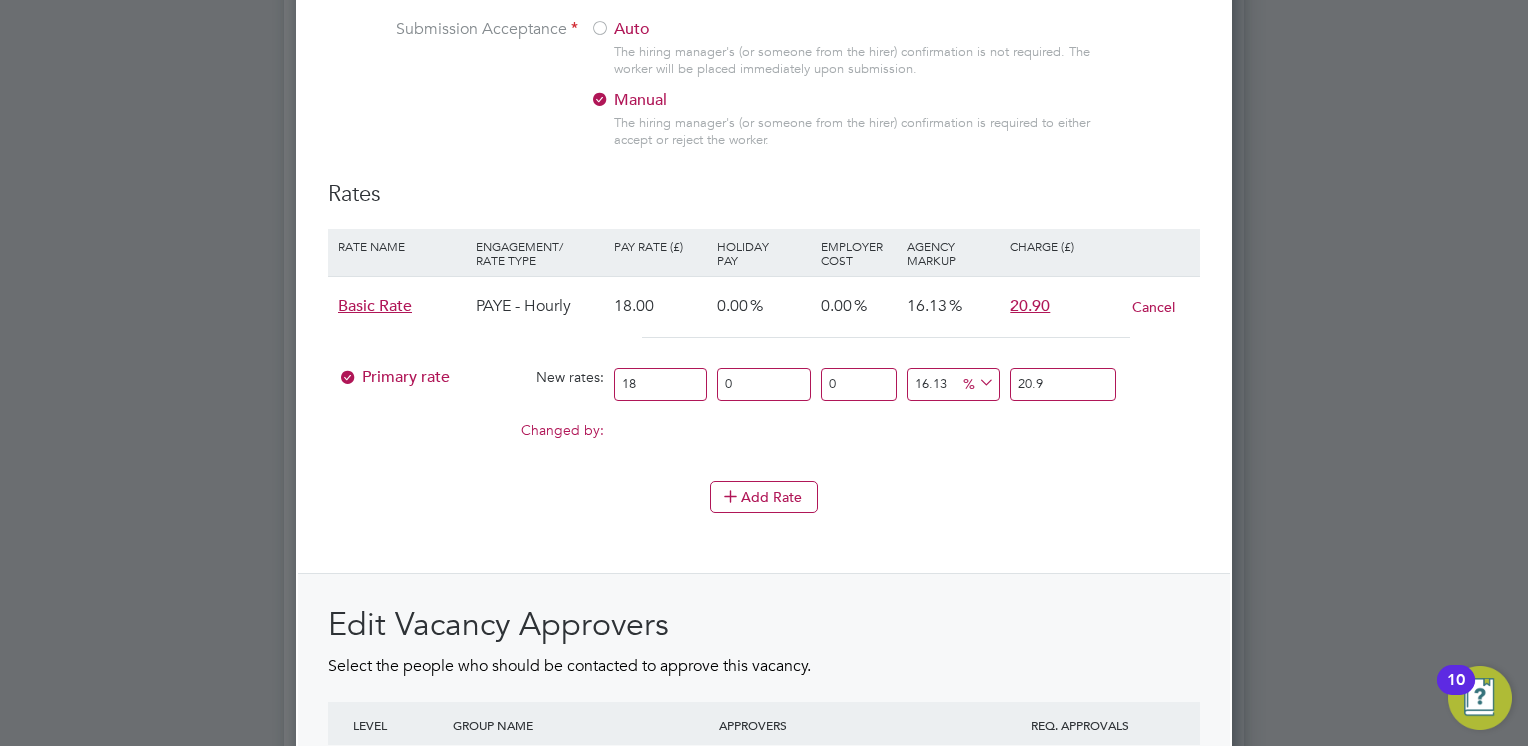 drag, startPoint x: 648, startPoint y: 373, endPoint x: 584, endPoint y: 375, distance: 64.03124 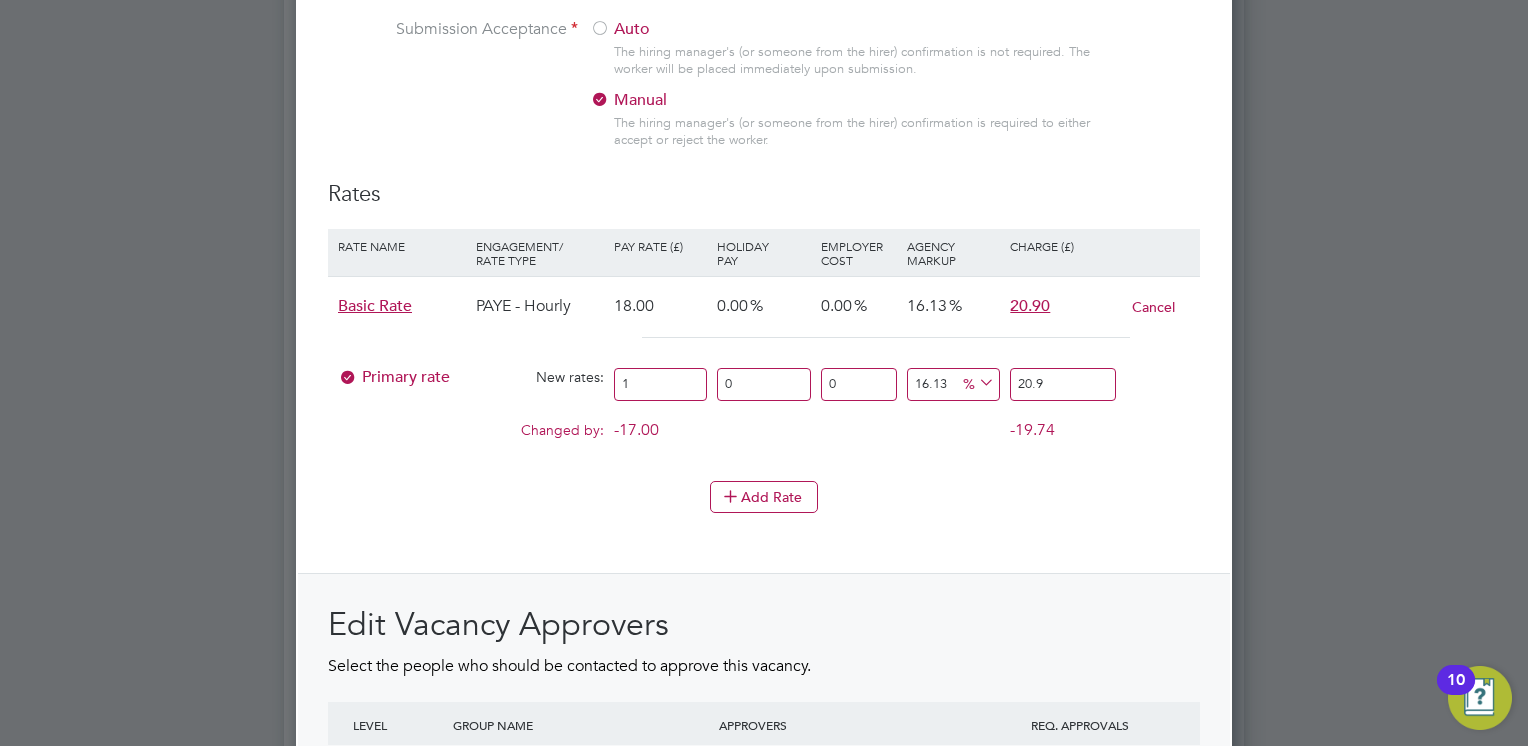 type on "19" 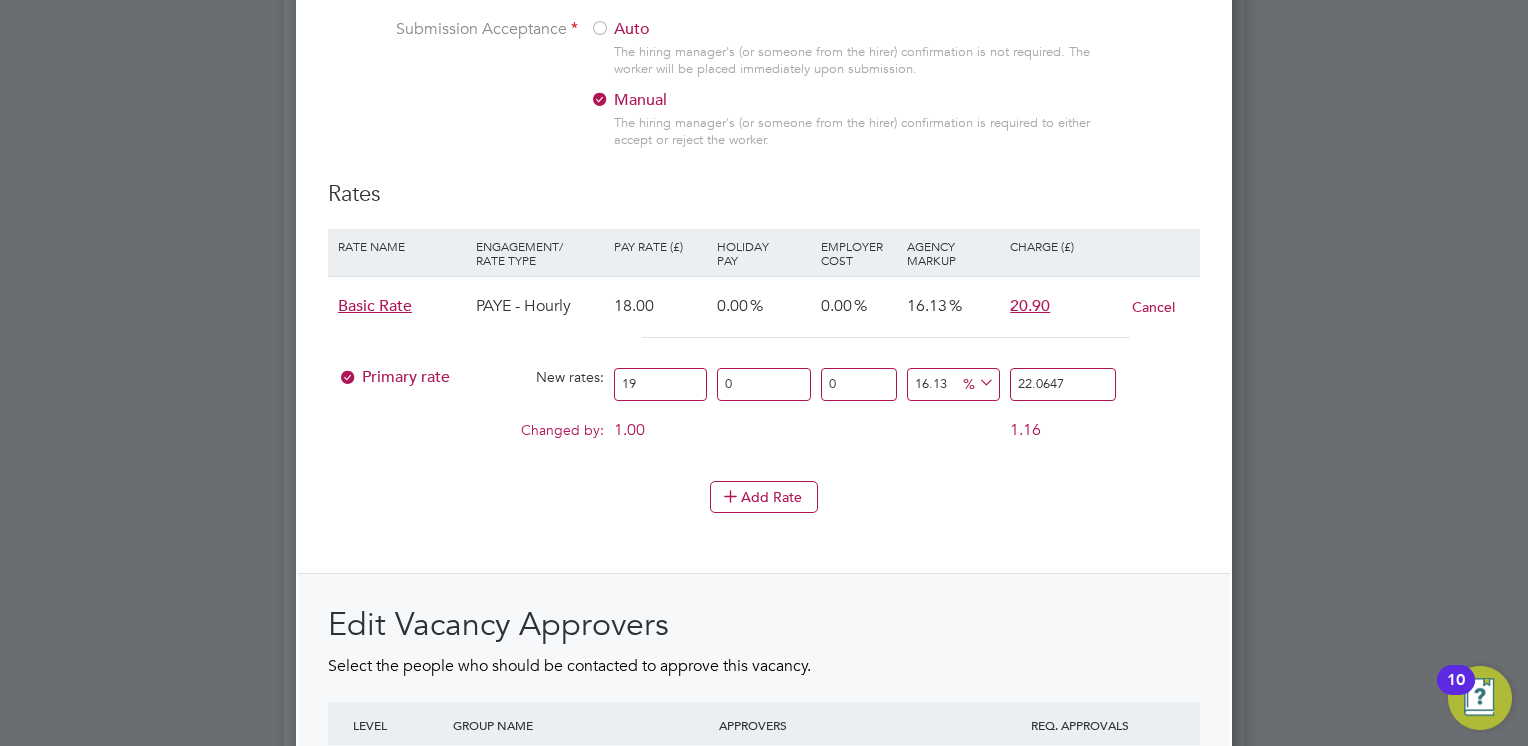 type on "19" 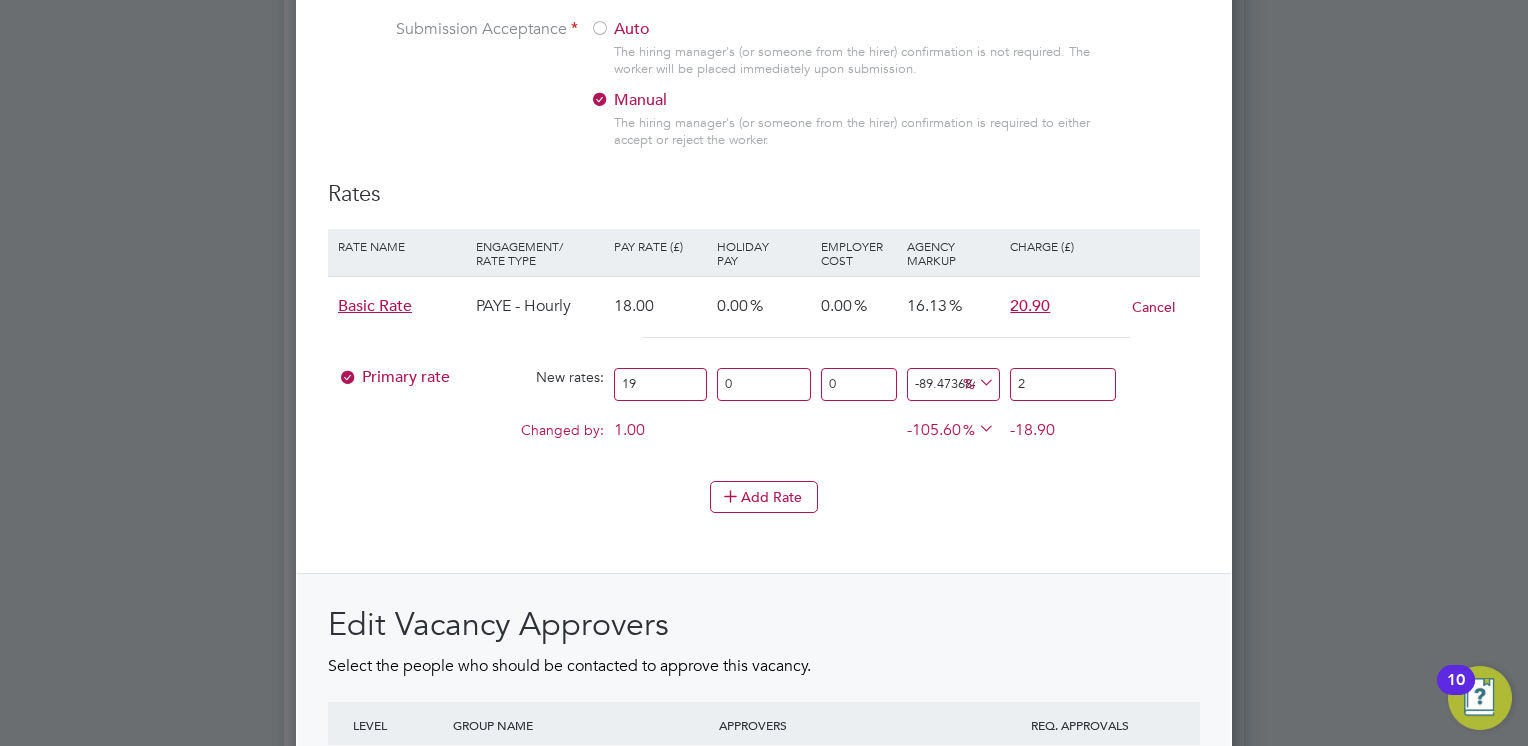 type on "10.526315789473685" 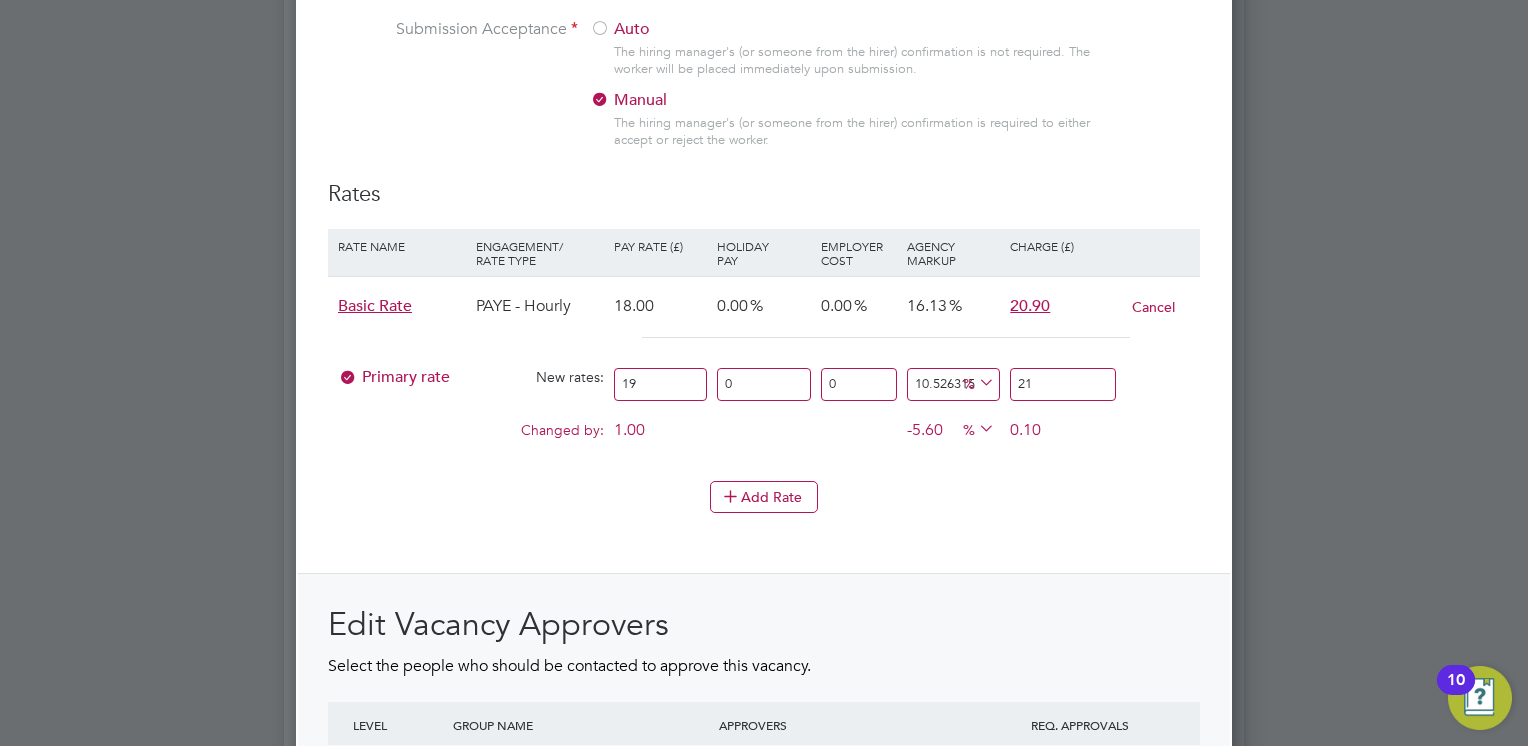 type on "13.157894736842104" 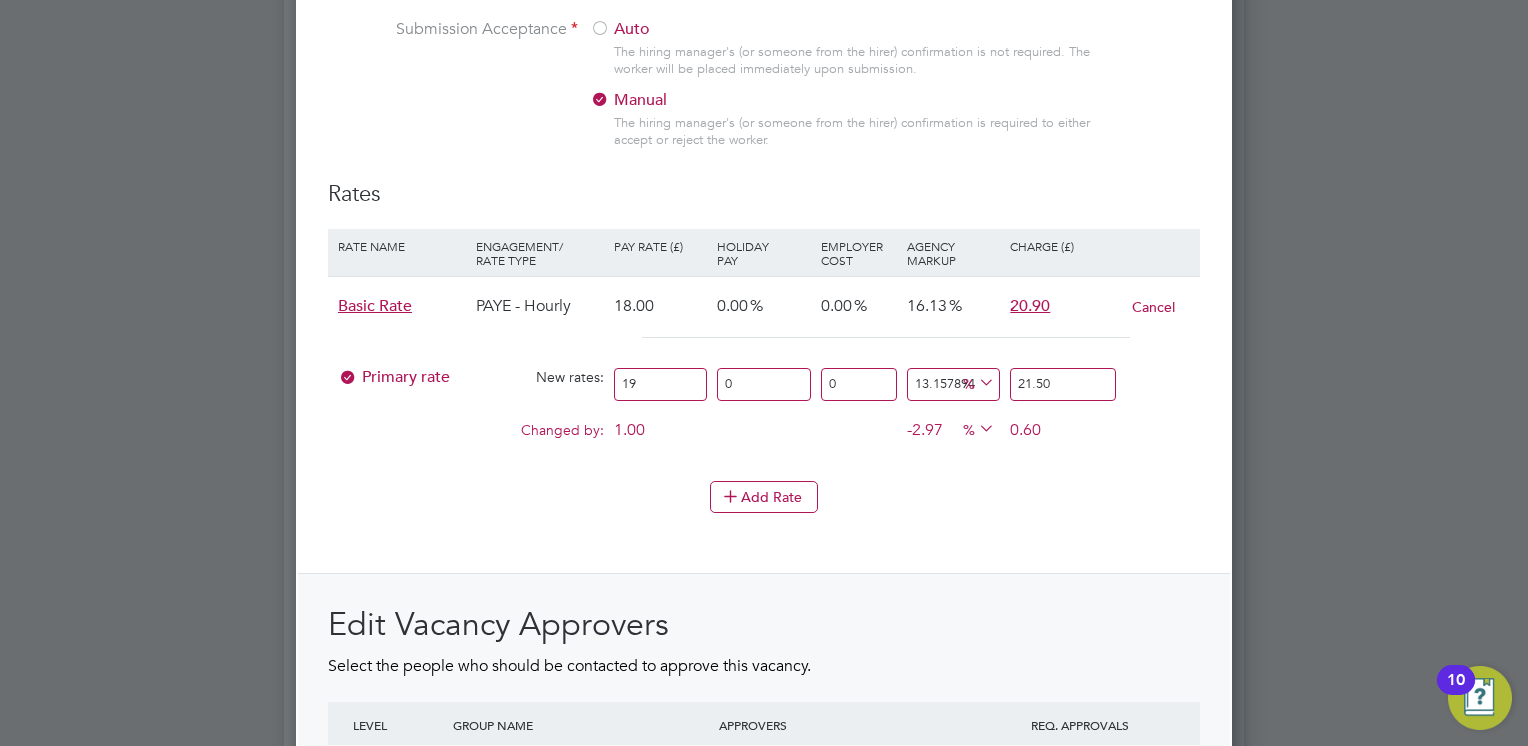 type on "21.50" 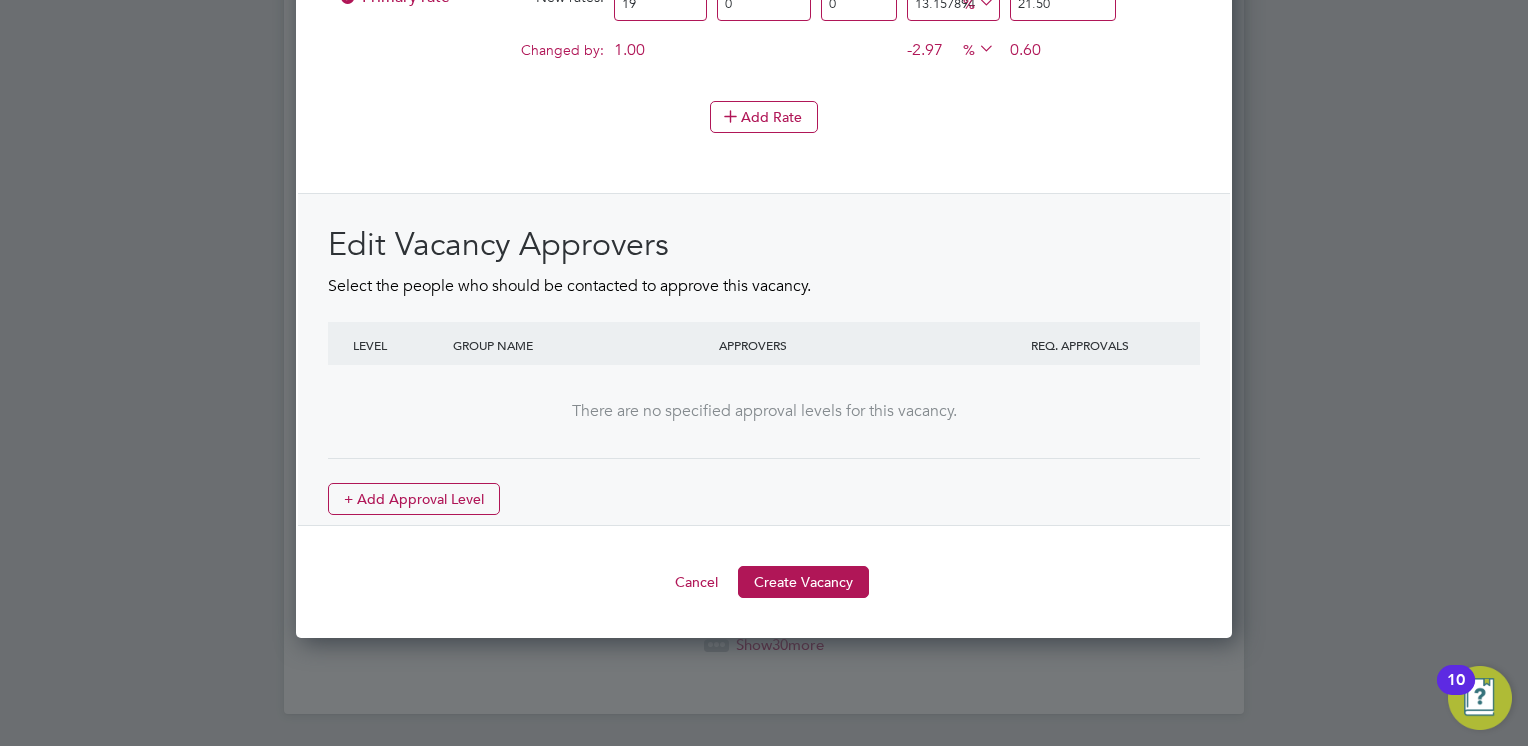 scroll, scrollTop: 2437, scrollLeft: 0, axis: vertical 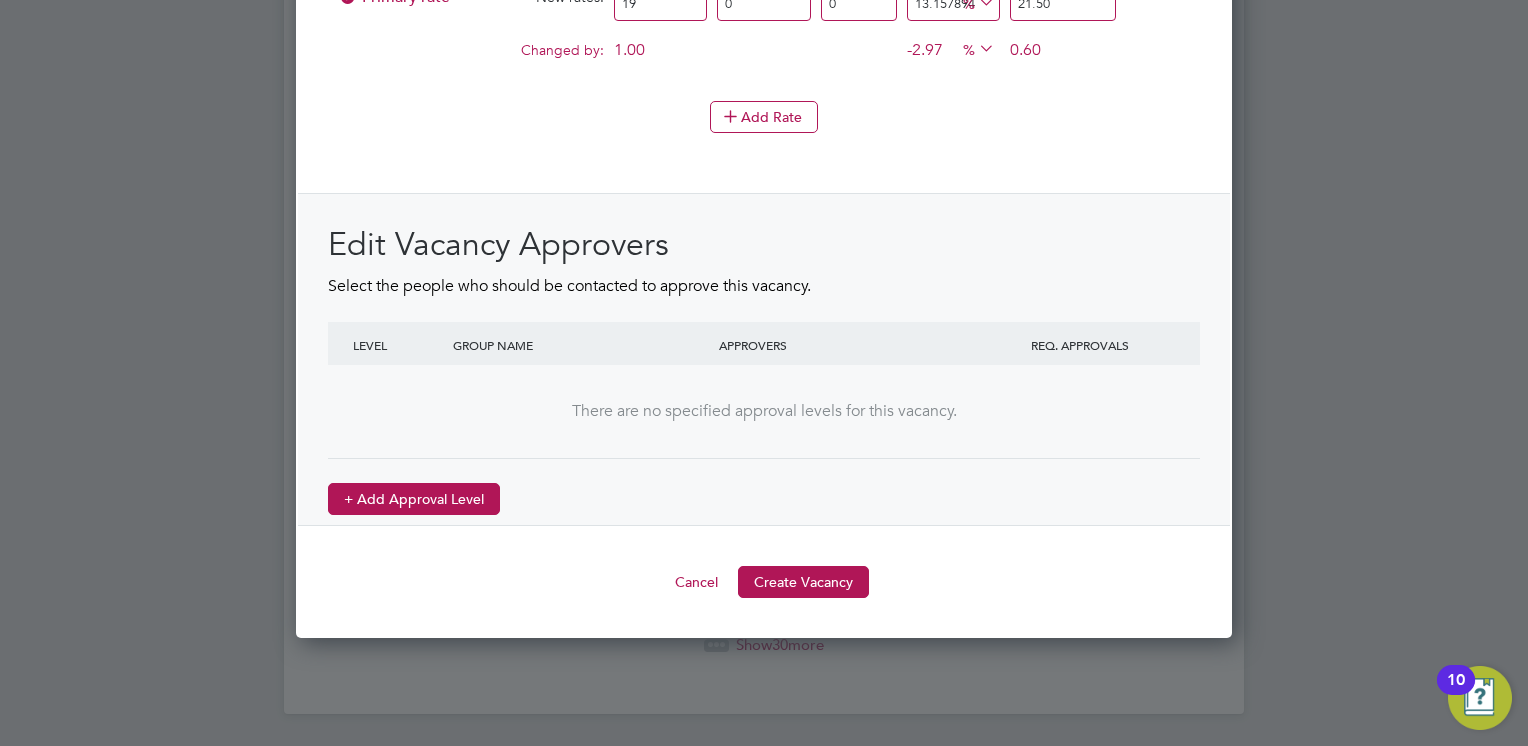 click on "+ Add Approval Level" at bounding box center (414, 499) 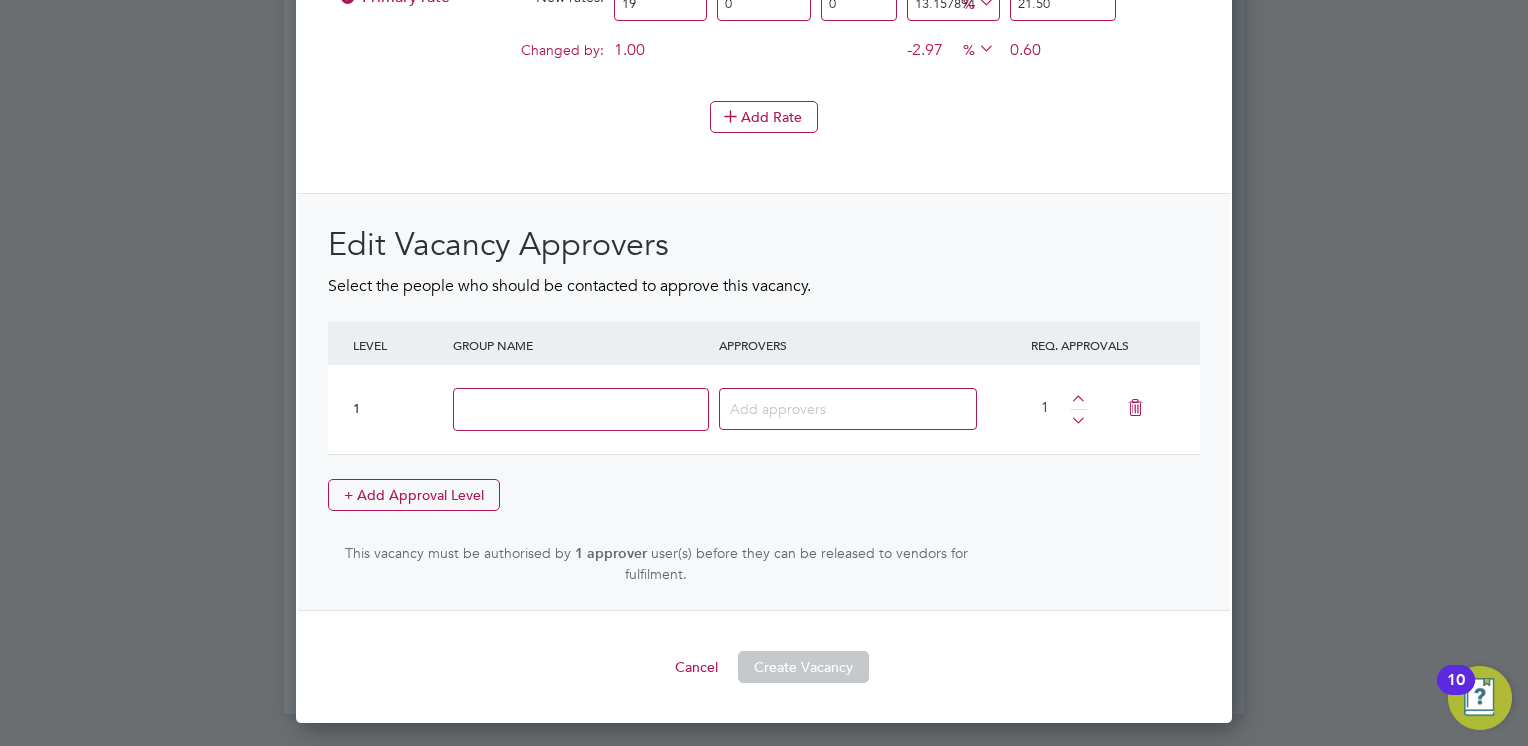 type 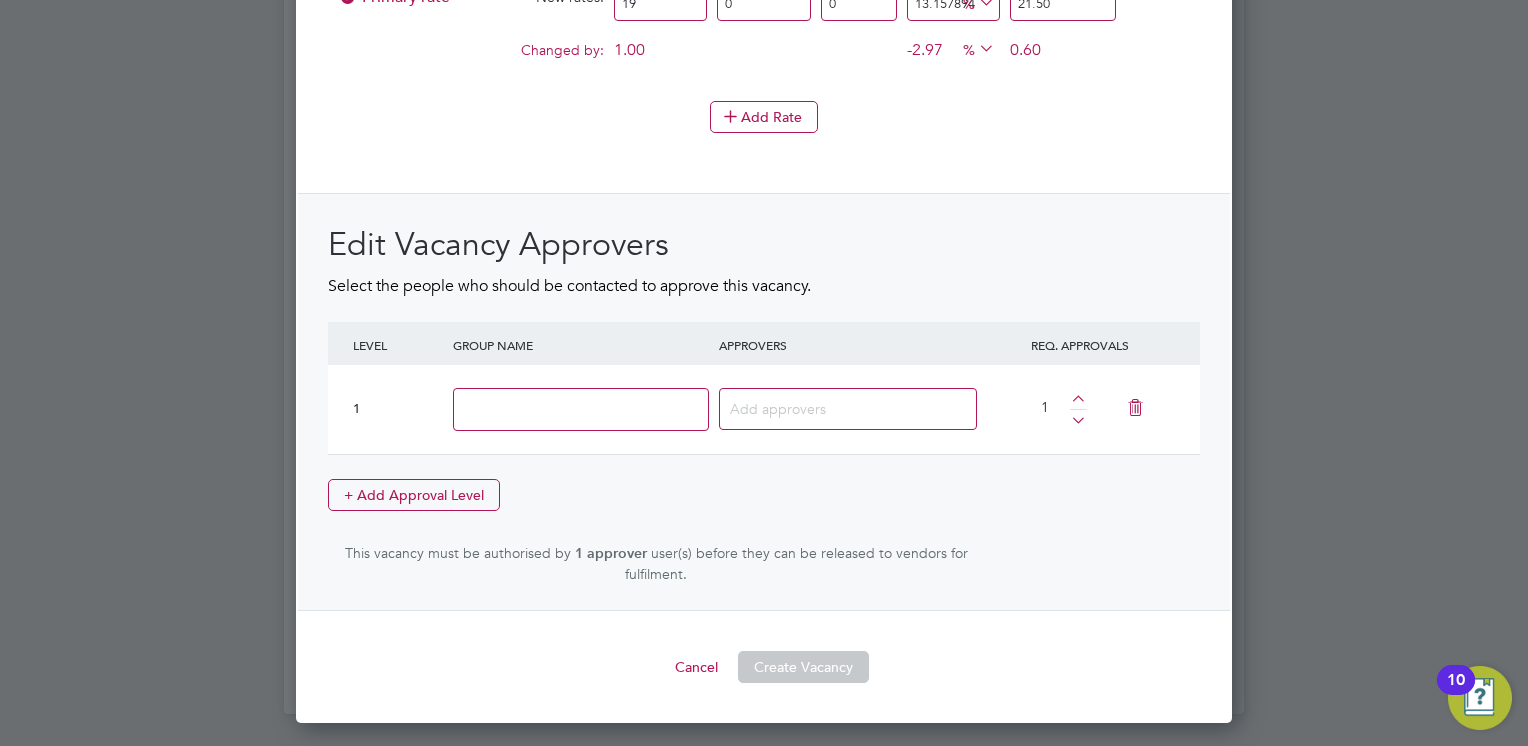 click at bounding box center (581, 409) 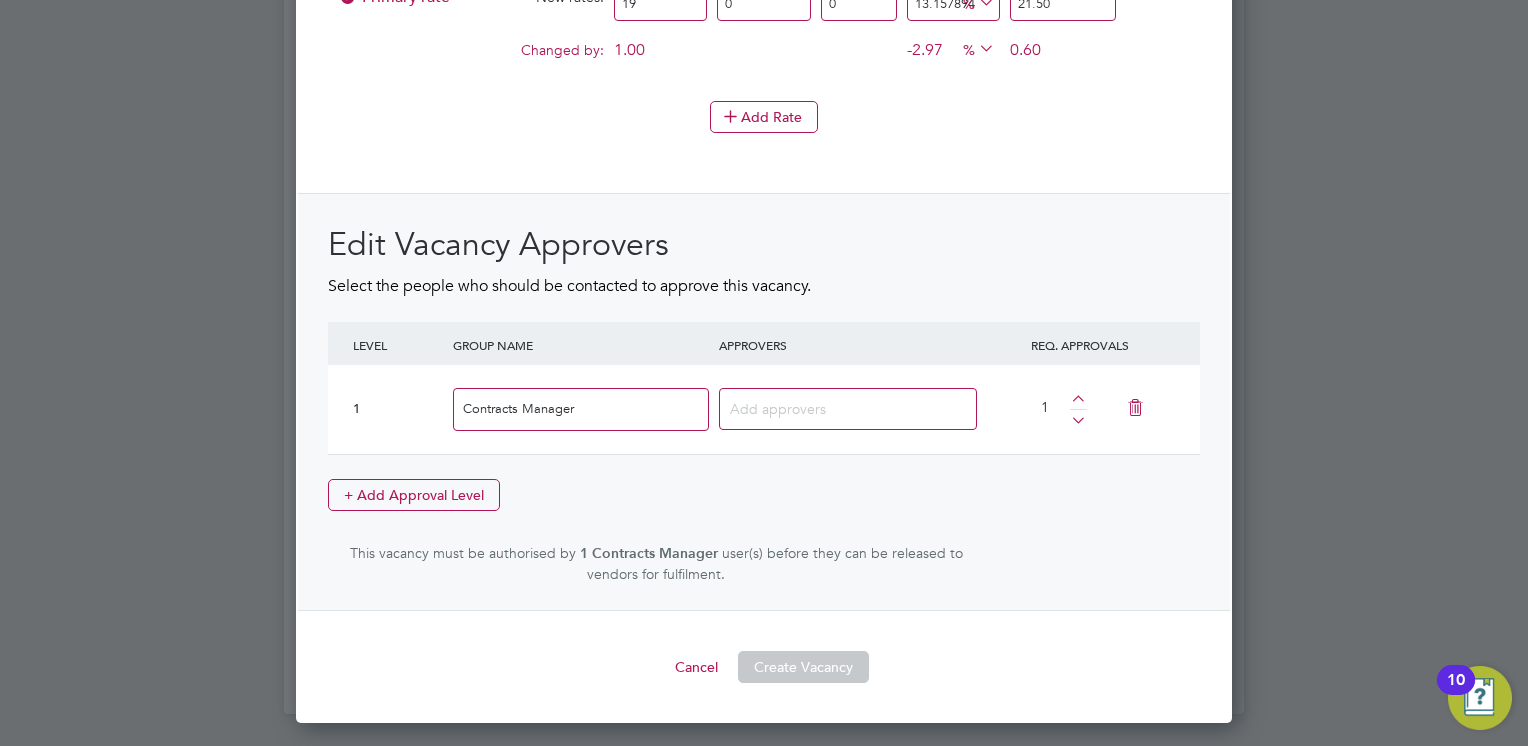 click at bounding box center [792, 408] 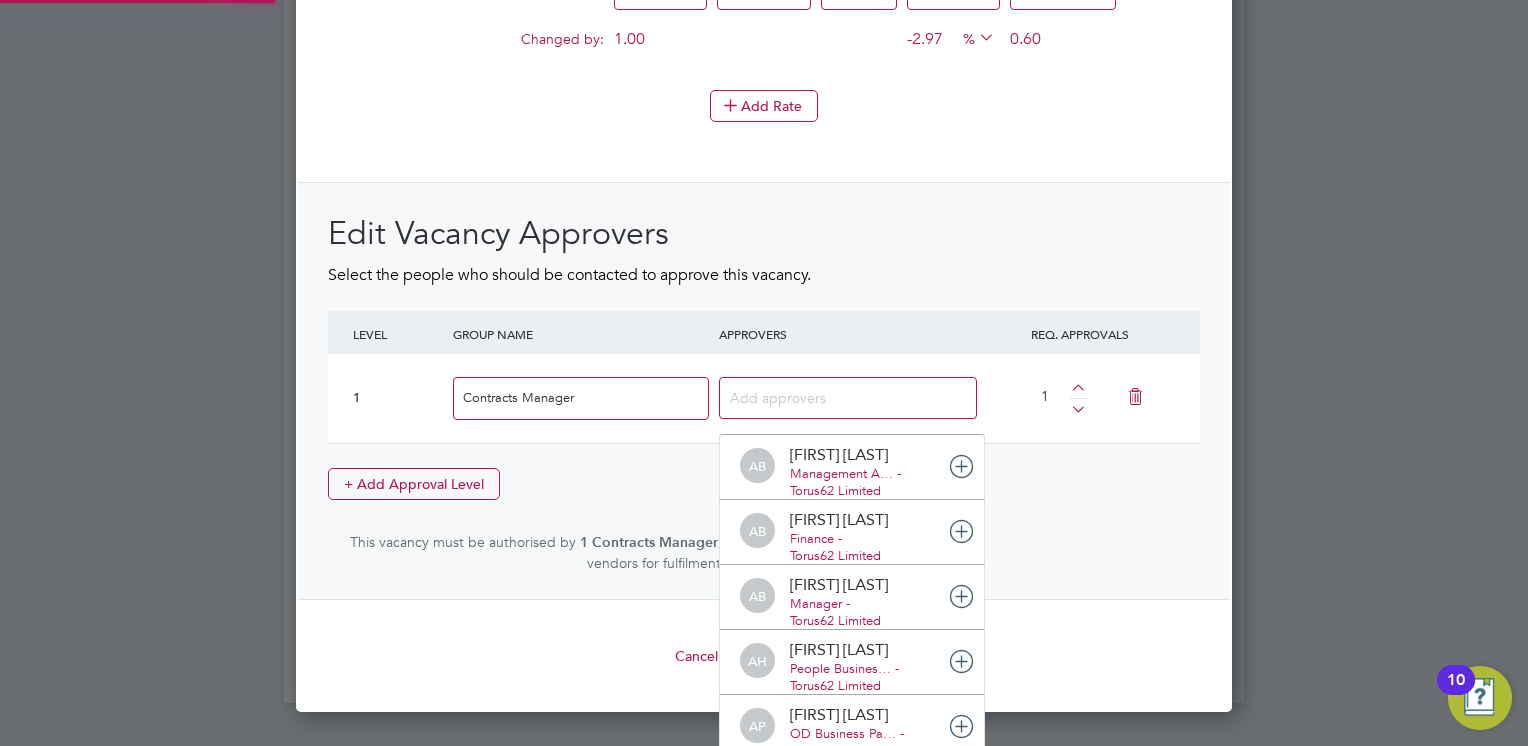 scroll 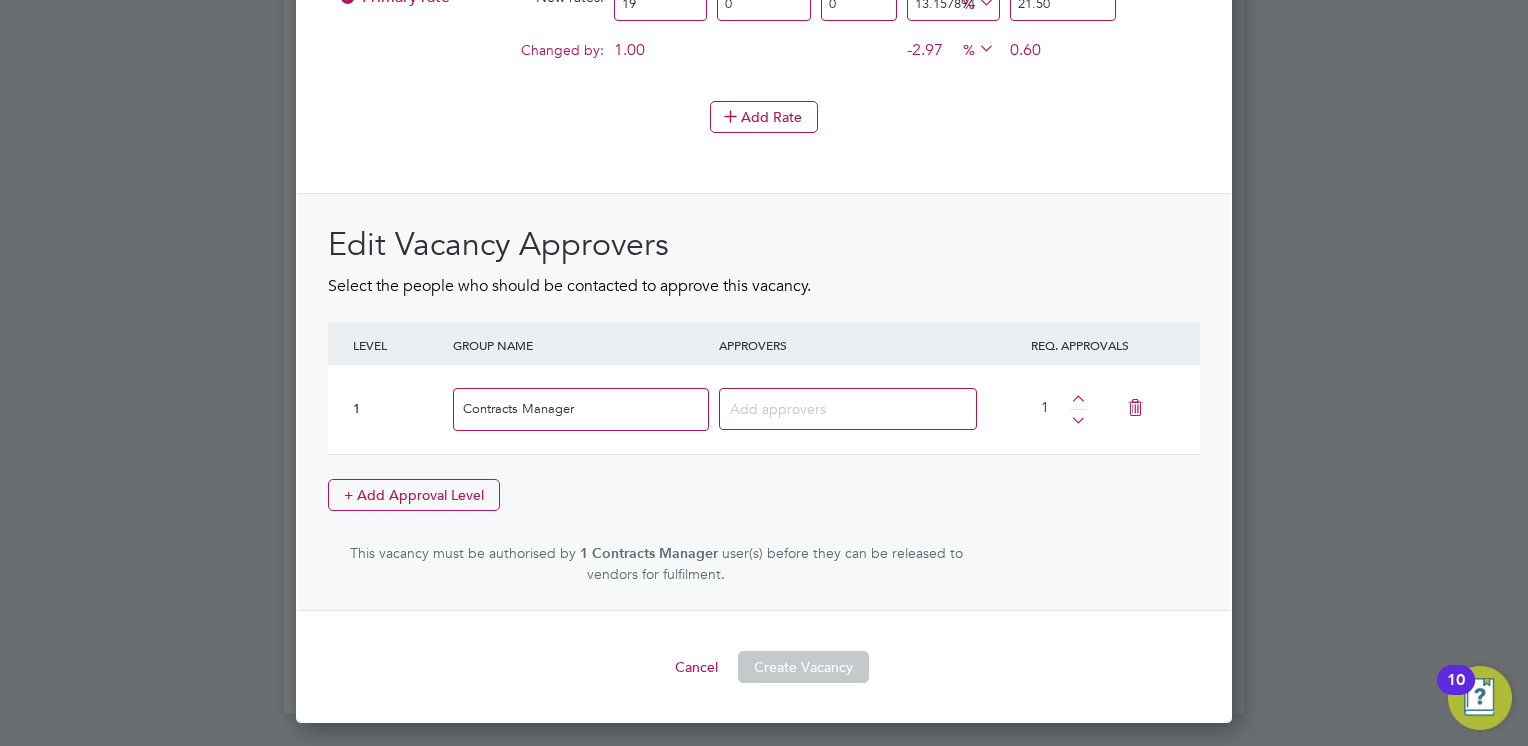 click on "Contracts Manager" at bounding box center (581, 409) 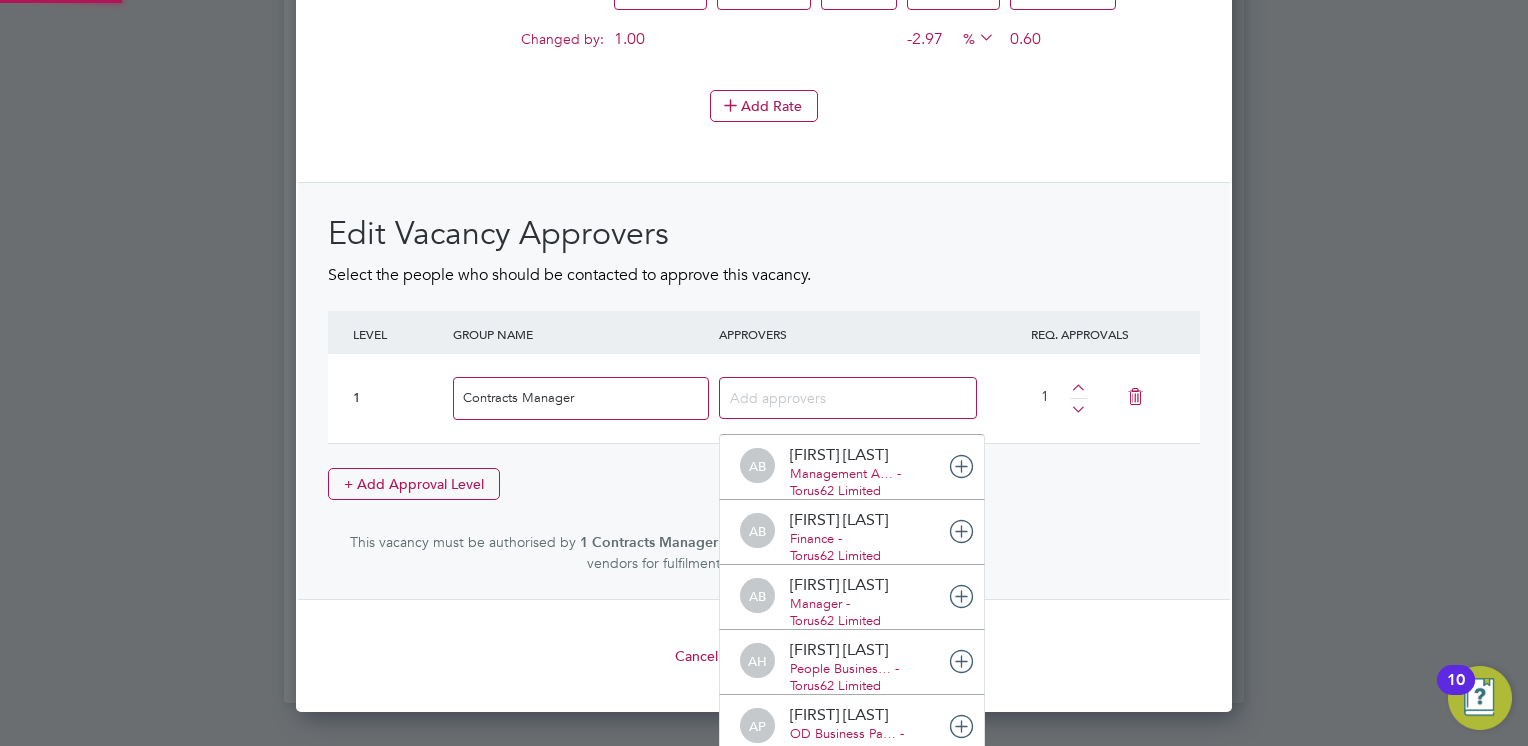 scroll, scrollTop: 10, scrollLeft: 10, axis: both 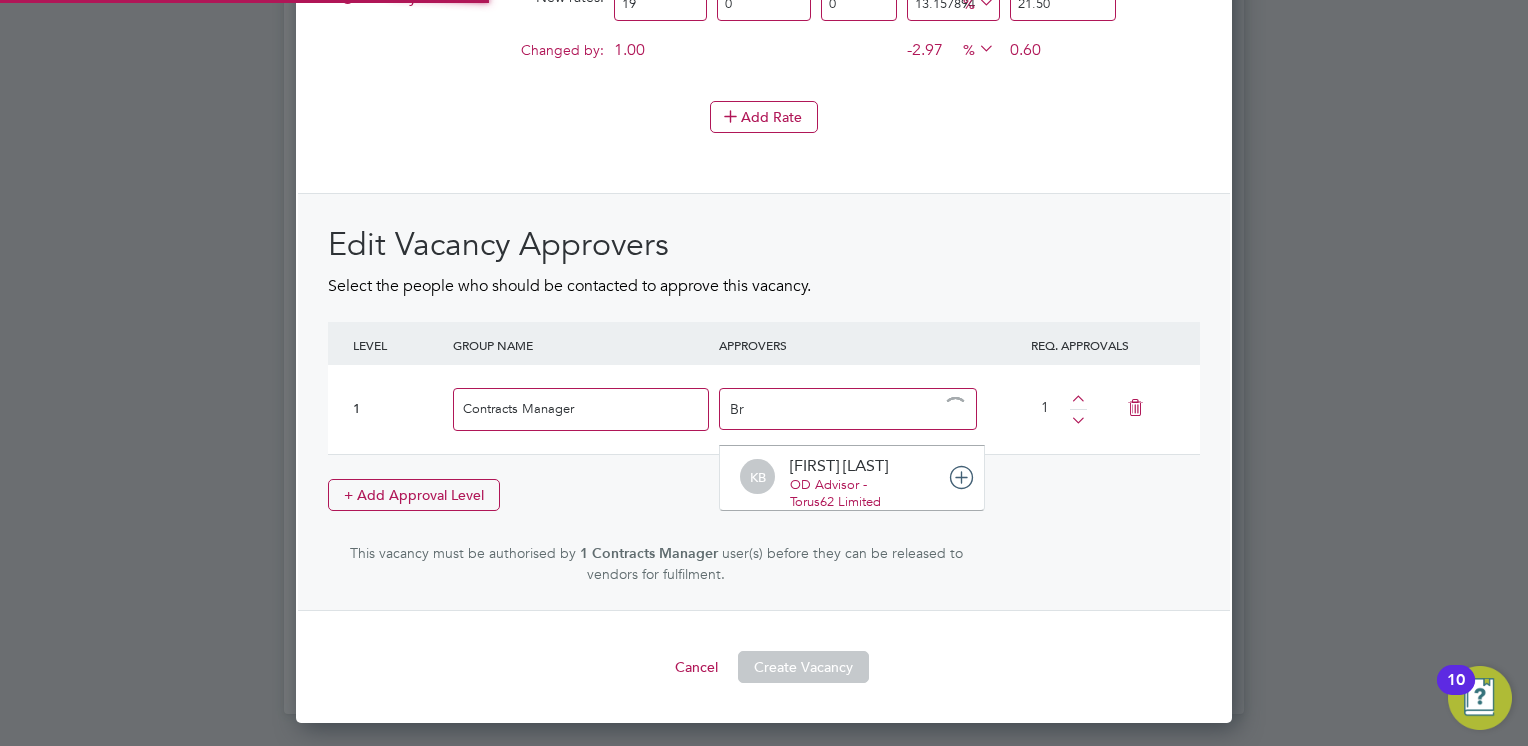 type on "B" 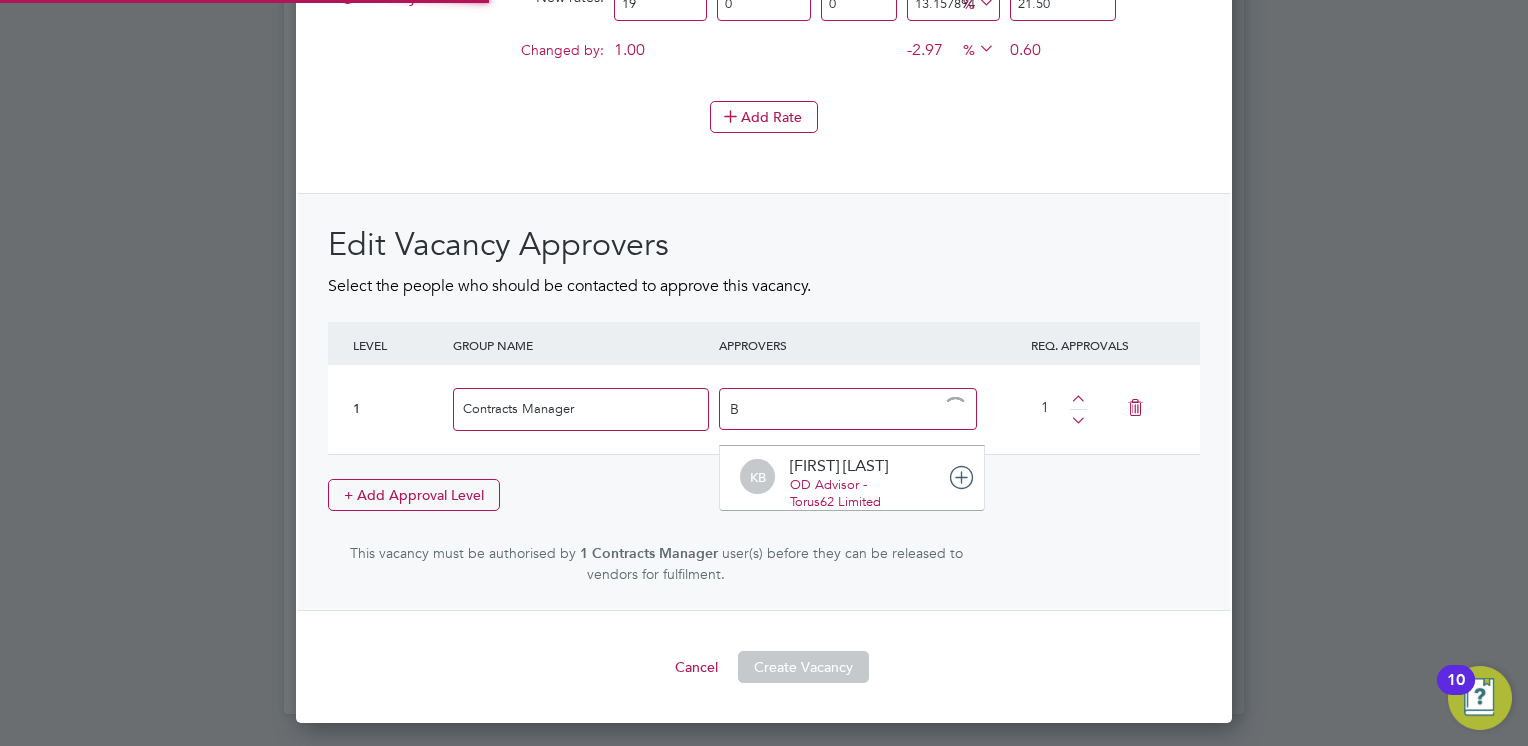 type 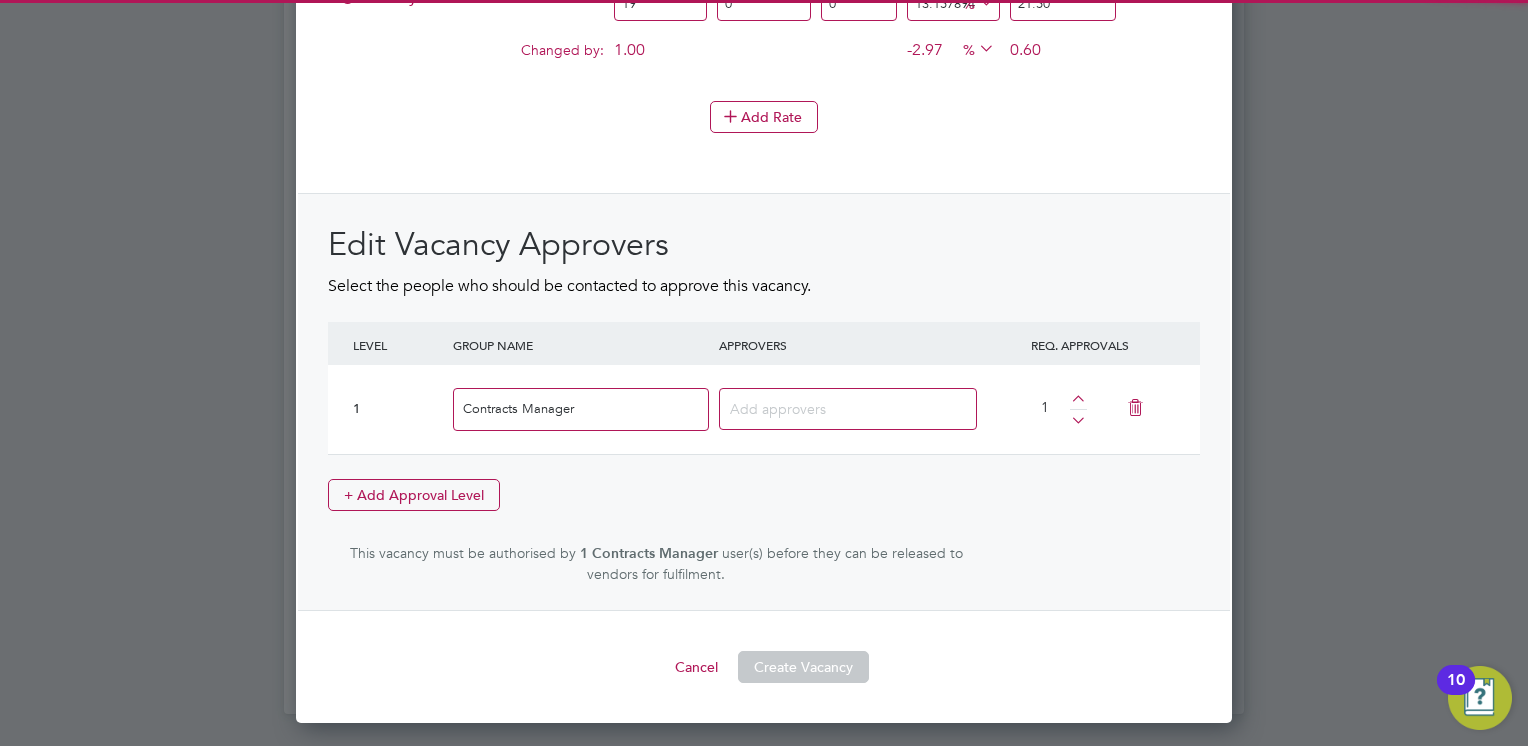 drag, startPoint x: 598, startPoint y: 390, endPoint x: 361, endPoint y: 395, distance: 237.05273 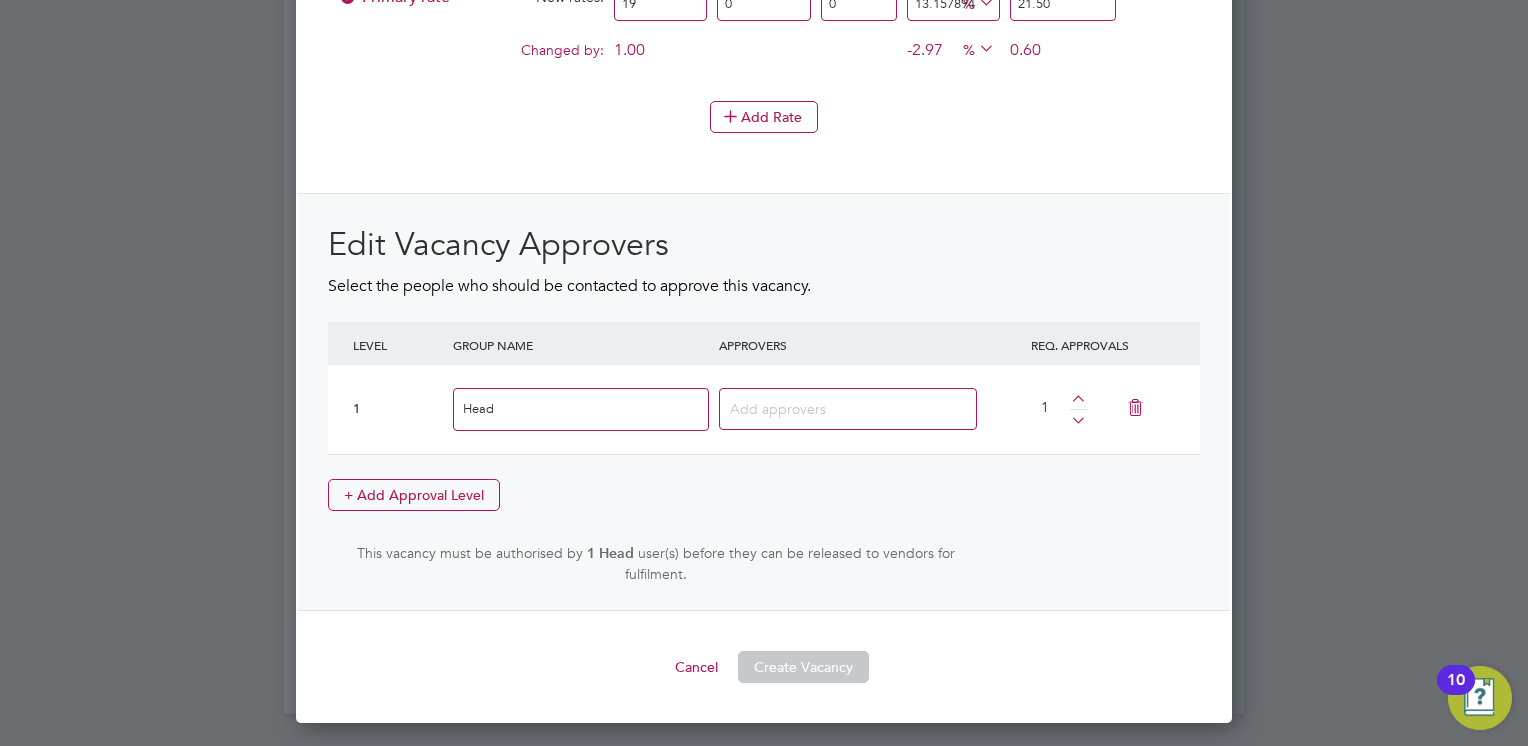 type on "[TITLE]" 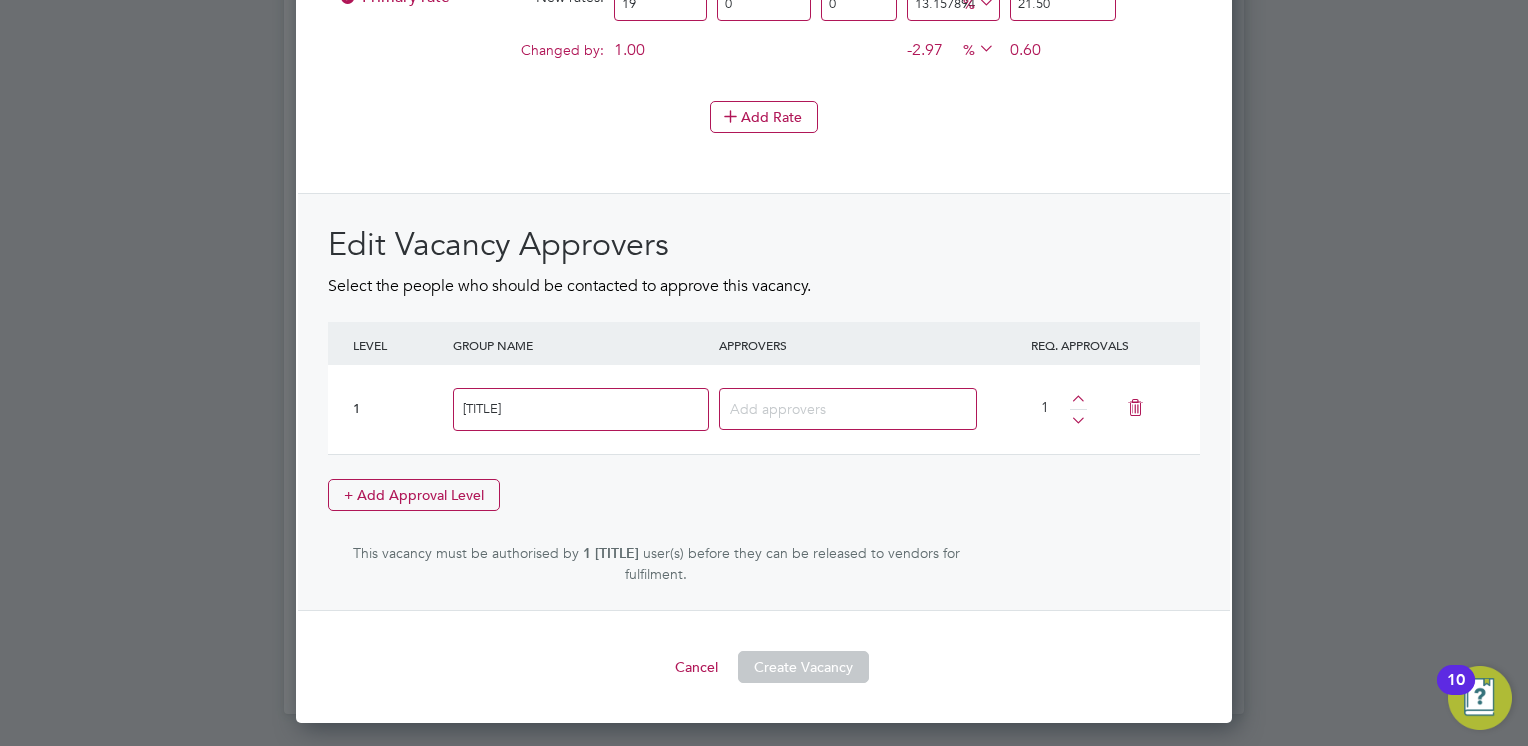 click at bounding box center [792, 408] 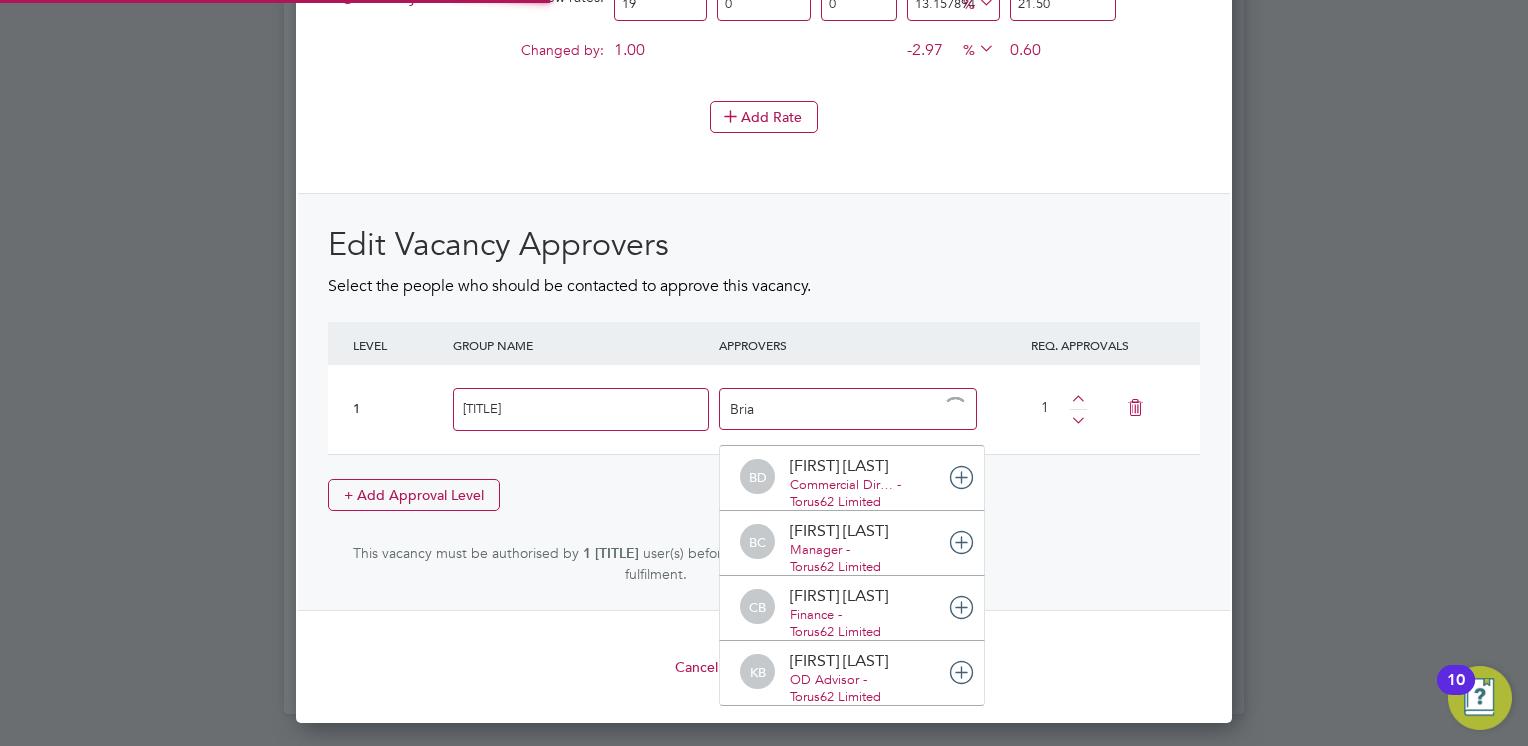 type on "[FIRST]" 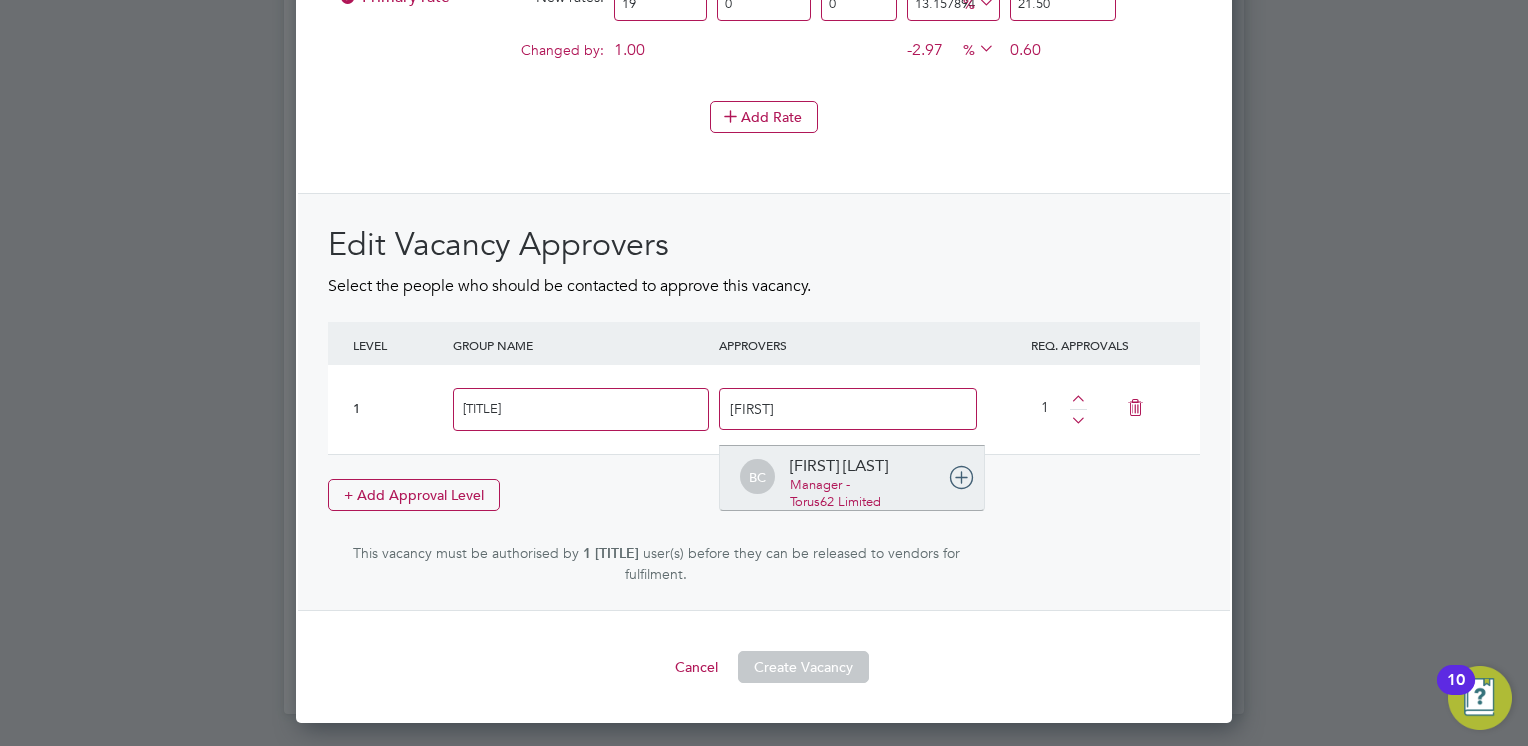 type 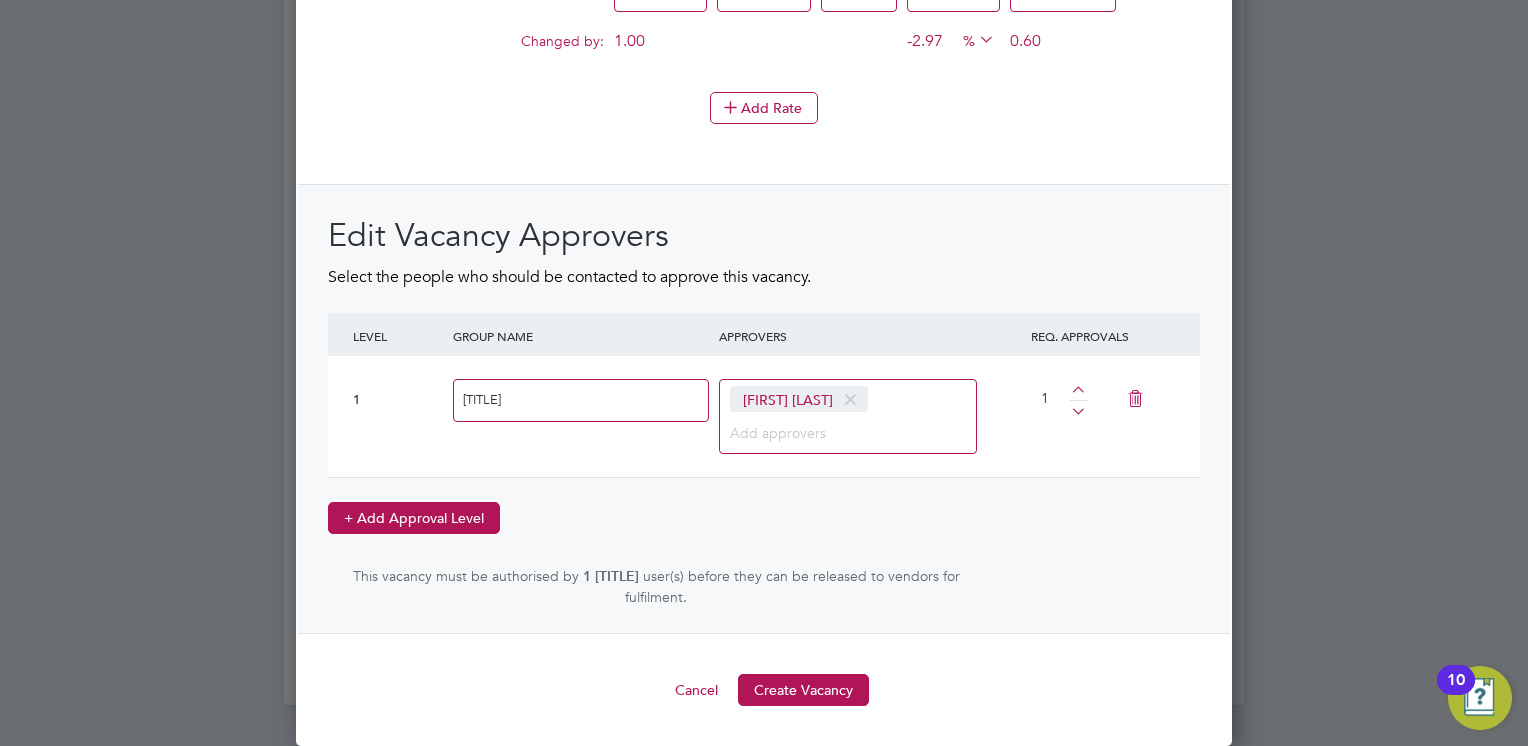 click on "+ Add Approval Level" at bounding box center (414, 518) 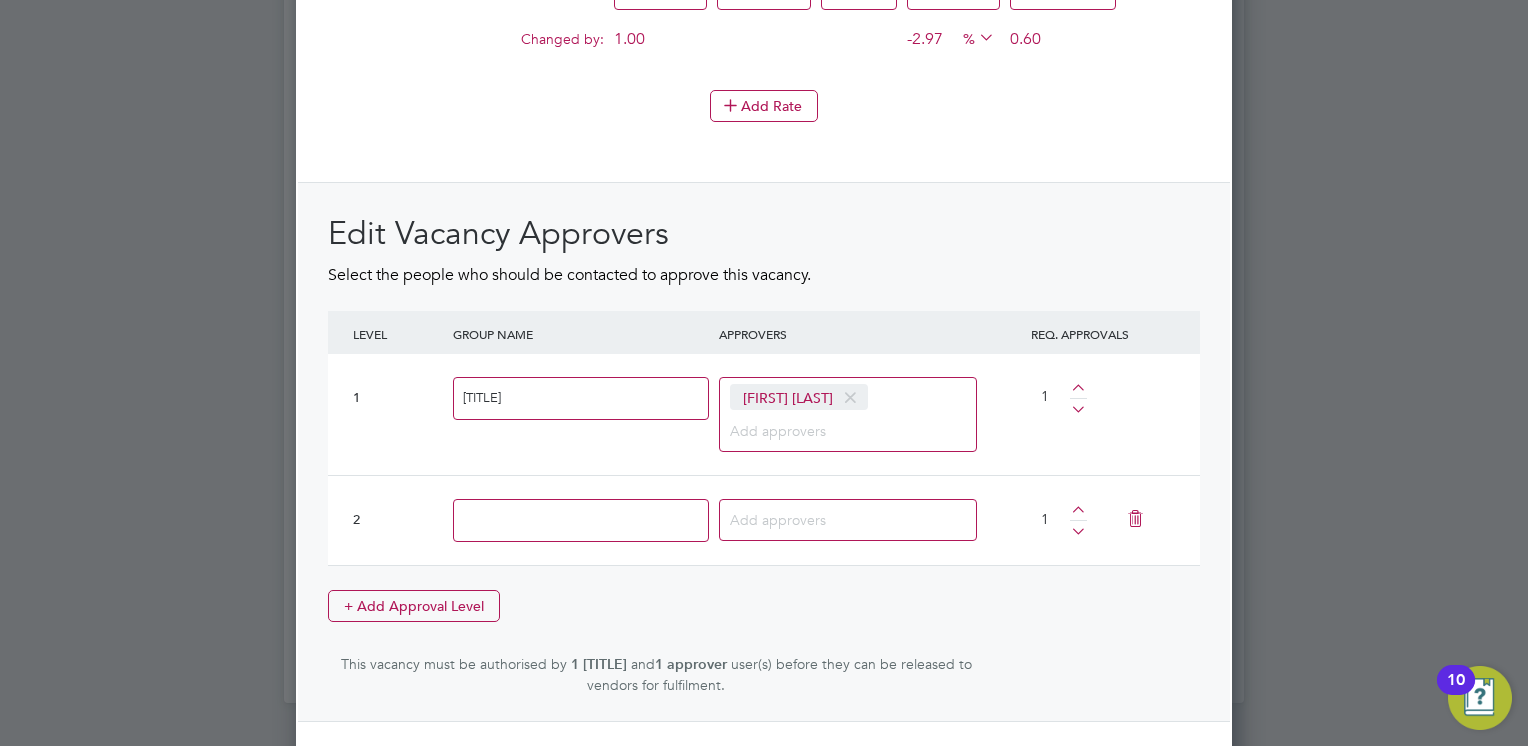click at bounding box center (581, 520) 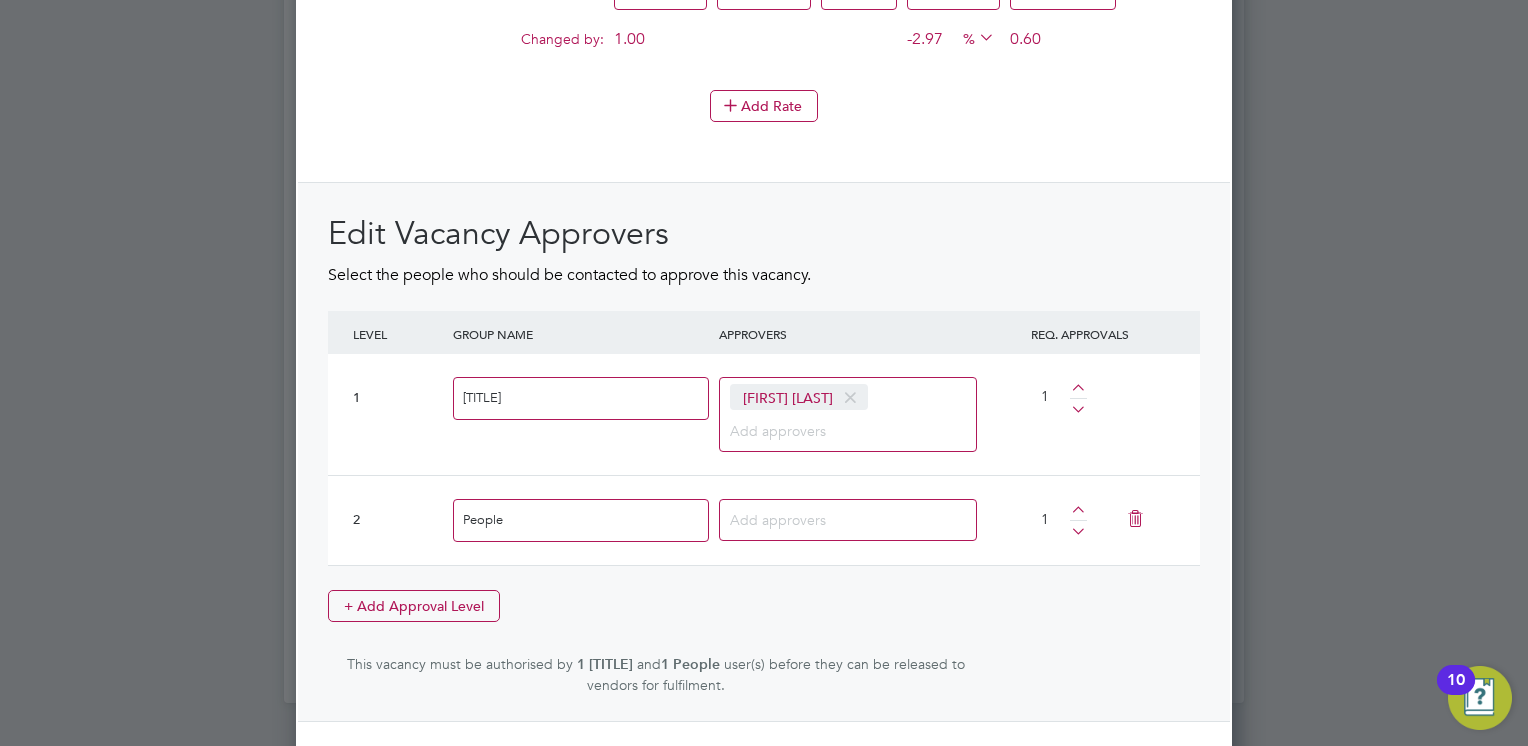 click at bounding box center [840, 519] 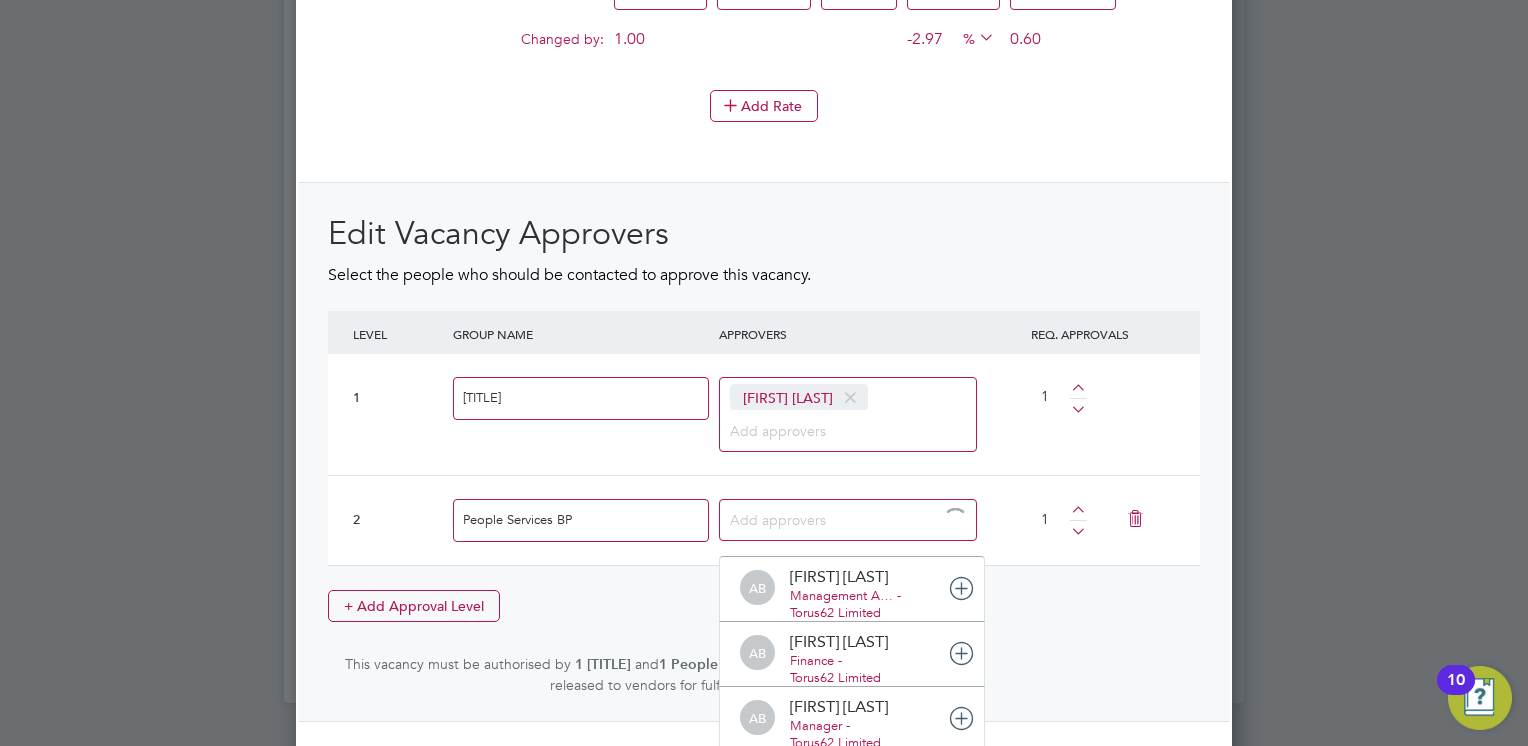 click at bounding box center (840, 519) 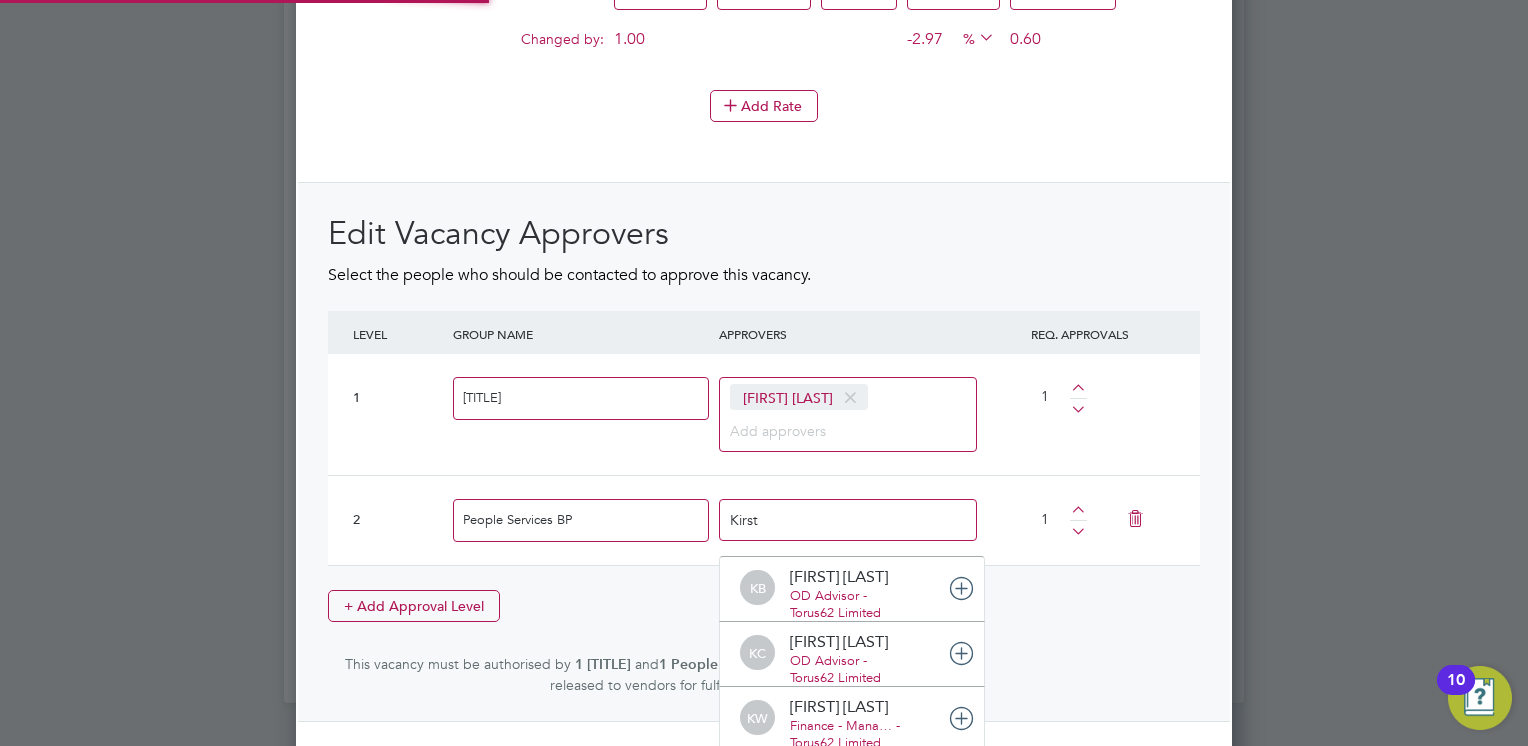type on "[FIRST]" 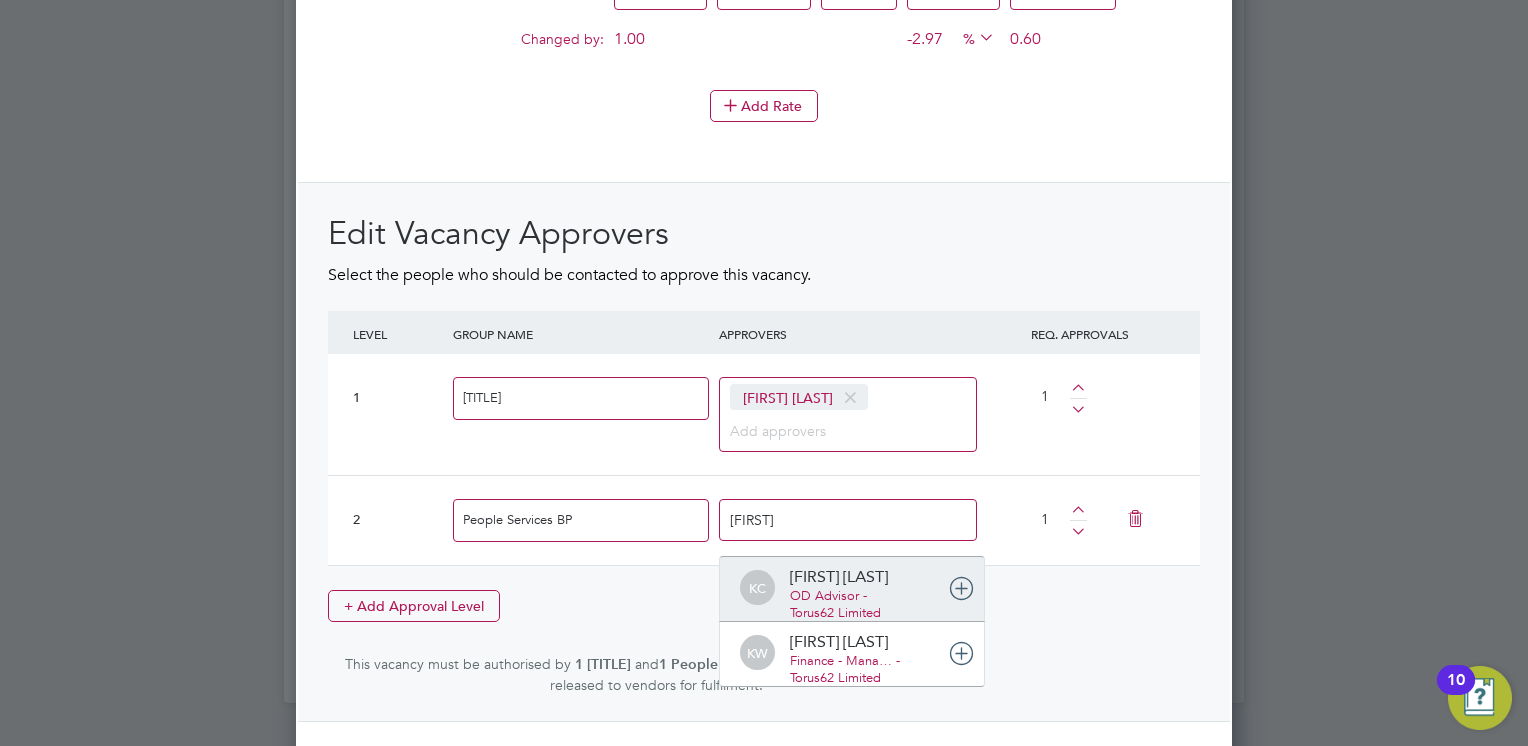 type 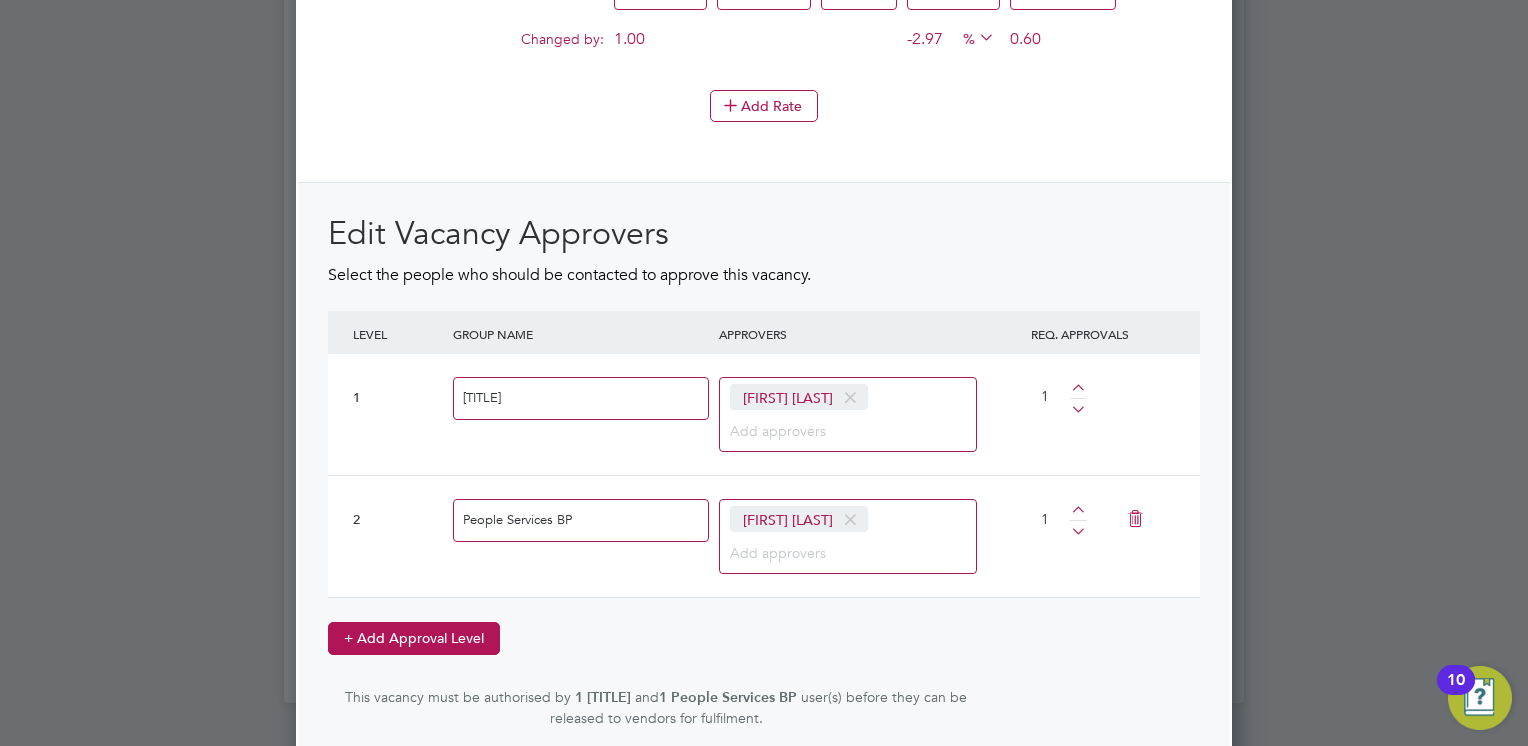 click on "+ Add Approval Level" at bounding box center (414, 638) 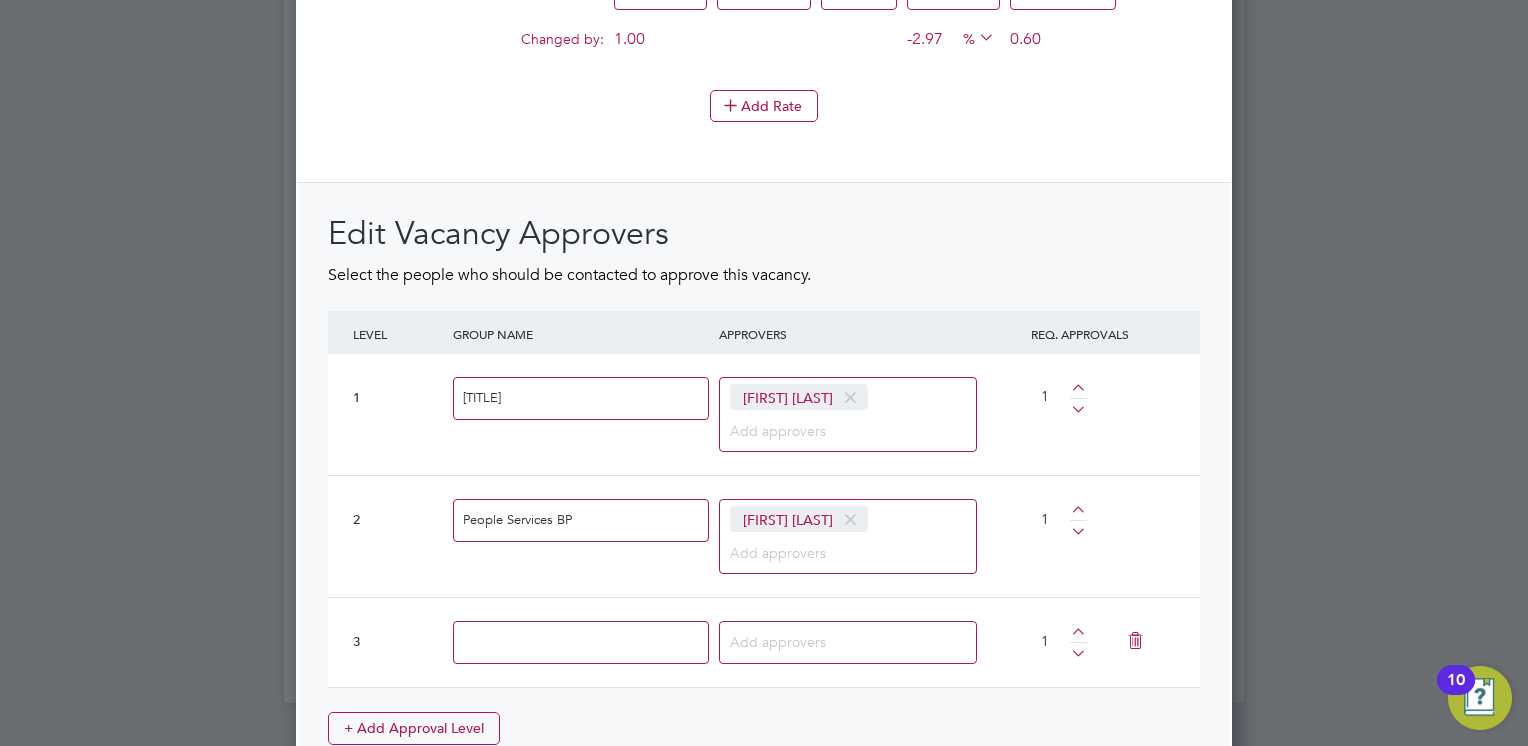 click at bounding box center [581, 642] 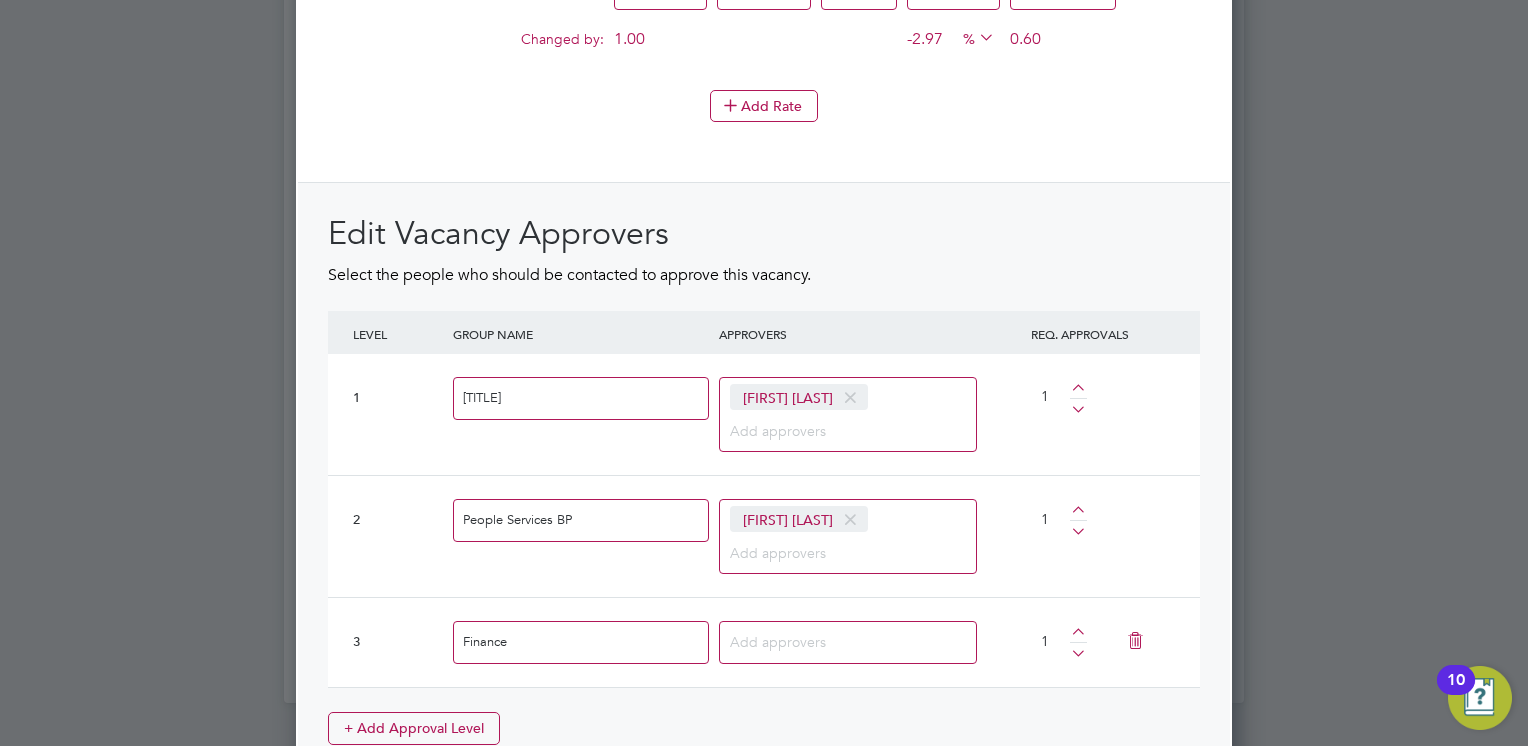 type on "Finance" 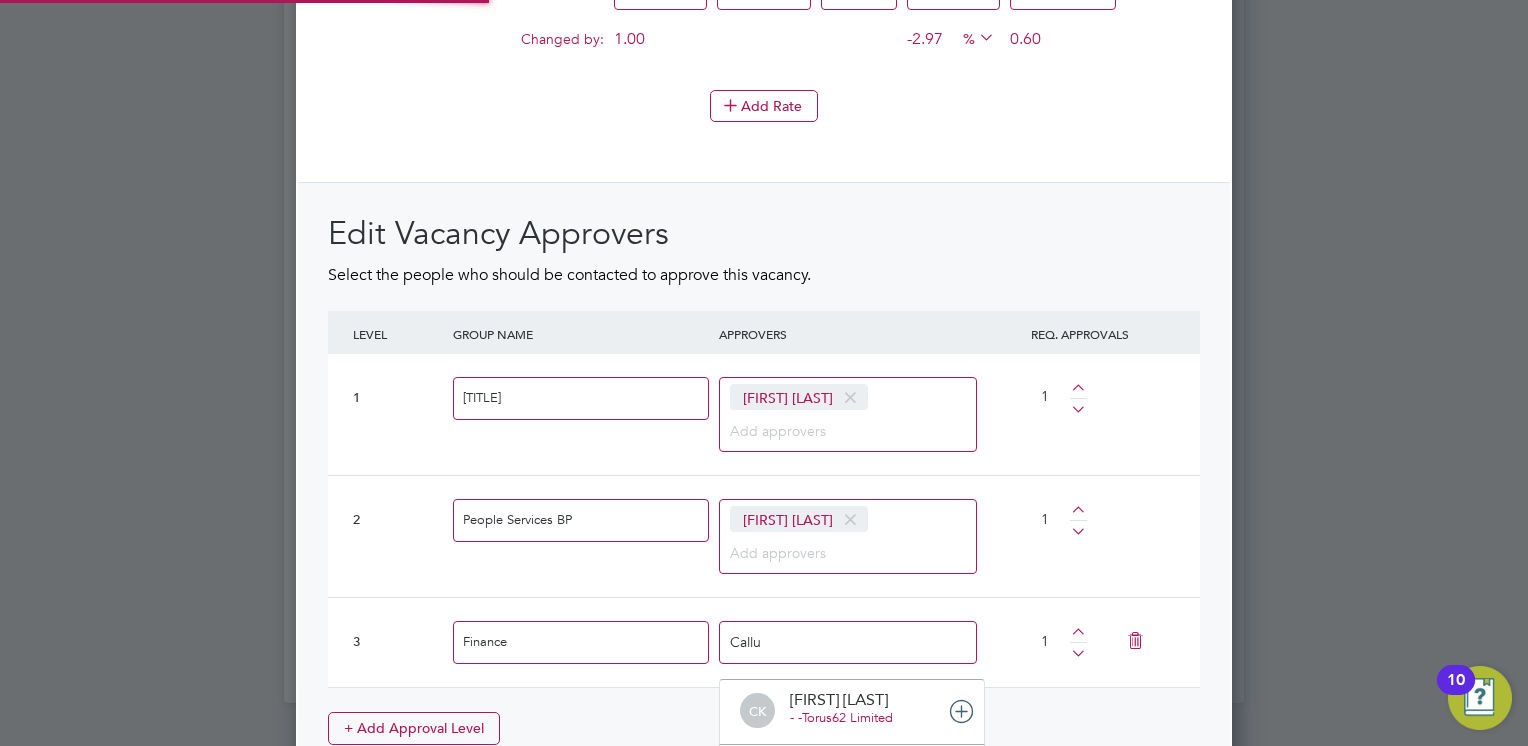 type on "[FIRST]" 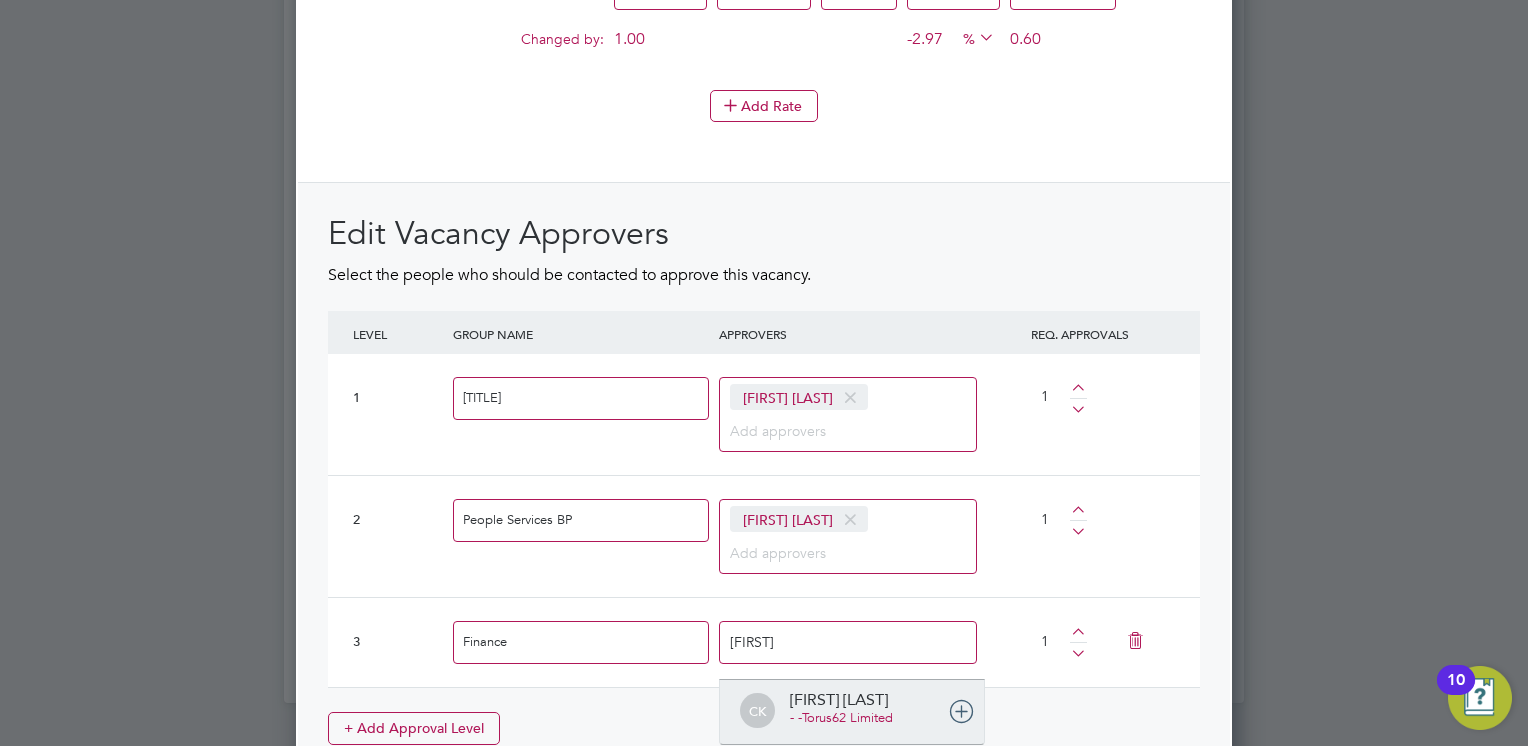 type 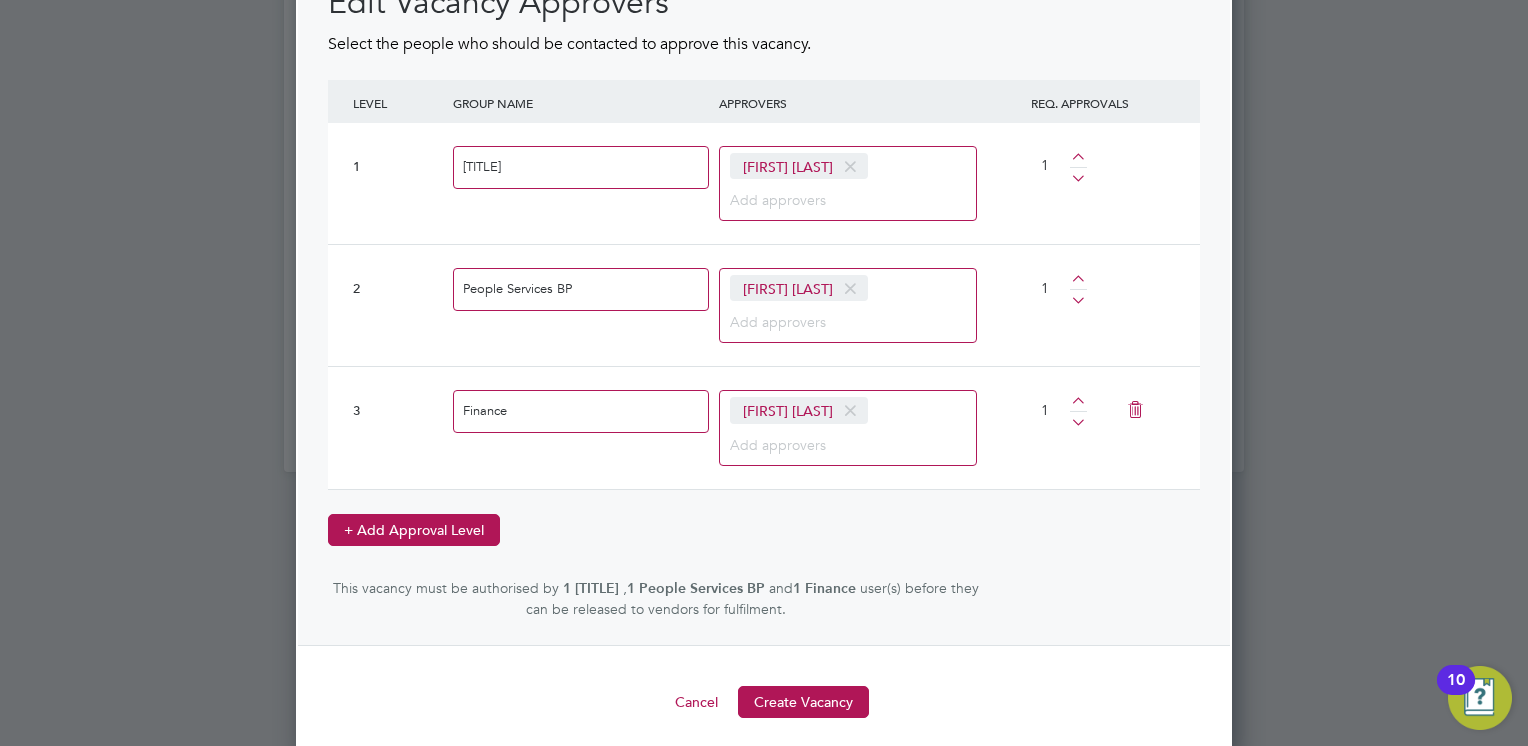 click on "+ Add Approval Level" at bounding box center [414, 530] 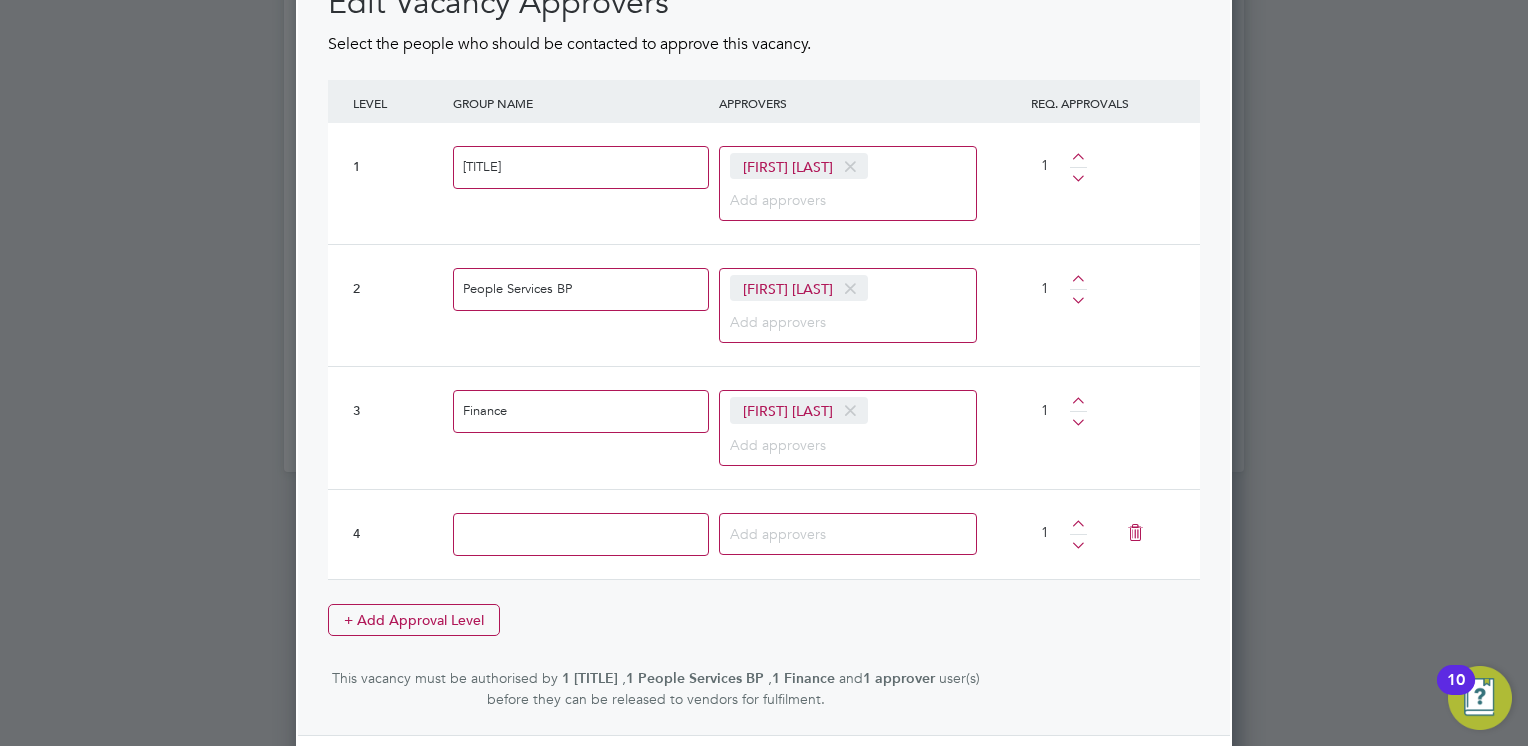 click at bounding box center (581, 534) 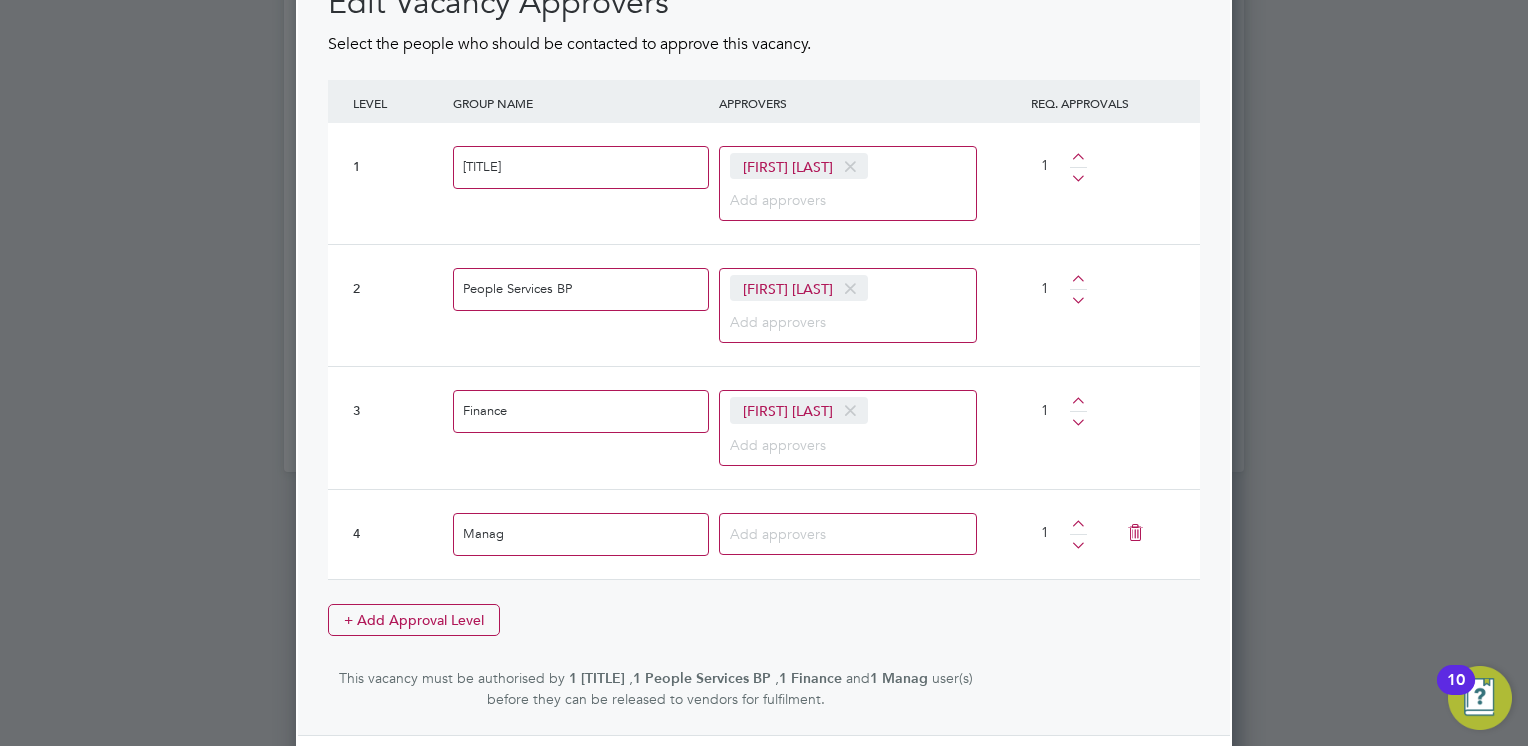 type on "Managing Director" 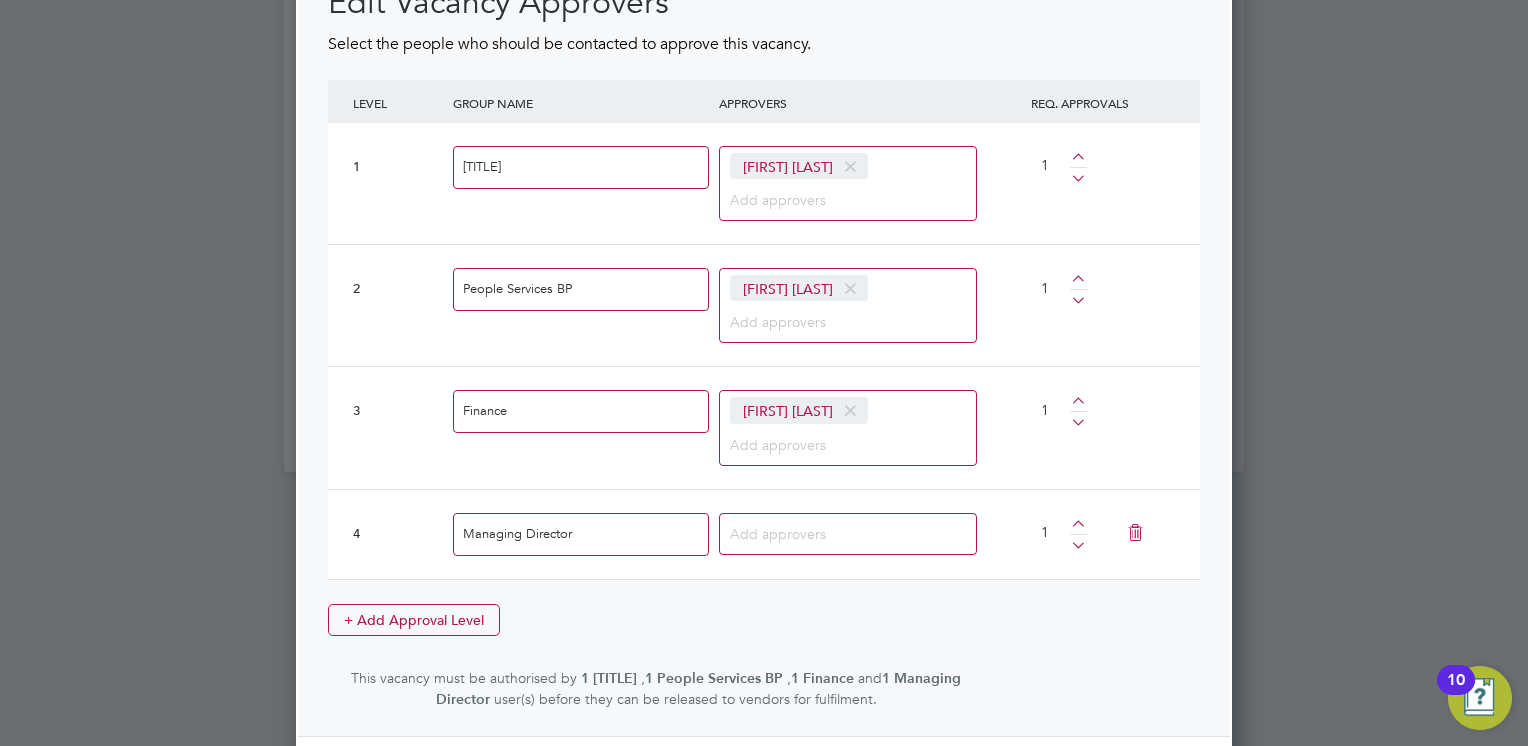 click at bounding box center [840, 533] 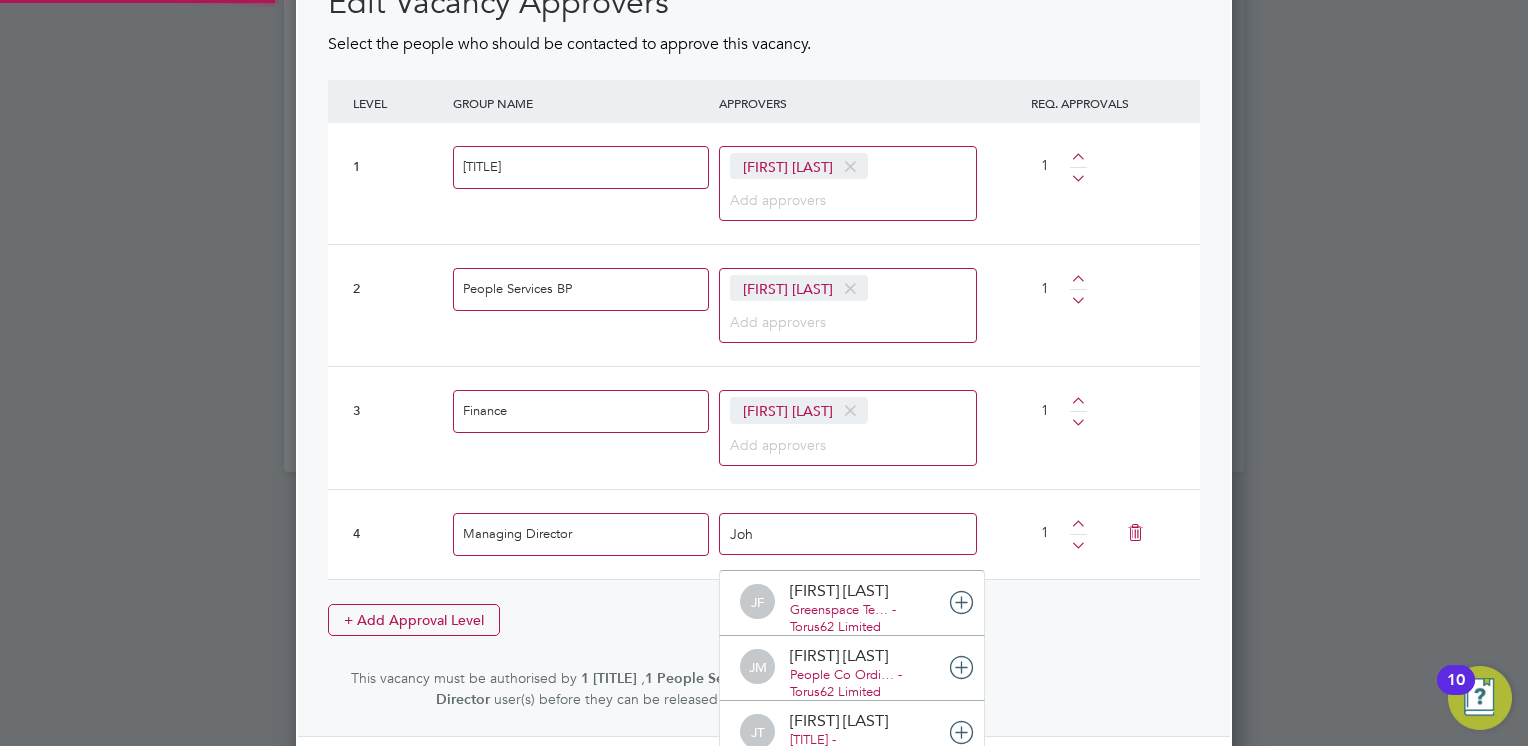 type on "John" 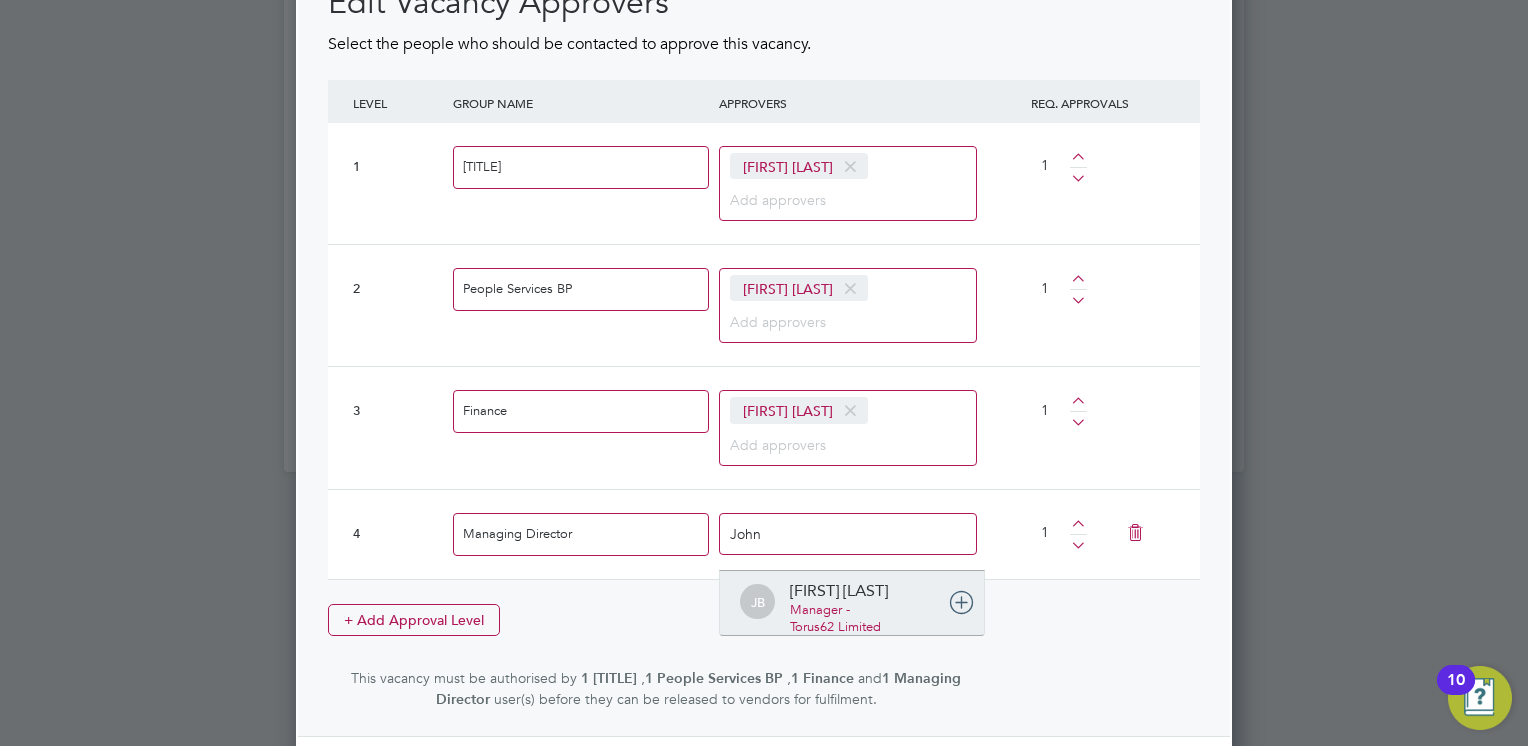 type 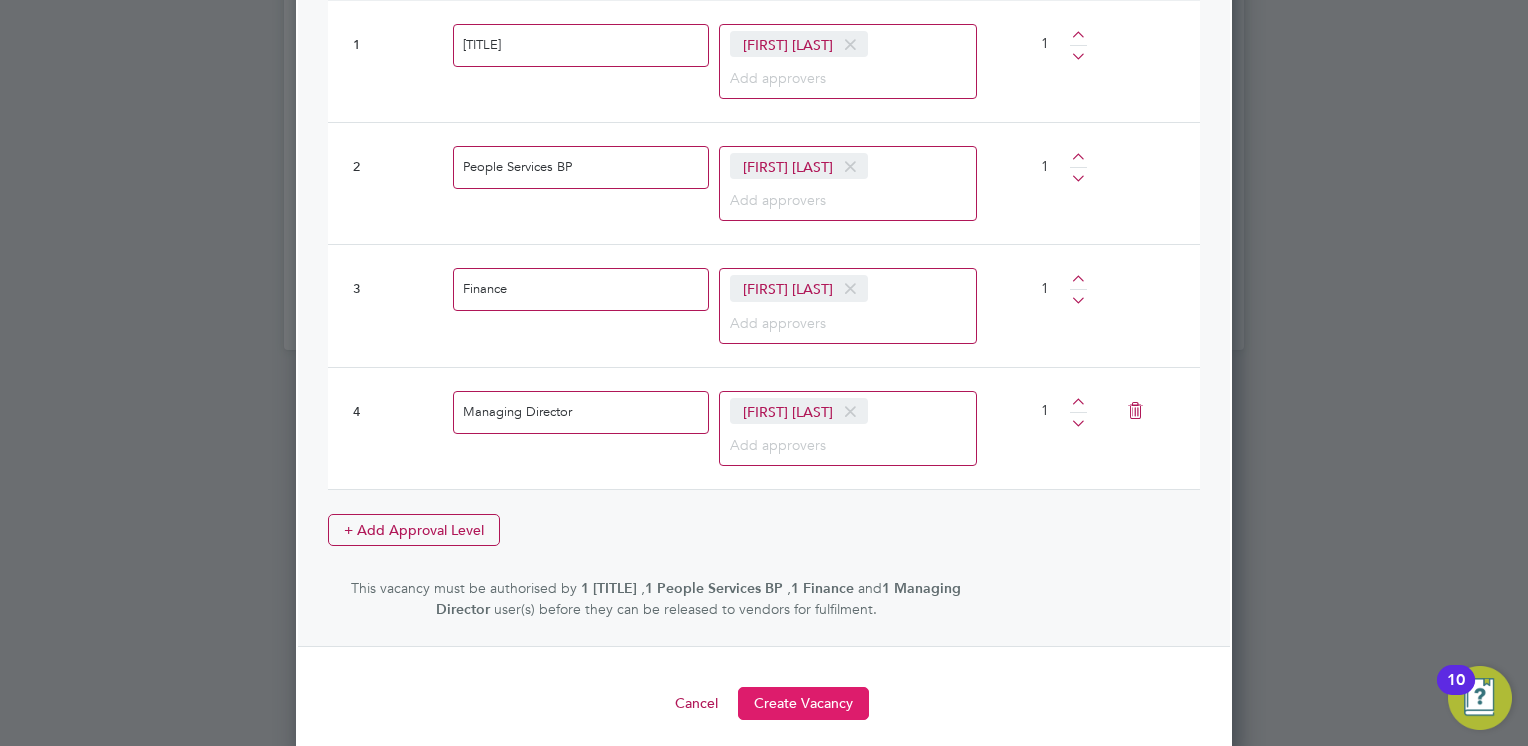 click on "Create Vacancy" at bounding box center [803, 703] 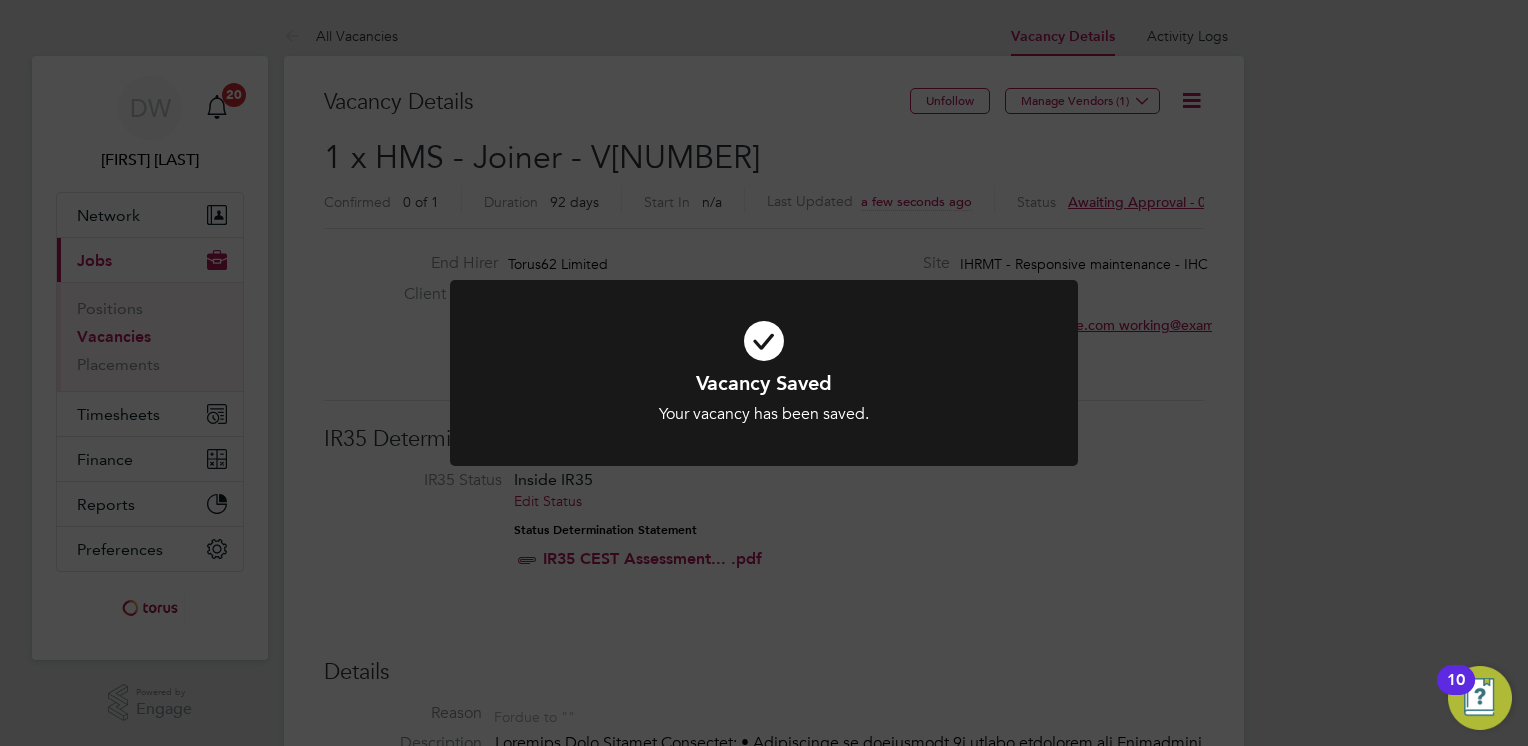 click on "Vacancy Saved Your vacancy has been saved. Cancel Okay" 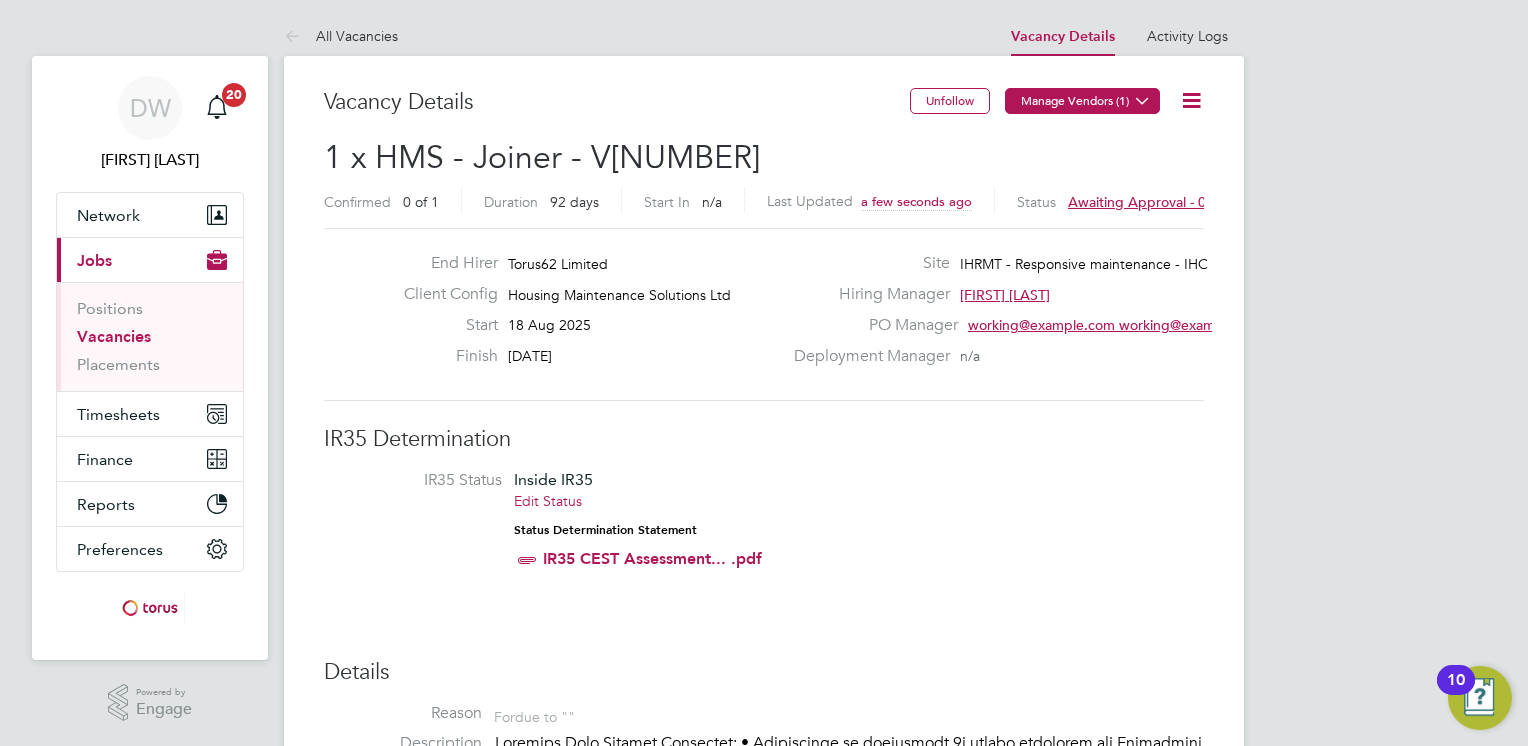 click on "Manage Vendors (1)" 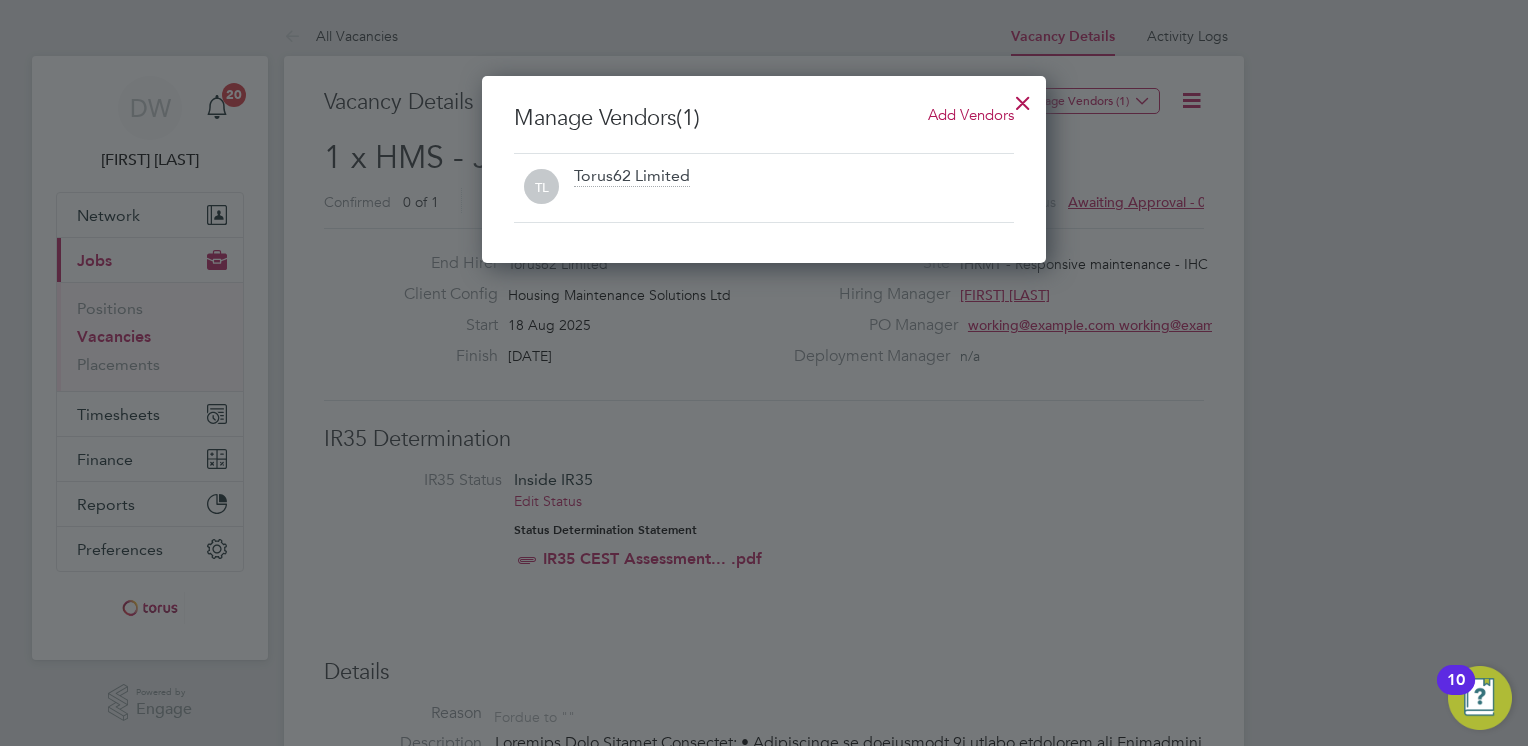 click on "Add Vendors" at bounding box center (971, 114) 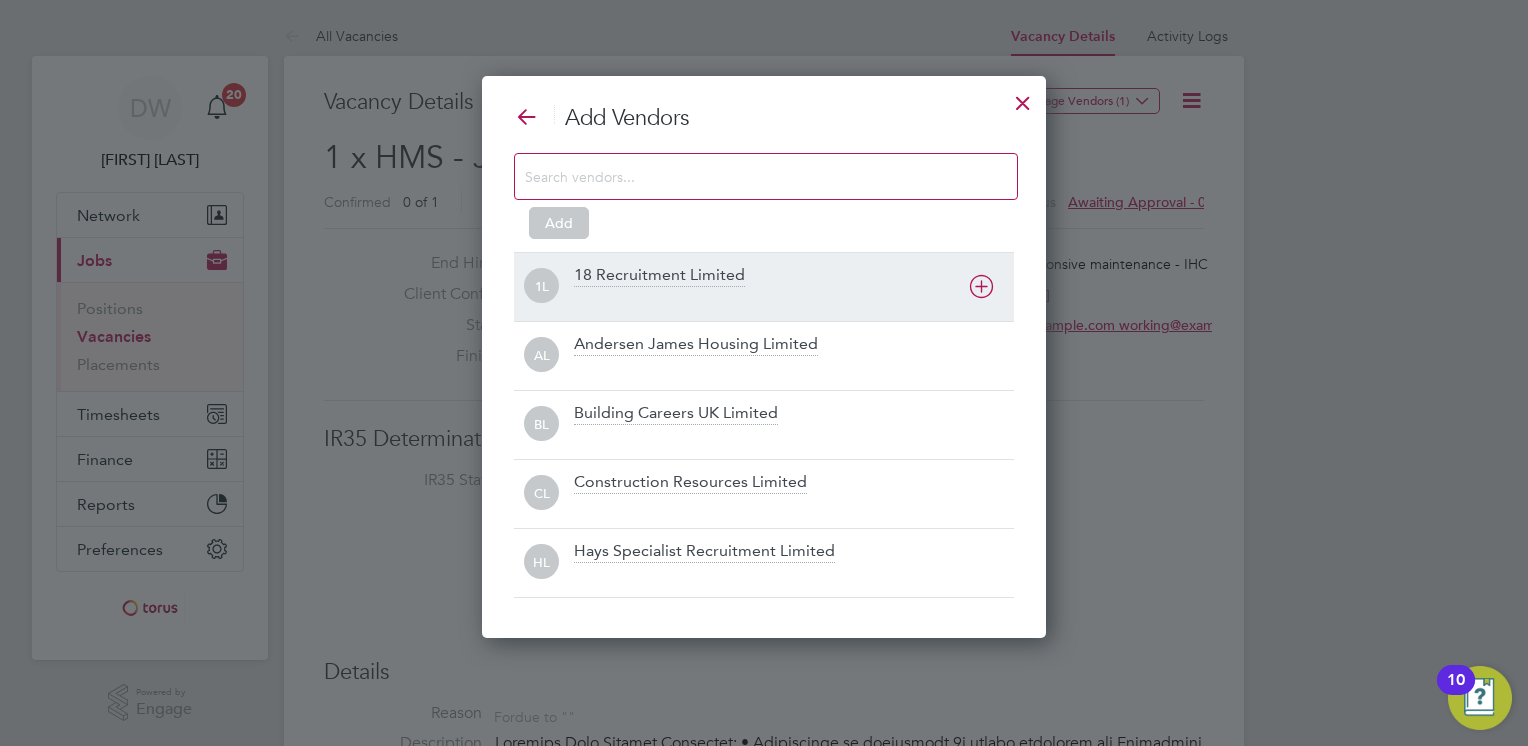 click at bounding box center (981, 286) 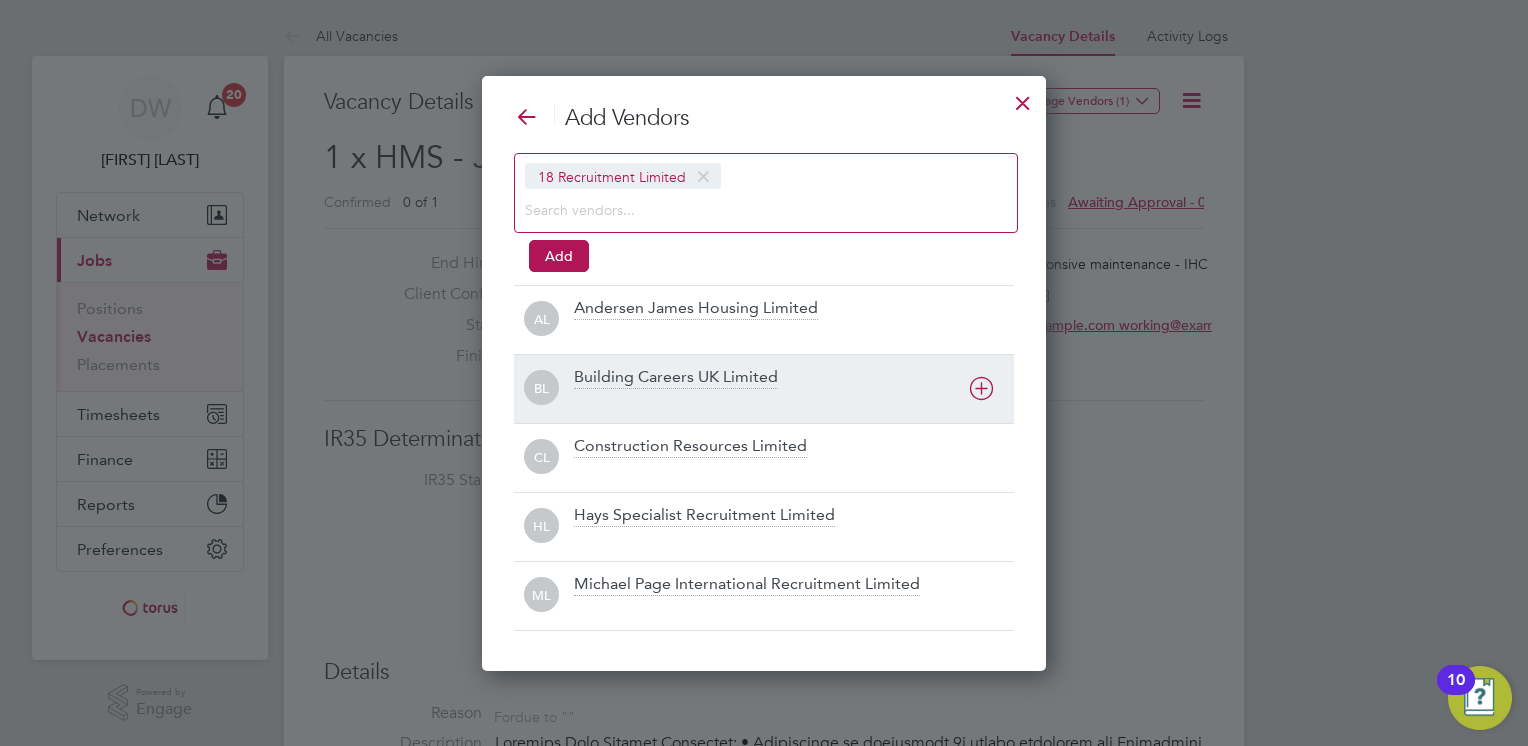 click at bounding box center (981, 388) 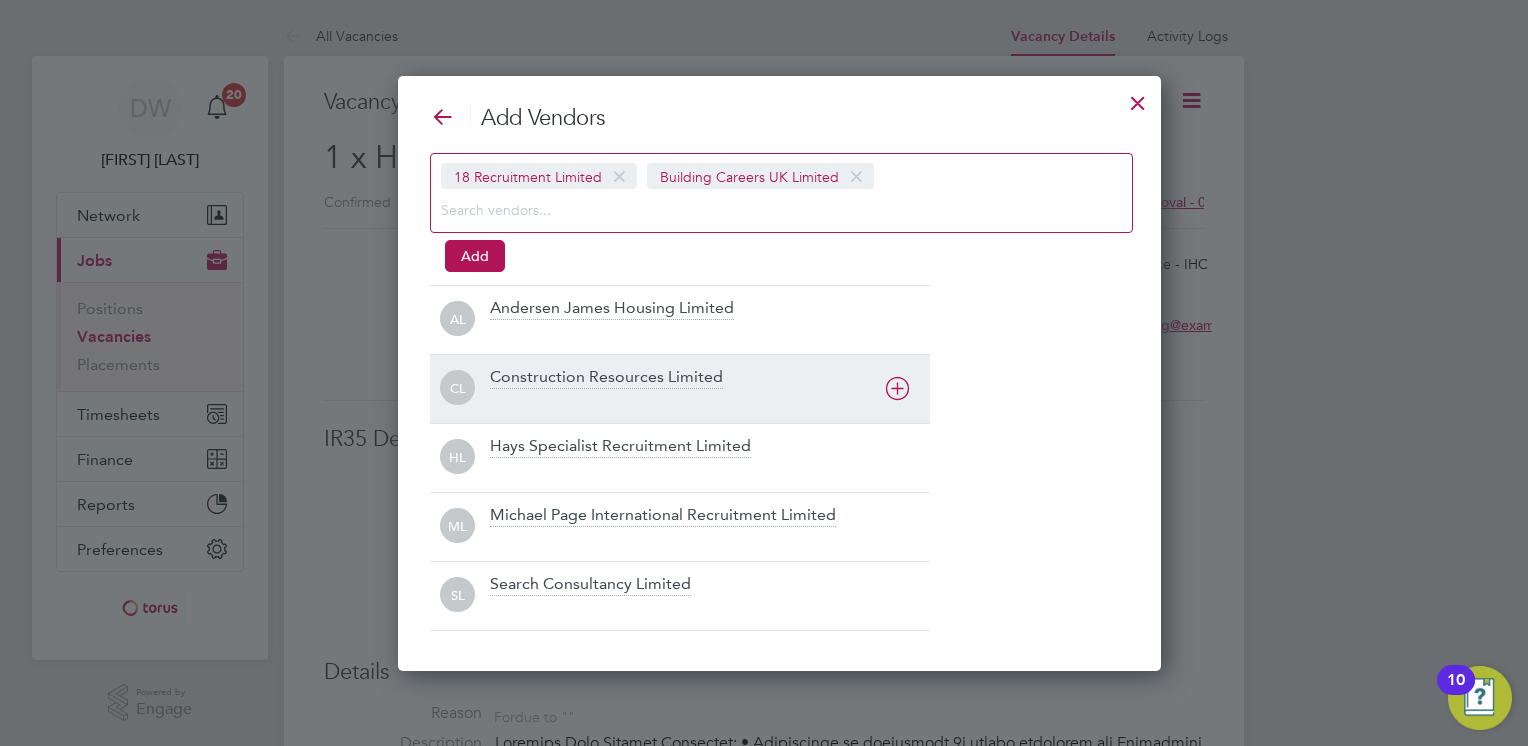click at bounding box center [897, 388] 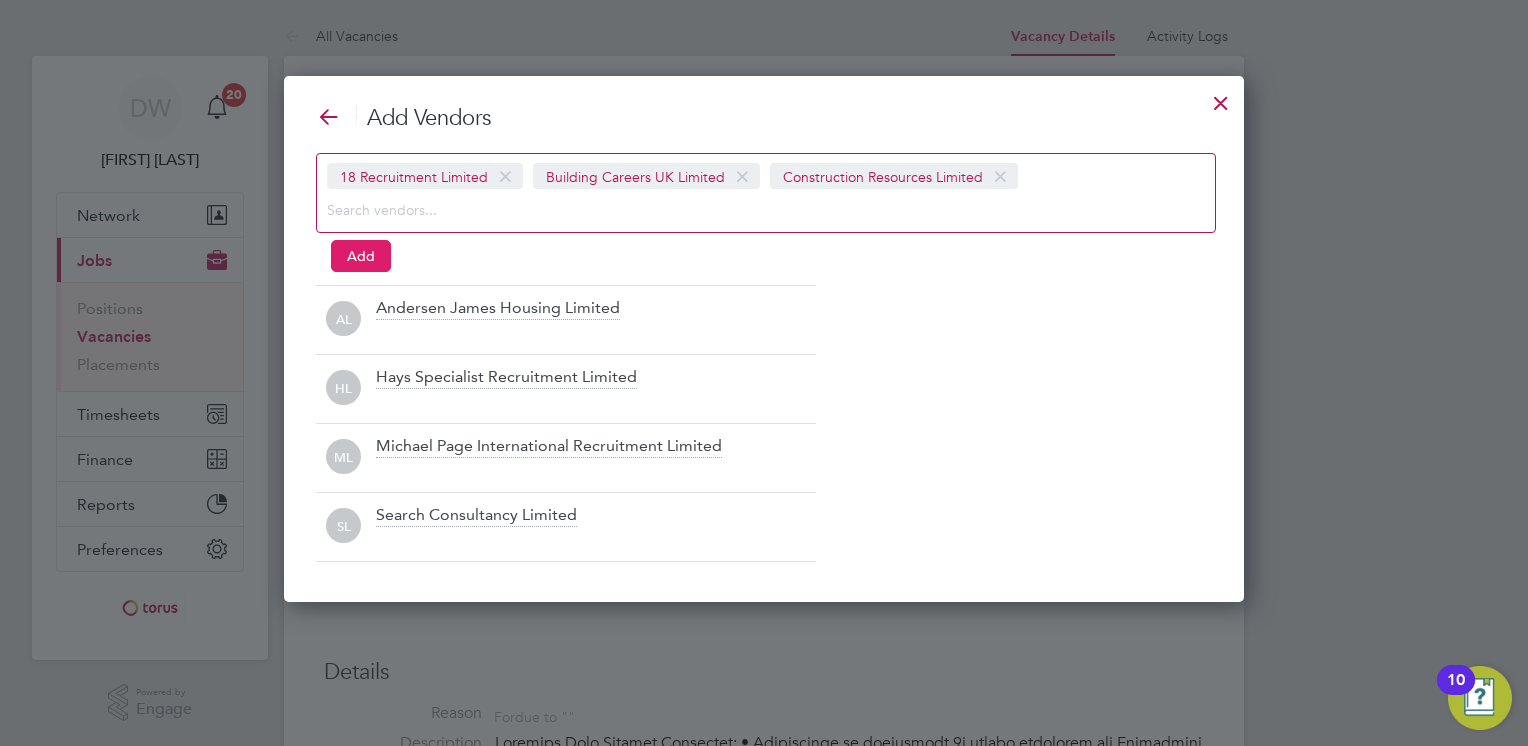 click on "Add" at bounding box center (361, 256) 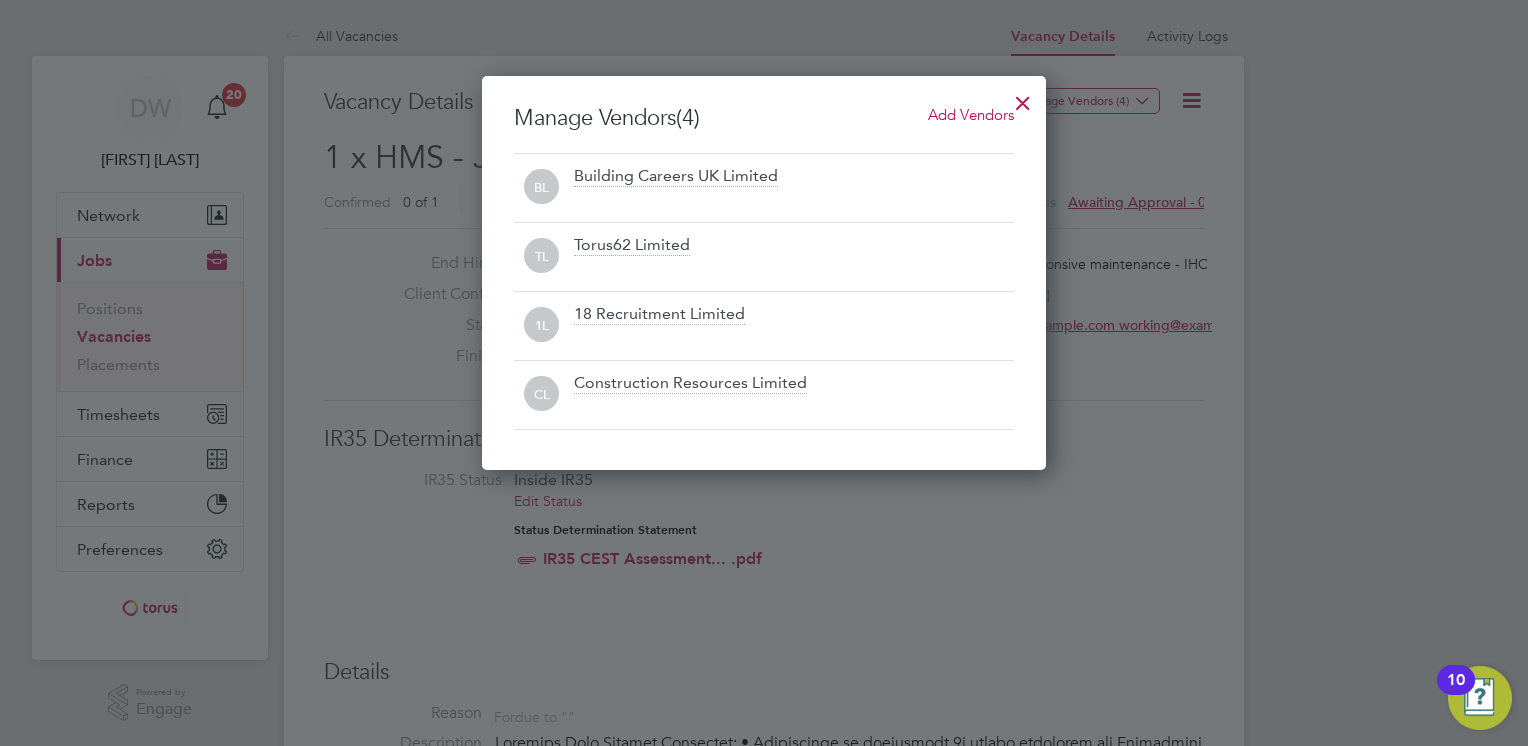 click at bounding box center (1023, 98) 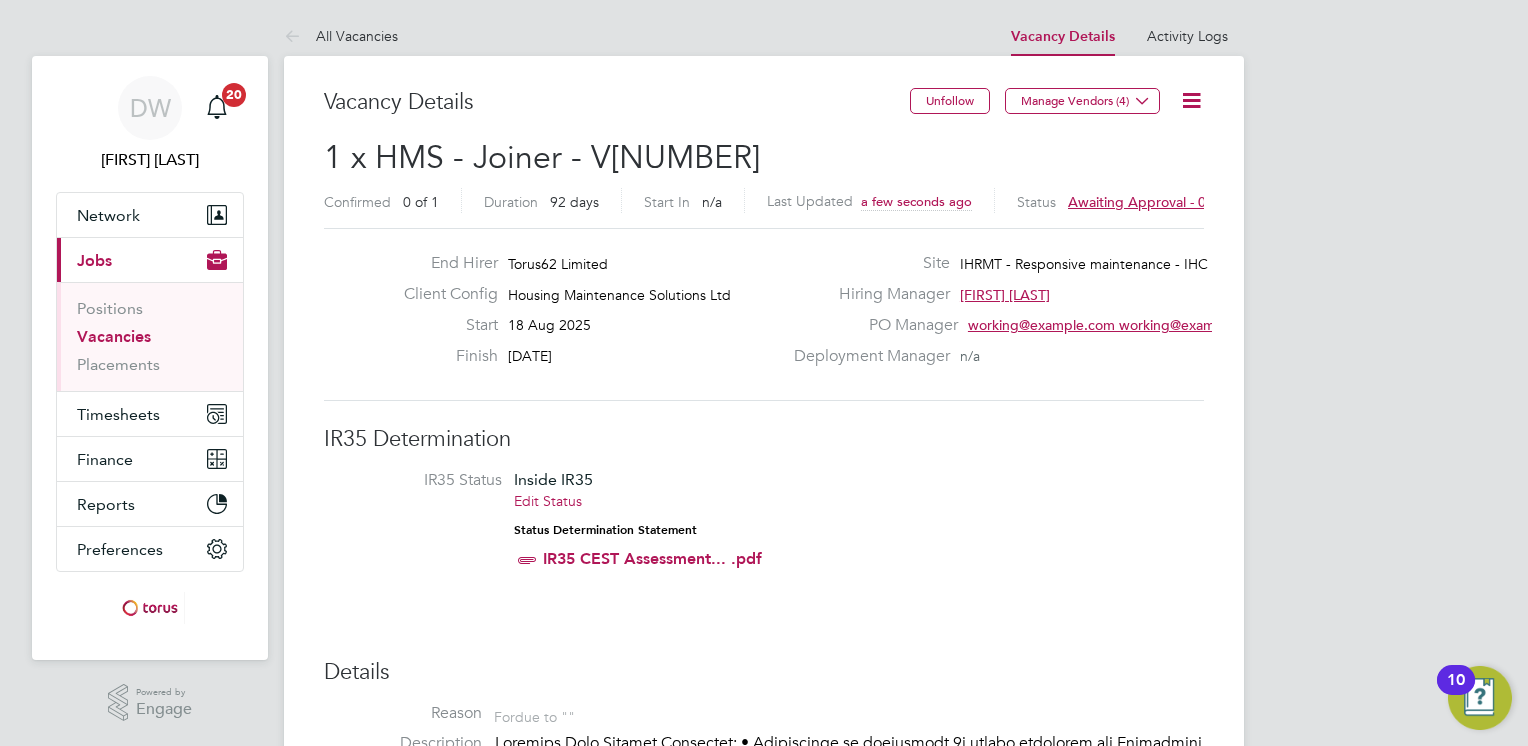 type 